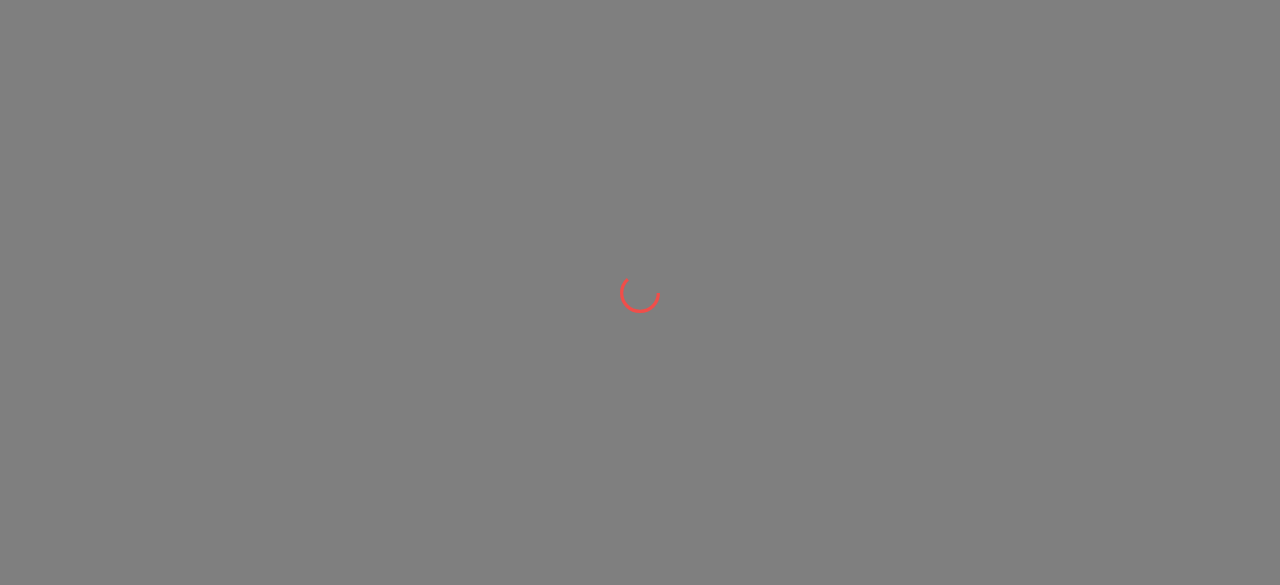 scroll, scrollTop: 0, scrollLeft: 0, axis: both 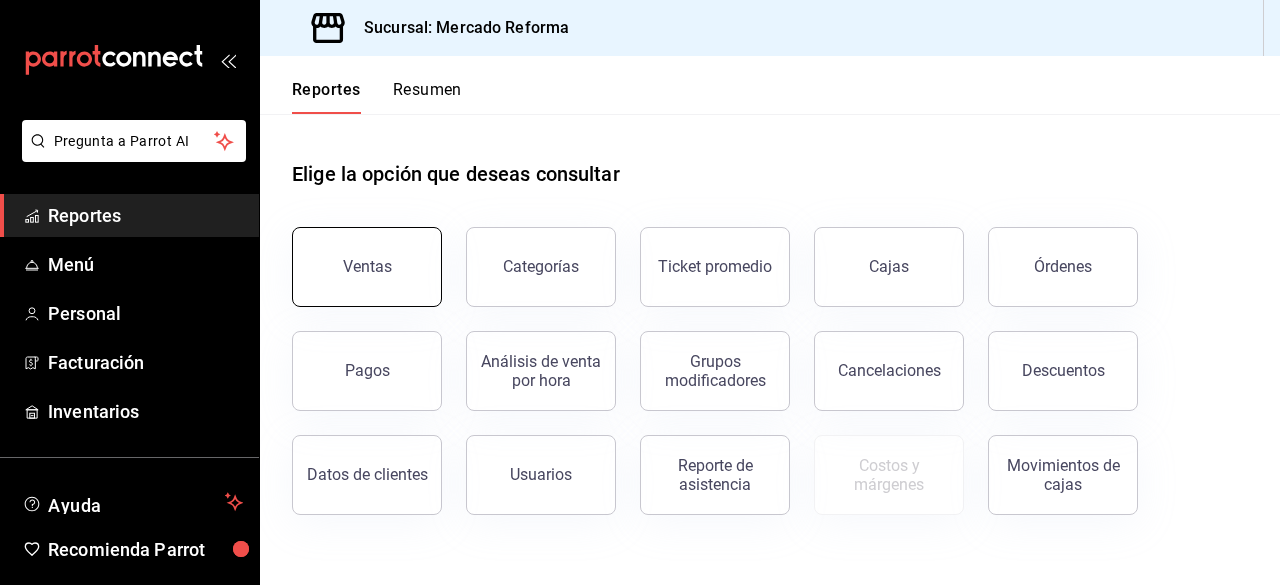 click on "Ventas" at bounding box center (367, 267) 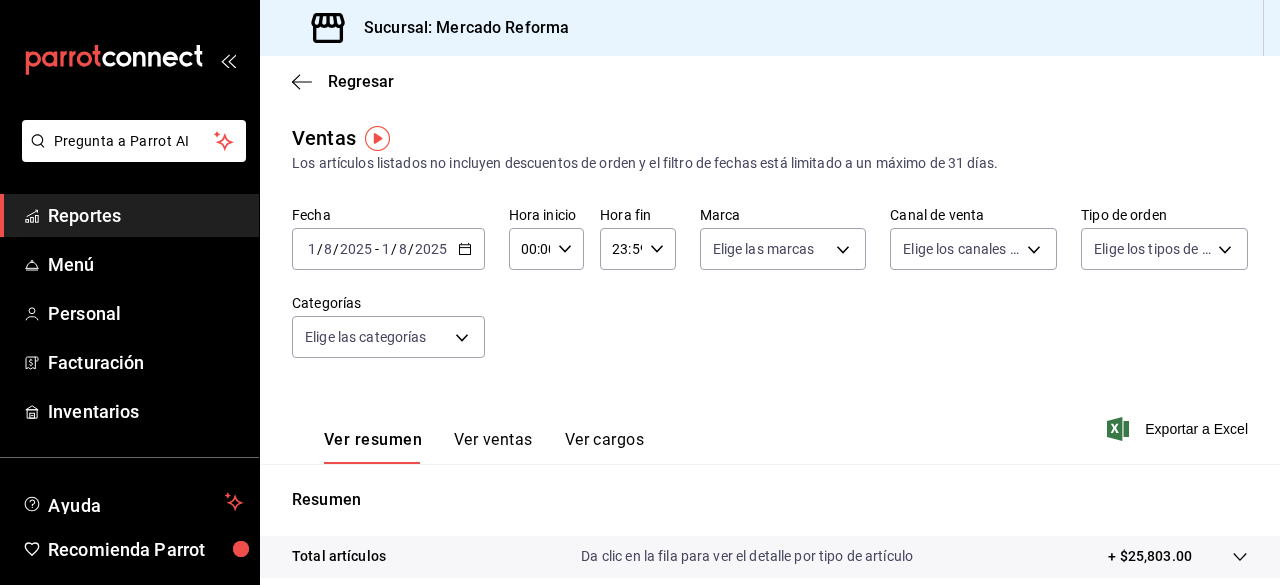 click 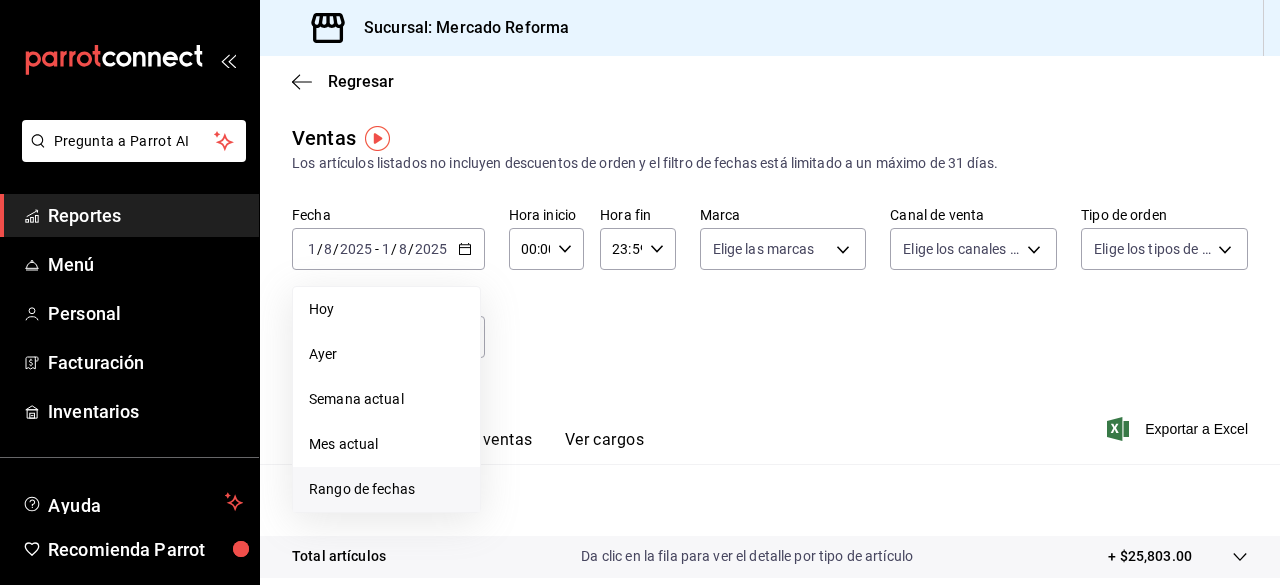 click on "Rango de fechas" at bounding box center [386, 489] 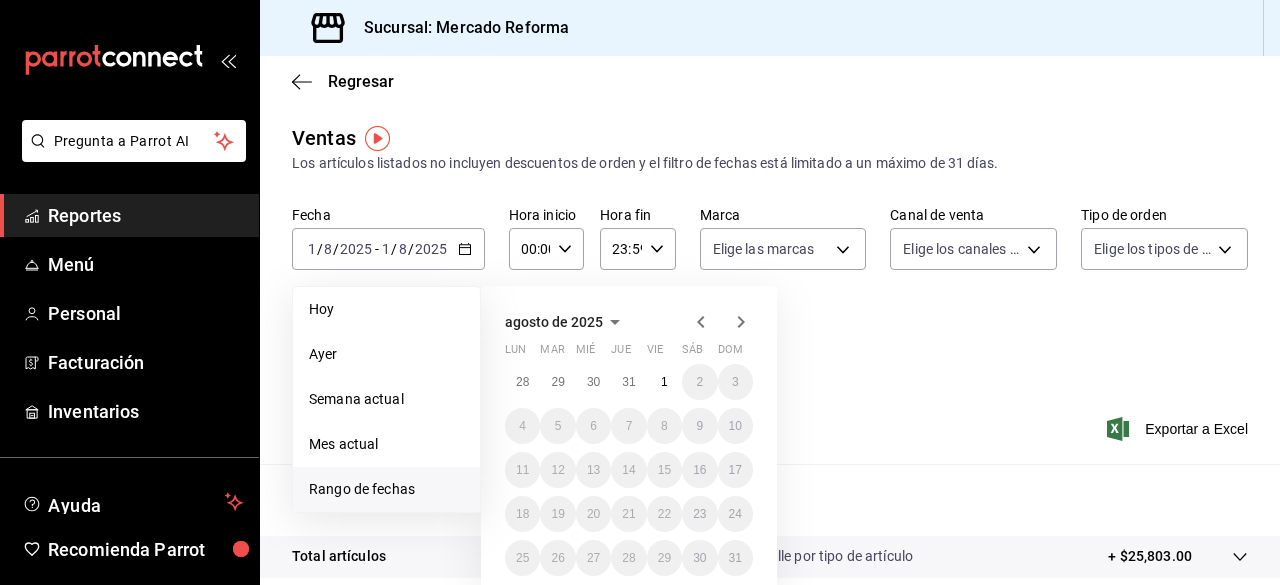 click 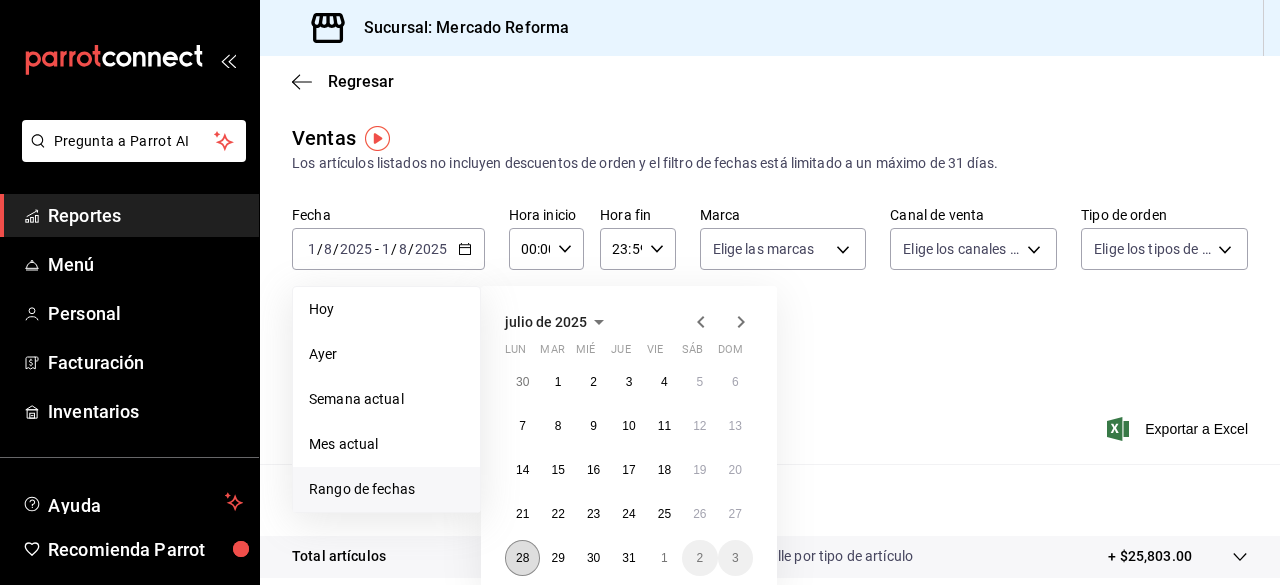 click on "28" at bounding box center (522, 558) 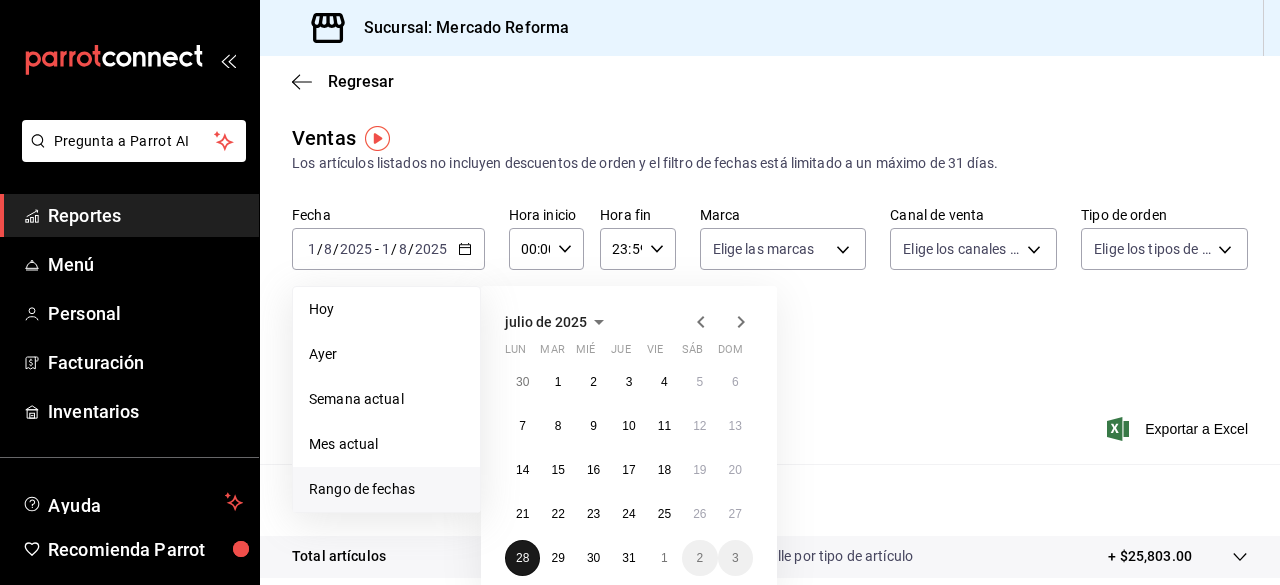 click on "28" at bounding box center (522, 558) 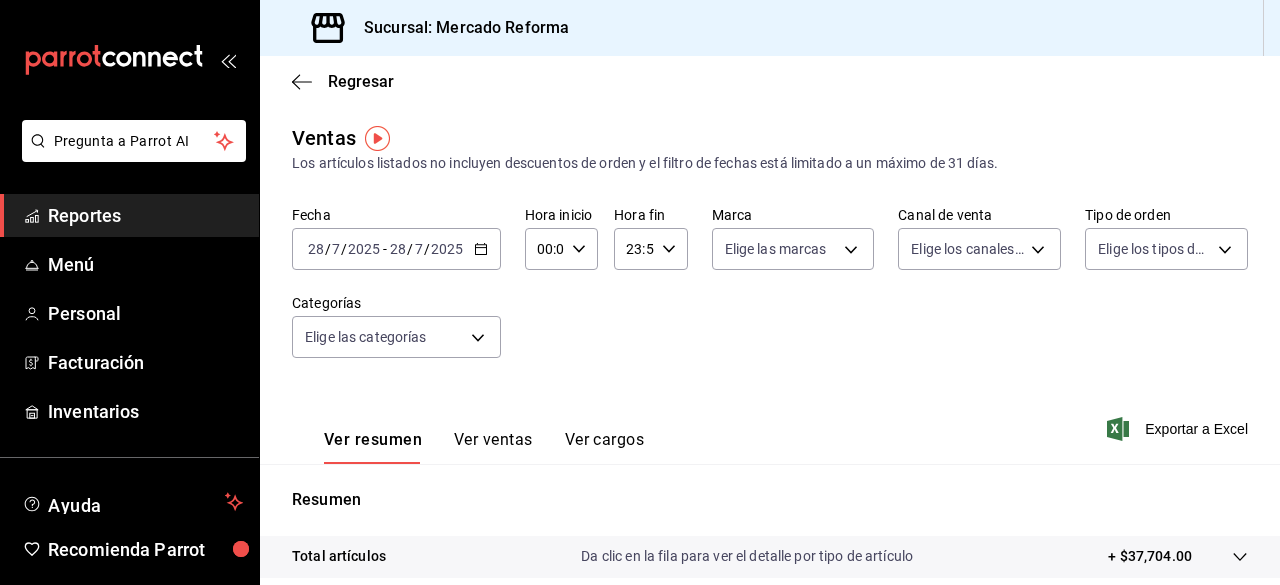 click 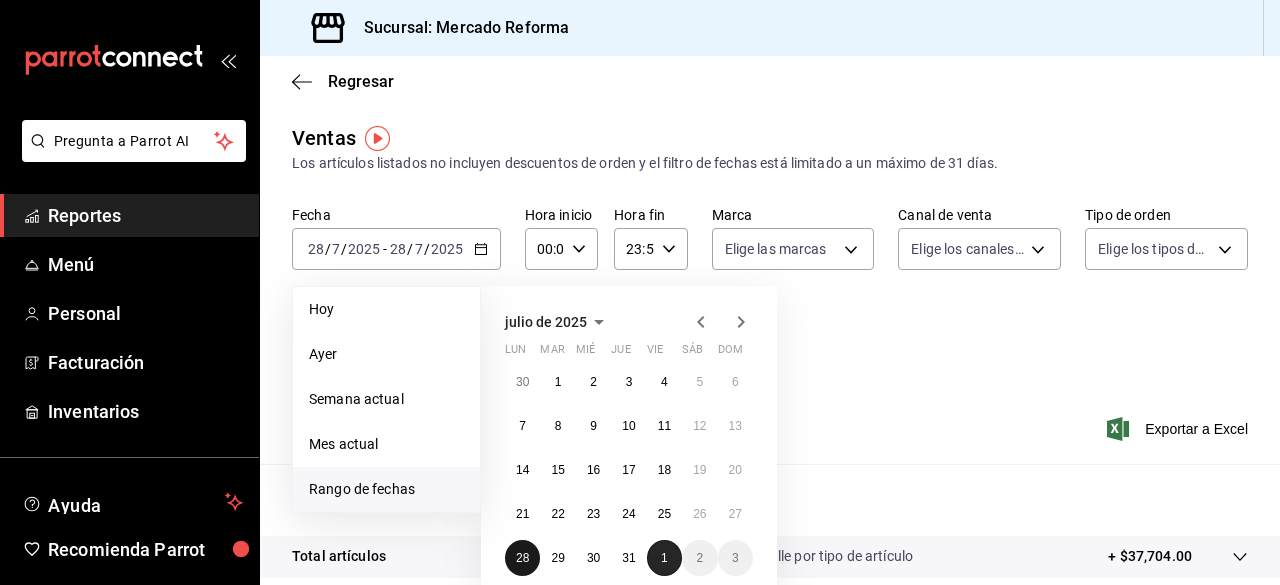 drag, startPoint x: 526, startPoint y: 549, endPoint x: 660, endPoint y: 555, distance: 134.13426 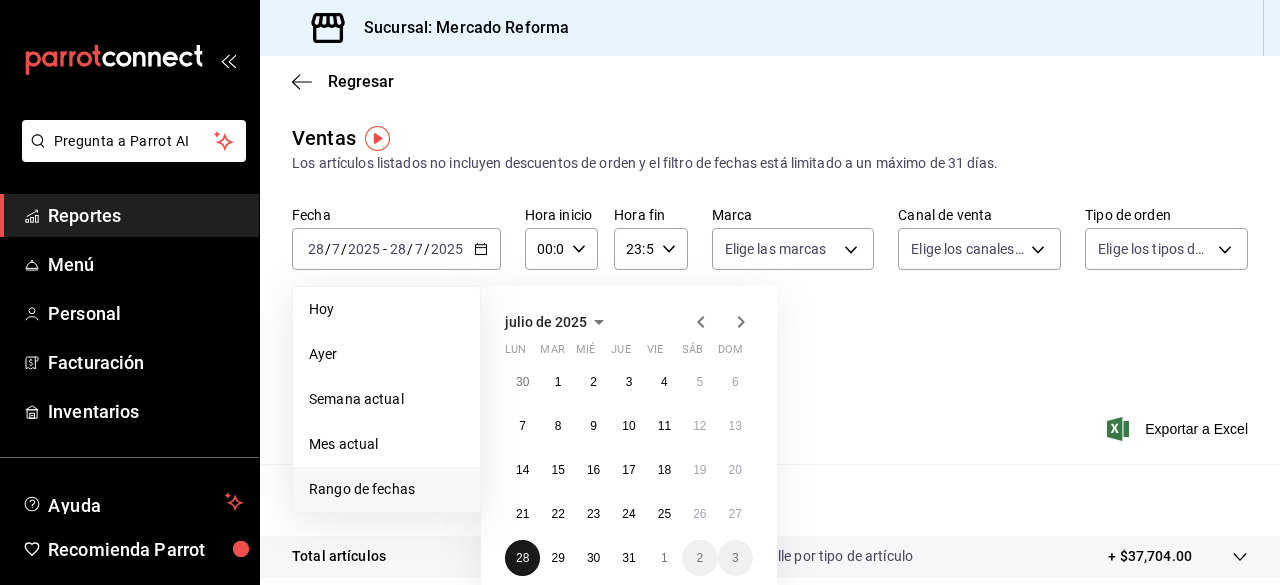 click on "28" at bounding box center (522, 558) 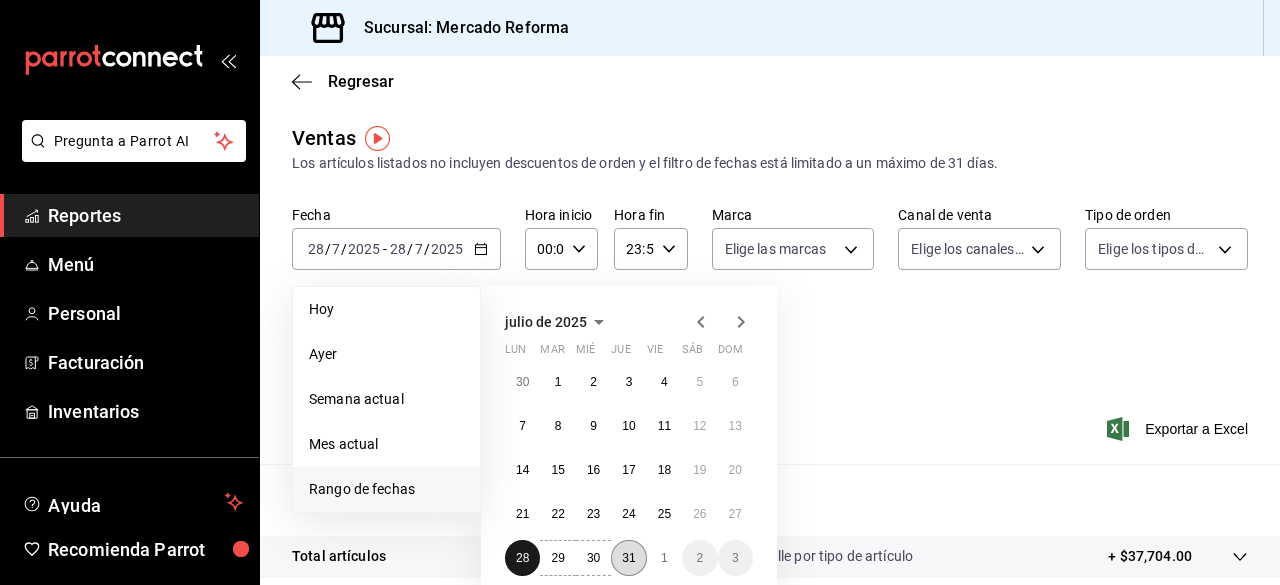 drag, startPoint x: 516, startPoint y: 551, endPoint x: 630, endPoint y: 556, distance: 114.1096 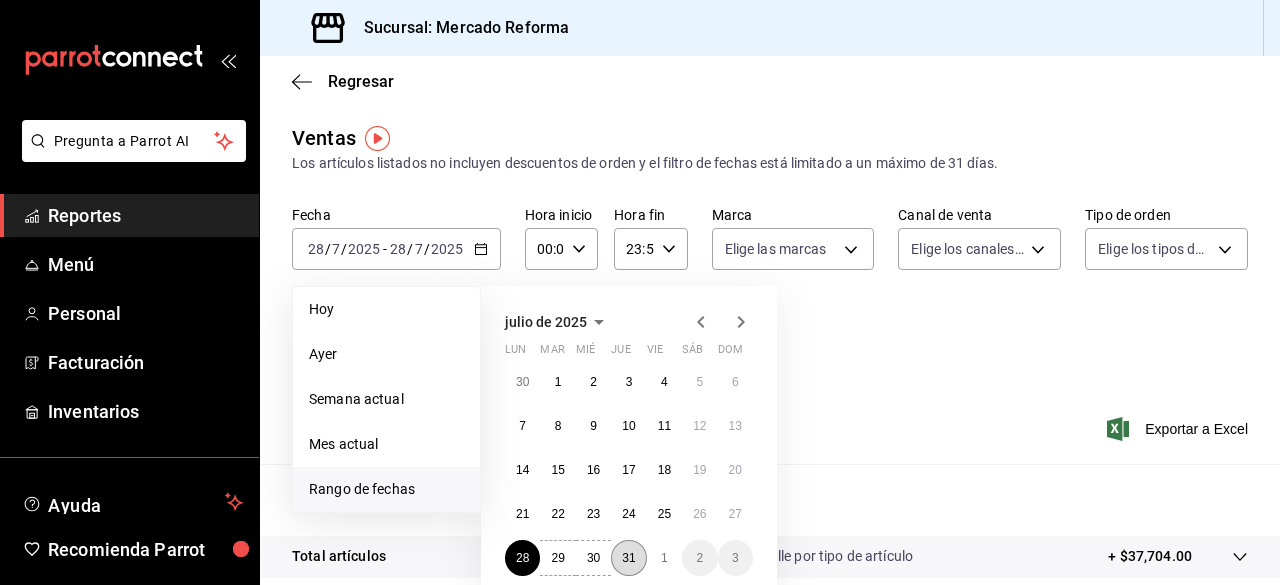 click on "31" at bounding box center [628, 558] 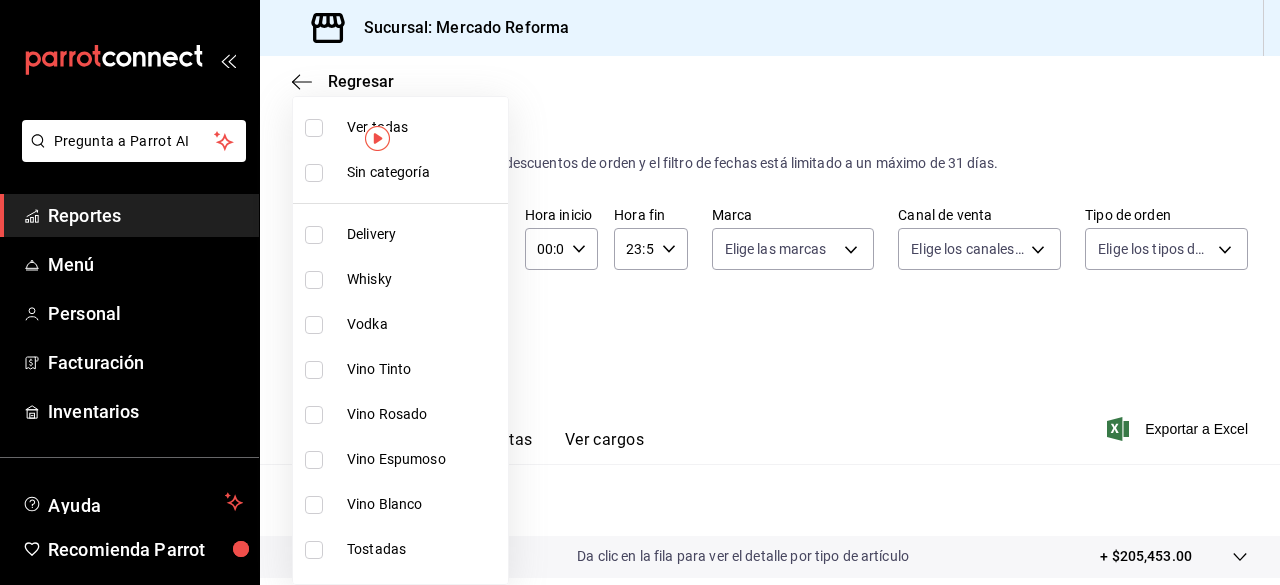 click on "Pregunta a Parrot AI Reportes   Menú   Personal   Facturación   Inventarios   Ayuda Recomienda Parrot   Ricardo Guzman   Sugerir nueva función   Sucursal: Mercado Reforma Regresar Ventas Los artículos listados no incluyen descuentos de orden y el filtro de fechas está limitado a un máximo de 31 días. Fecha 2025-07-28 28 / 7 / 2025 - 2025-07-31 31 / 7 / 2025 Hora inicio 00:00 Hora inicio Hora fin 23:59 Hora fin Marca Elige las marcas Canal de venta Elige los canales de venta Tipo de orden Elige los tipos de orden Categorías Elige las categorías Ver resumen Ver ventas Ver cargos Exportar a Excel Resumen Total artículos Da clic en la fila para ver el detalle por tipo de artículo + $205,453.00 Cargos por servicio + $0.00 Venta bruta = $205,453.00 Descuentos totales - $5,881.20 Certificados de regalo - $3,422.00 Venta total = $196,149.80 Impuestos - $27,055.14 Venta neta = $169,094.66 Pregunta a Parrot AI Reportes   Menú   Personal   Facturación   Inventarios   Ayuda Recomienda Parrot   Ricardo Guzman" at bounding box center [640, 292] 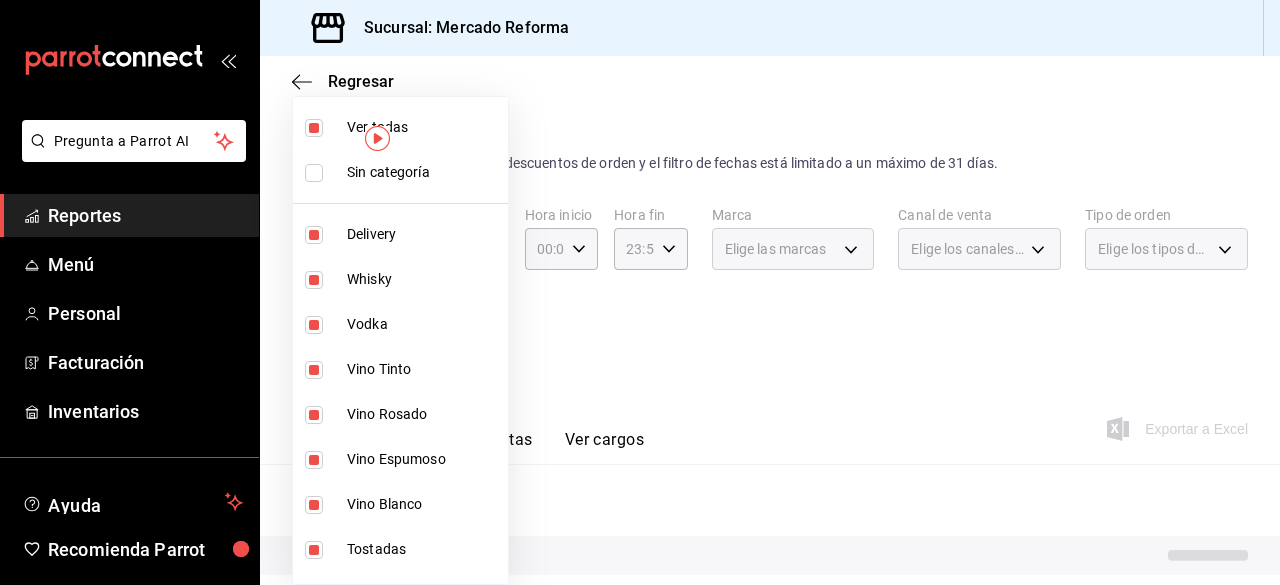 click at bounding box center (640, 292) 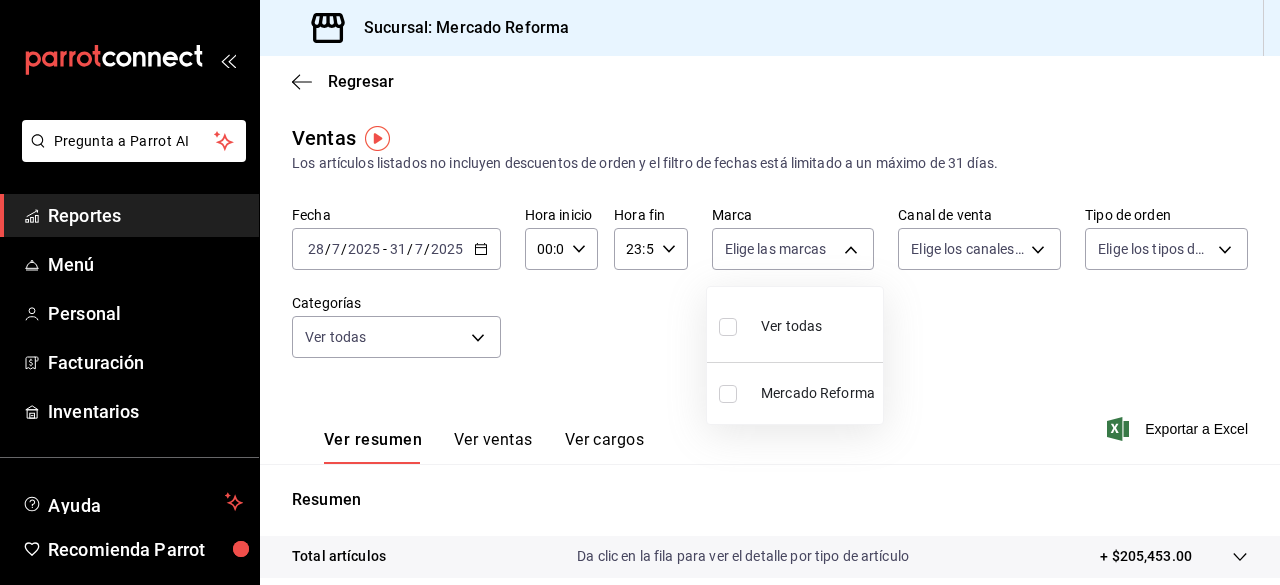 click on "Pregunta a Parrot AI Reportes   Menú   Personal   Facturación   Inventarios   Ayuda Recomienda Parrot   Ricardo Guzman   Sugerir nueva función   Sucursal: Mercado Reforma Regresar Ventas Los artículos listados no incluyen descuentos de orden y el filtro de fechas está limitado a un máximo de 31 días. Fecha 2025-07-28 28 / 7 / 2025 - 2025-07-31 31 / 7 / 2025 Hora inicio 00:00 Hora inicio Hora fin 23:59 Hora fin Marca Elige las marcas Canal de venta Elige los canales de venta Tipo de orden Elige los tipos de orden Categorías Ver todas Ver resumen Ver ventas Ver cargos Exportar a Excel Resumen Total artículos Da clic en la fila para ver el detalle por tipo de artículo + $205,453.00 Cargos por servicio  Sin datos por que no se pueden calcular debido al filtro de categorías seleccionado Venta bruta = $205,453.00 Descuentos totales  Sin datos por que no se pueden calcular debido al filtro de categorías seleccionado Certificados de regalo Venta total = $205,453.00 Impuestos - $27,055.14 Venta neta" at bounding box center [640, 292] 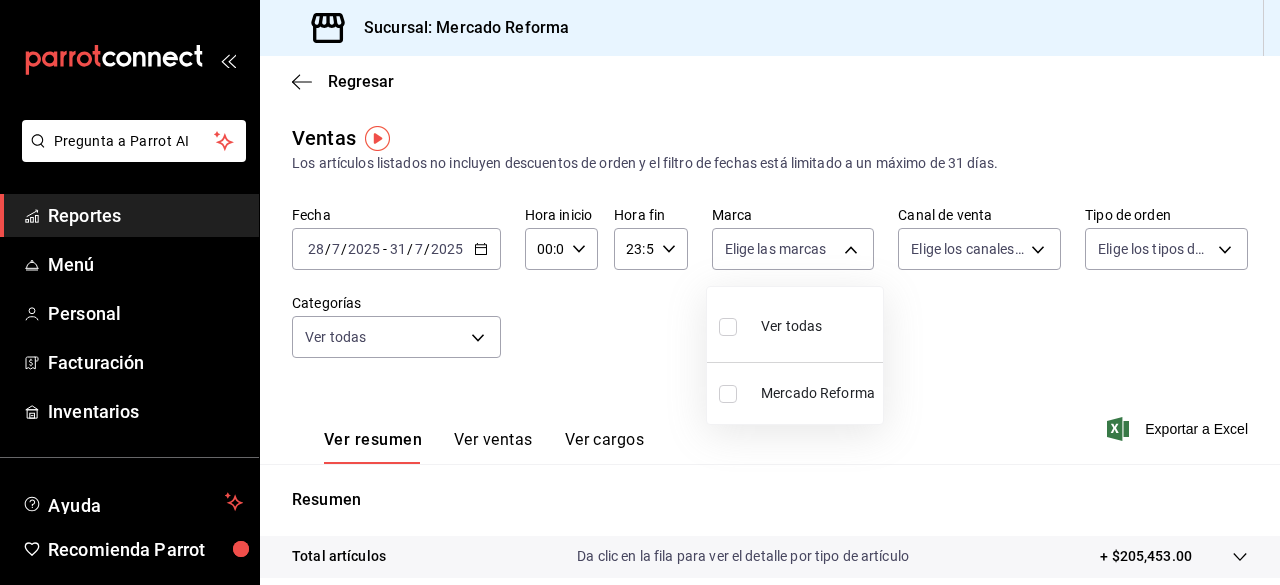 click at bounding box center (728, 327) 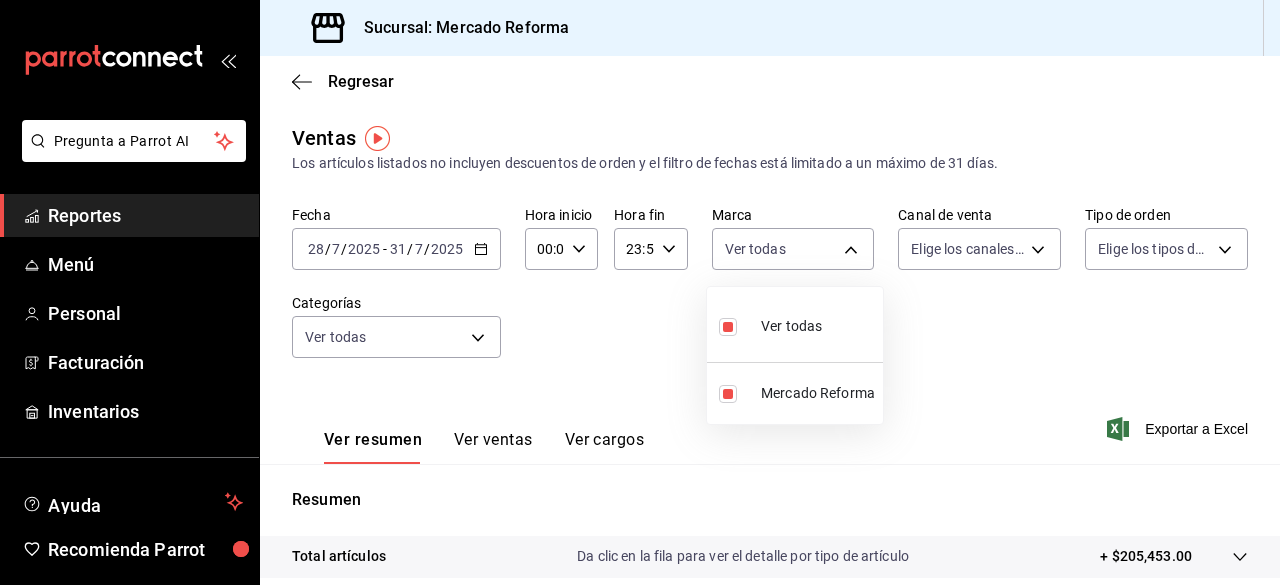 click at bounding box center (640, 292) 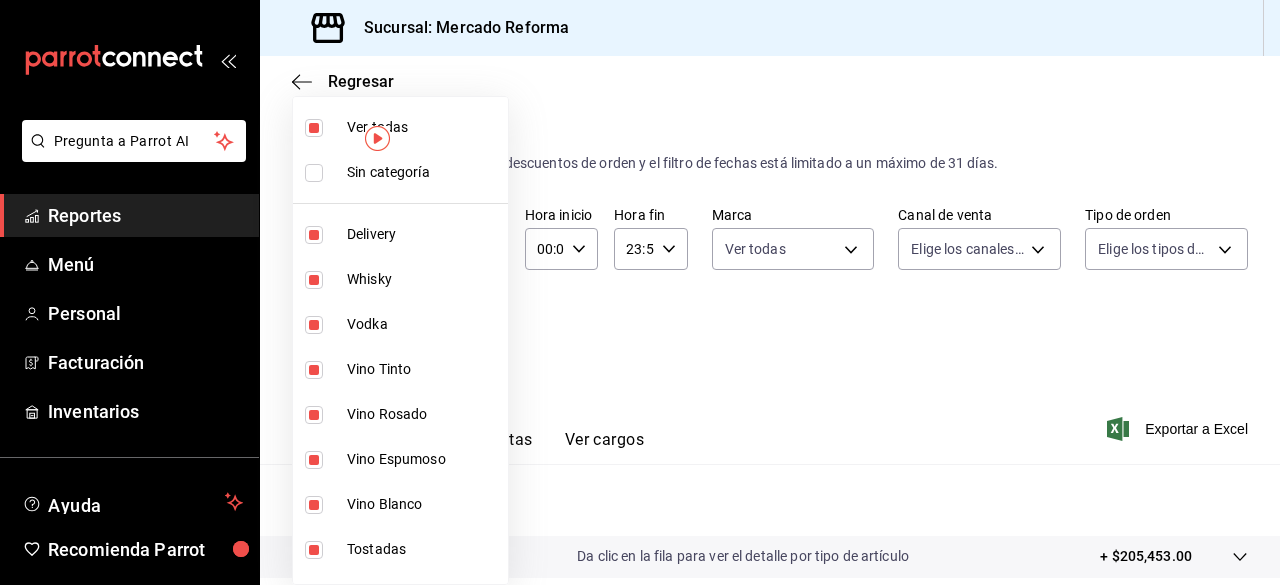 click on "Pregunta a Parrot AI Reportes   Menú   Personal   Facturación   Inventarios   Ayuda Recomienda Parrot   Ricardo Guzman   Sugerir nueva función   Sucursal: Mercado Reforma Regresar Ventas Los artículos listados no incluyen descuentos de orden y el filtro de fechas está limitado a un máximo de 31 días. Fecha 2025-07-28 28 / 7 / 2025 - 2025-07-31 31 / 7 / 2025 Hora inicio 00:00 Hora inicio Hora fin 23:59 Hora fin Marca Ver todas ae828a00-f9e9-46fb-a95c-bc024de736cf Canal de venta Elige los canales de venta Tipo de orden Elige los tipos de orden Categorías Ver todas Ver resumen Ver ventas Ver cargos Exportar a Excel Resumen Total artículos Da clic en la fila para ver el detalle por tipo de artículo + $205,453.00 Cargos por servicio  Sin datos por que no se pueden calcular debido al filtro de categorías seleccionado Venta bruta = $205,453.00 Descuentos totales  Sin datos por que no se pueden calcular debido al filtro de categorías seleccionado Certificados de regalo Venta total = $205,453.00 Impuestos" at bounding box center [640, 292] 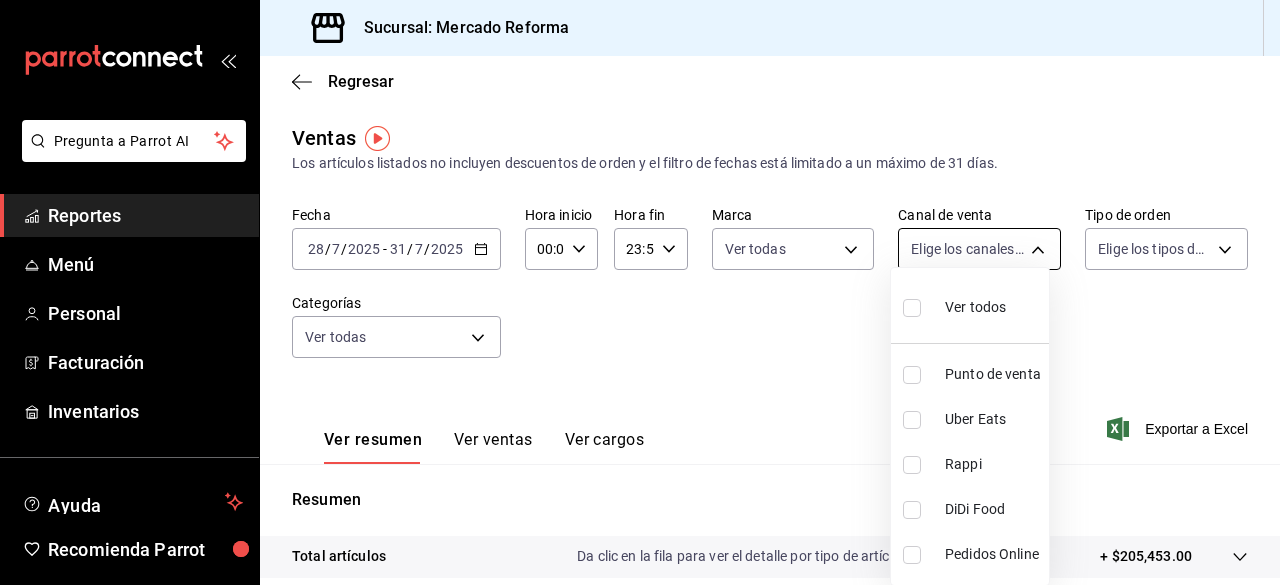 click on "Pregunta a Parrot AI Reportes   Menú   Personal   Facturación   Inventarios   Ayuda Recomienda Parrot   Ricardo Guzman   Sugerir nueva función   Sucursal: Mercado Reforma Regresar Ventas Los artículos listados no incluyen descuentos de orden y el filtro de fechas está limitado a un máximo de 31 días. Fecha 2025-07-28 28 / 7 / 2025 - 2025-07-31 31 / 7 / 2025 Hora inicio 00:00 Hora inicio Hora fin 23:59 Hora fin Marca Ver todas ae828a00-f9e9-46fb-a95c-bc024de736cf Canal de venta Elige los canales de venta Tipo de orden Elige los tipos de orden Categorías Ver todas Ver resumen Ver ventas Ver cargos Exportar a Excel Resumen Total artículos Da clic en la fila para ver el detalle por tipo de artículo + $205,453.00 Cargos por servicio  Sin datos por que no se pueden calcular debido al filtro de categorías seleccionado Venta bruta = $205,453.00 Descuentos totales  Sin datos por que no se pueden calcular debido al filtro de categorías seleccionado Certificados de regalo Venta total = $205,453.00 Impuestos" at bounding box center [640, 292] 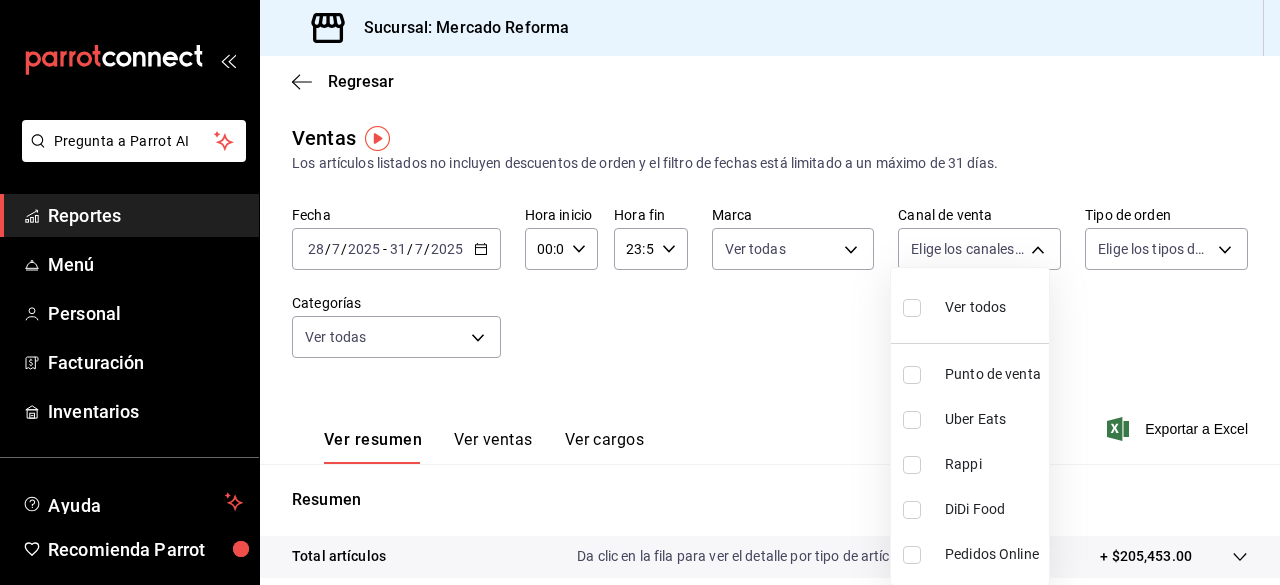 click at bounding box center (912, 308) 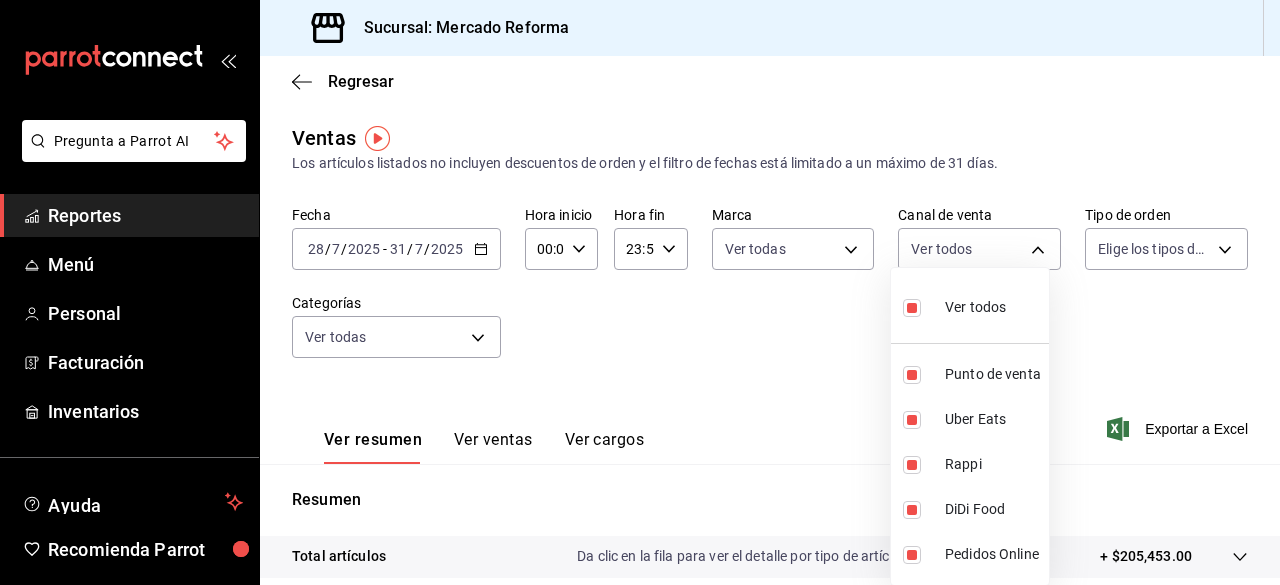 click at bounding box center [640, 292] 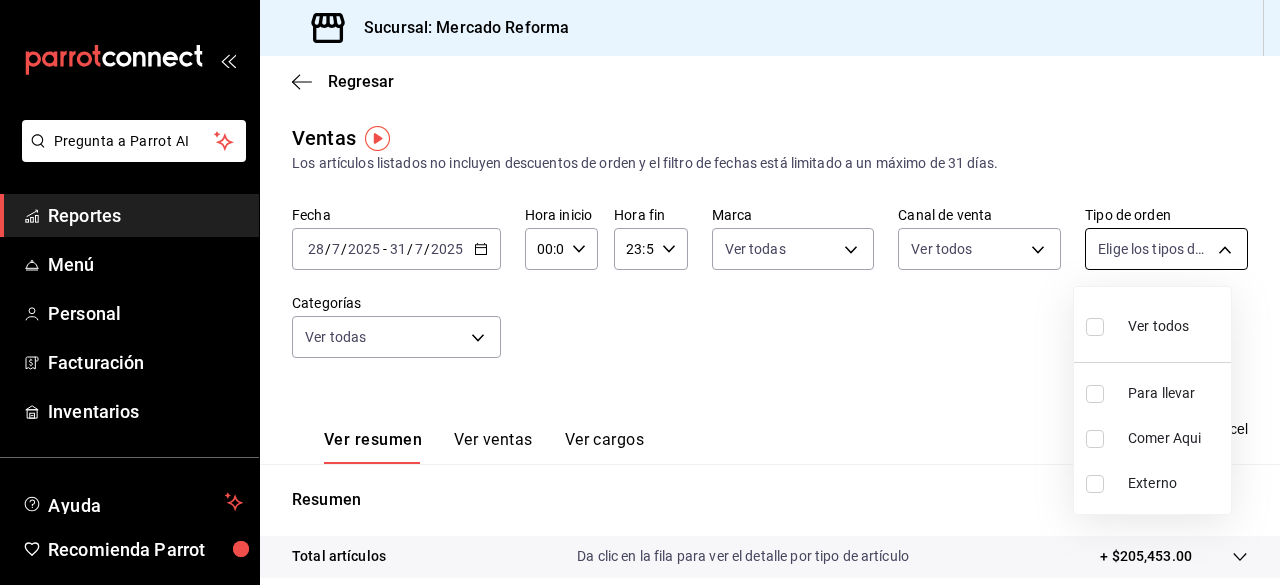click on "Pregunta a Parrot AI Reportes   Menú   Personal   Facturación   Inventarios   Ayuda Recomienda Parrot   Ricardo Guzman   Sugerir nueva función   Sucursal: Mercado Reforma Regresar Ventas Los artículos listados no incluyen descuentos de orden y el filtro de fechas está limitado a un máximo de 31 días. Fecha 2025-07-28 28 / 7 / 2025 - 2025-07-31 31 / 7 / 2025 Hora inicio 00:00 Hora inicio Hora fin 23:59 Hora fin Marca Ver todas ae828a00-f9e9-46fb-a95c-bc024de736cf Canal de venta Ver todos PARROT,UBER_EATS,RAPPI,DIDI_FOOD,ONLINE Tipo de orden Elige los tipos de orden Categorías Ver todas Ver resumen Ver ventas Ver cargos Exportar a Excel Resumen Total artículos Da clic en la fila para ver el detalle por tipo de artículo + $205,453.00 Cargos por servicio  Sin datos por que no se pueden calcular debido al filtro de categorías seleccionado Venta bruta = $205,453.00 Descuentos totales  Sin datos por que no se pueden calcular debido al filtro de categorías seleccionado Certificados de regalo Venta total" at bounding box center (640, 292) 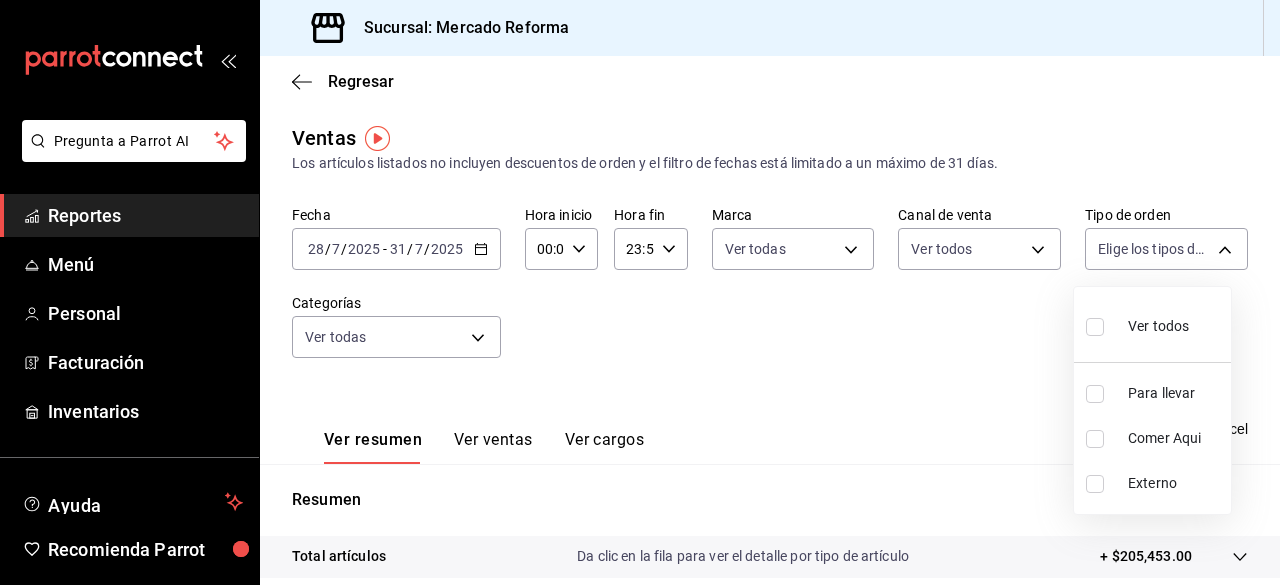 click at bounding box center (1095, 327) 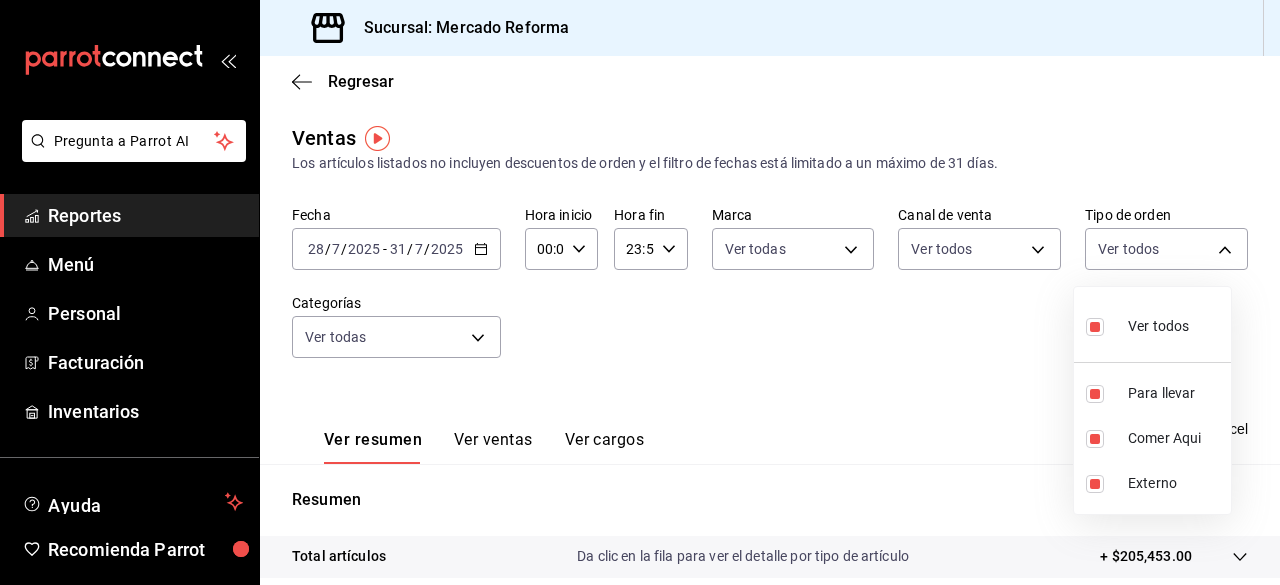 click at bounding box center (640, 292) 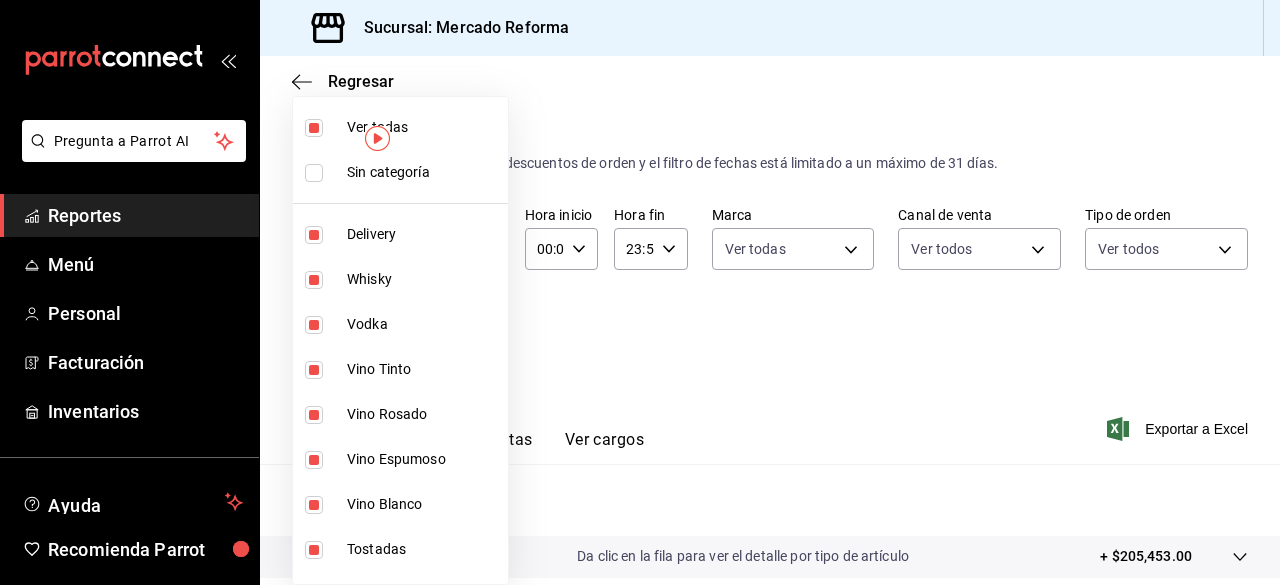 click on "Pregunta a Parrot AI Reportes   Menú   Personal   Facturación   Inventarios   Ayuda Recomienda Parrot   Ricardo Guzman   Sugerir nueva función   Sucursal: Mercado Reforma Regresar Ventas Los artículos listados no incluyen descuentos de orden y el filtro de fechas está limitado a un máximo de 31 días. Fecha 2025-07-28 28 / 7 / 2025 - 2025-07-31 31 / 7 / 2025 Hora inicio 00:00 Hora inicio Hora fin 23:59 Hora fin Marca Ver todas ae828a00-f9e9-46fb-a95c-bc024de736cf Canal de venta Ver todos PARROT,UBER_EATS,RAPPI,DIDI_FOOD,ONLINE Tipo de orden Ver todos 543b6f55-63b3-4283-b38a-1c71103a1357,8967f16d-2e4d-4984-8791-673d8c0d58d4,EXTERNAL Categorías Ver todas Ver resumen Ver ventas Ver cargos Exportar a Excel Resumen Total artículos Da clic en la fila para ver el detalle por tipo de artículo + $205,453.00 Cargos por servicio  Sin datos por que no se pueden calcular debido al filtro de categorías seleccionado Venta bruta = $205,453.00 Descuentos totales Certificados de regalo Venta total = $205,453.00" at bounding box center [640, 292] 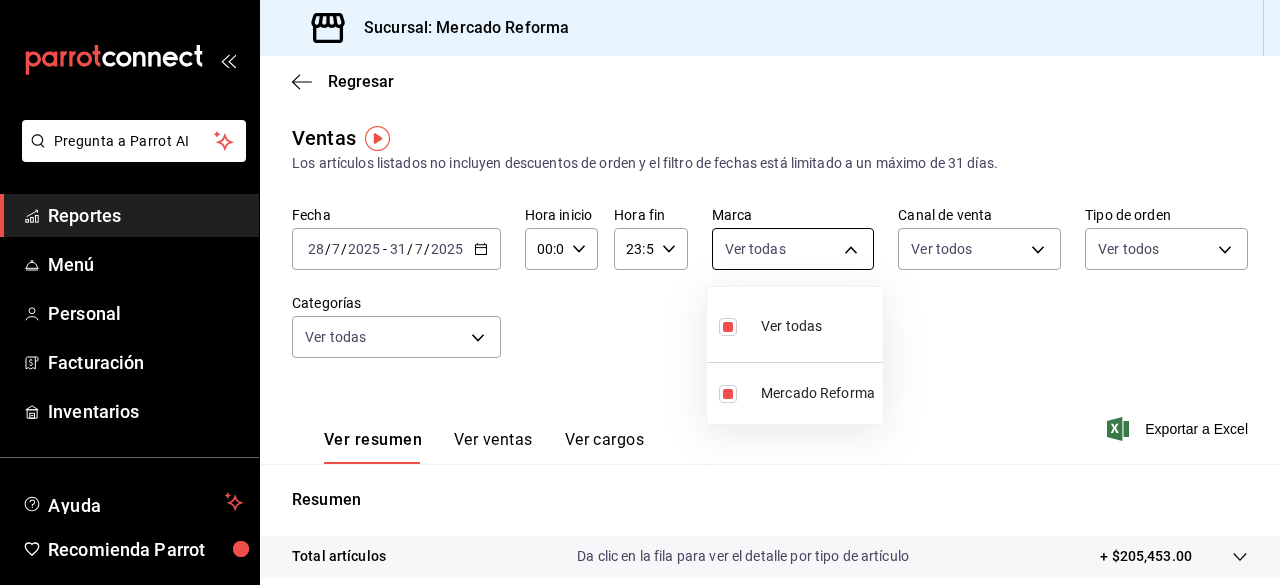 click on "Pregunta a Parrot AI Reportes   Menú   Personal   Facturación   Inventarios   Ayuda Recomienda Parrot   Ricardo Guzman   Sugerir nueva función   Sucursal: Mercado Reforma Regresar Ventas Los artículos listados no incluyen descuentos de orden y el filtro de fechas está limitado a un máximo de 31 días. Fecha 2025-07-28 28 / 7 / 2025 - 2025-07-31 31 / 7 / 2025 Hora inicio 00:00 Hora inicio Hora fin 23:59 Hora fin Marca Ver todas ae828a00-f9e9-46fb-a95c-bc024de736cf Canal de venta Ver todos PARROT,UBER_EATS,RAPPI,DIDI_FOOD,ONLINE Tipo de orden Ver todos 543b6f55-63b3-4283-b38a-1c71103a1357,8967f16d-2e4d-4984-8791-673d8c0d58d4,EXTERNAL Categorías Ver todas Ver resumen Ver ventas Ver cargos Exportar a Excel Resumen Total artículos Da clic en la fila para ver el detalle por tipo de artículo + $205,453.00 Cargos por servicio  Sin datos por que no se pueden calcular debido al filtro de categorías seleccionado Venta bruta = $205,453.00 Descuentos totales Certificados de regalo Venta total = $205,453.00" at bounding box center [640, 292] 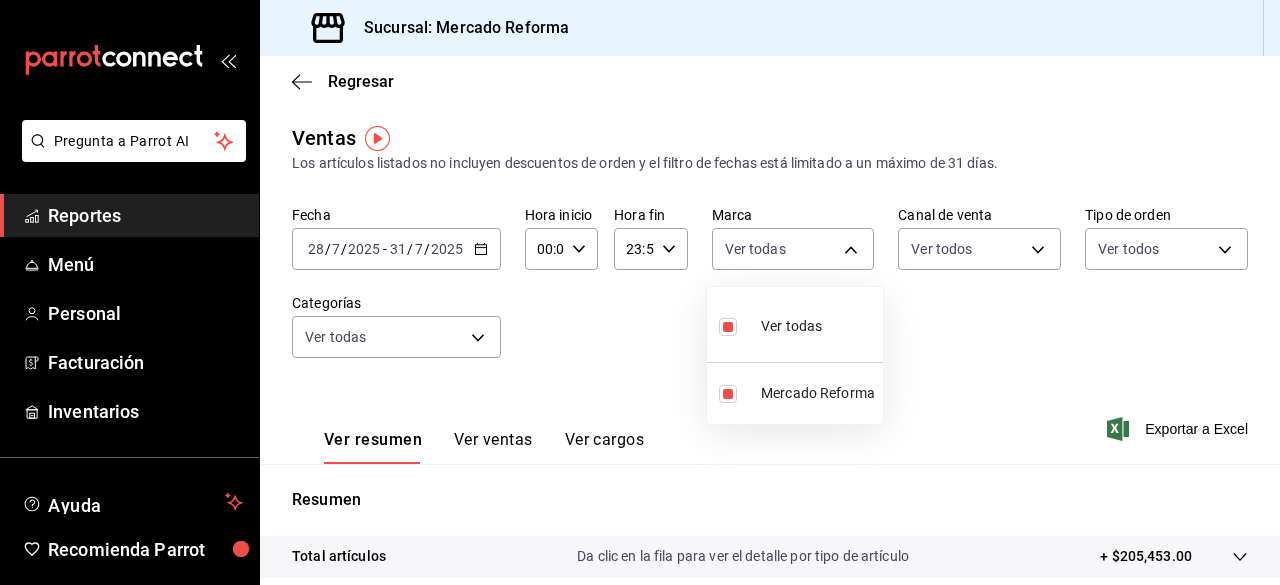 click at bounding box center [640, 292] 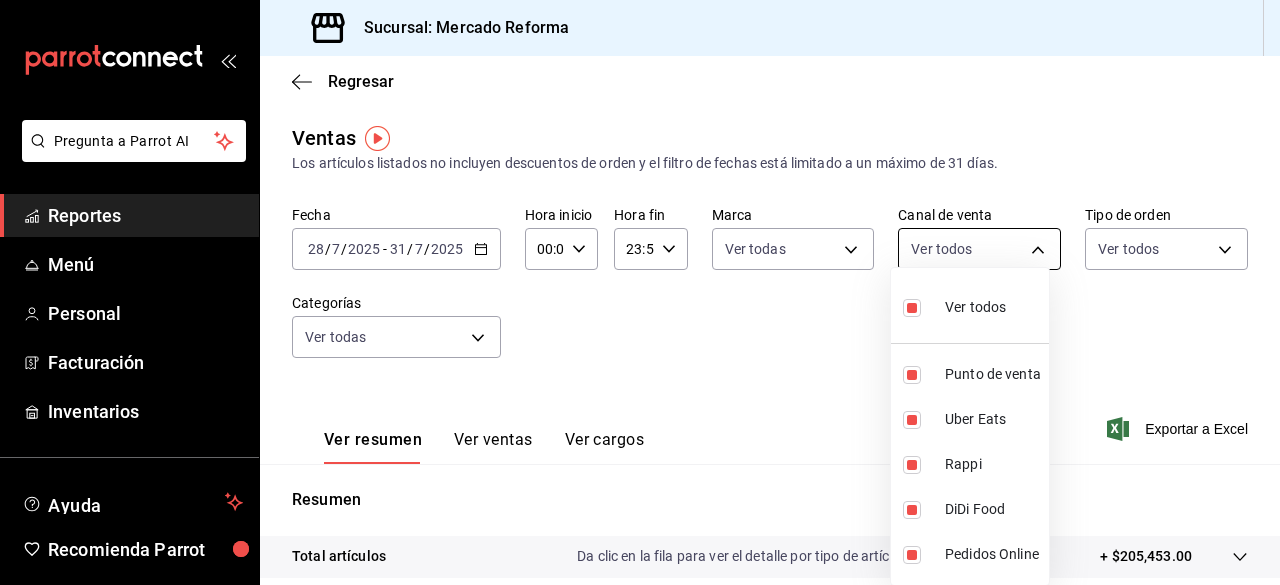 click on "Pregunta a Parrot AI Reportes   Menú   Personal   Facturación   Inventarios   Ayuda Recomienda Parrot   Ricardo Guzman   Sugerir nueva función   Sucursal: Mercado Reforma Regresar Ventas Los artículos listados no incluyen descuentos de orden y el filtro de fechas está limitado a un máximo de 31 días. Fecha 2025-07-28 28 / 7 / 2025 - 2025-07-31 31 / 7 / 2025 Hora inicio 00:00 Hora inicio Hora fin 23:59 Hora fin Marca Ver todas ae828a00-f9e9-46fb-a95c-bc024de736cf Canal de venta Ver todos PARROT,UBER_EATS,RAPPI,DIDI_FOOD,ONLINE Tipo de orden Ver todos 543b6f55-63b3-4283-b38a-1c71103a1357,8967f16d-2e4d-4984-8791-673d8c0d58d4,EXTERNAL Categorías Ver todas Ver resumen Ver ventas Ver cargos Exportar a Excel Resumen Total artículos Da clic en la fila para ver el detalle por tipo de artículo + $205,453.00 Cargos por servicio  Sin datos por que no se pueden calcular debido al filtro de categorías seleccionado Venta bruta = $205,453.00 Descuentos totales Certificados de regalo Venta total = $205,453.00" at bounding box center (640, 292) 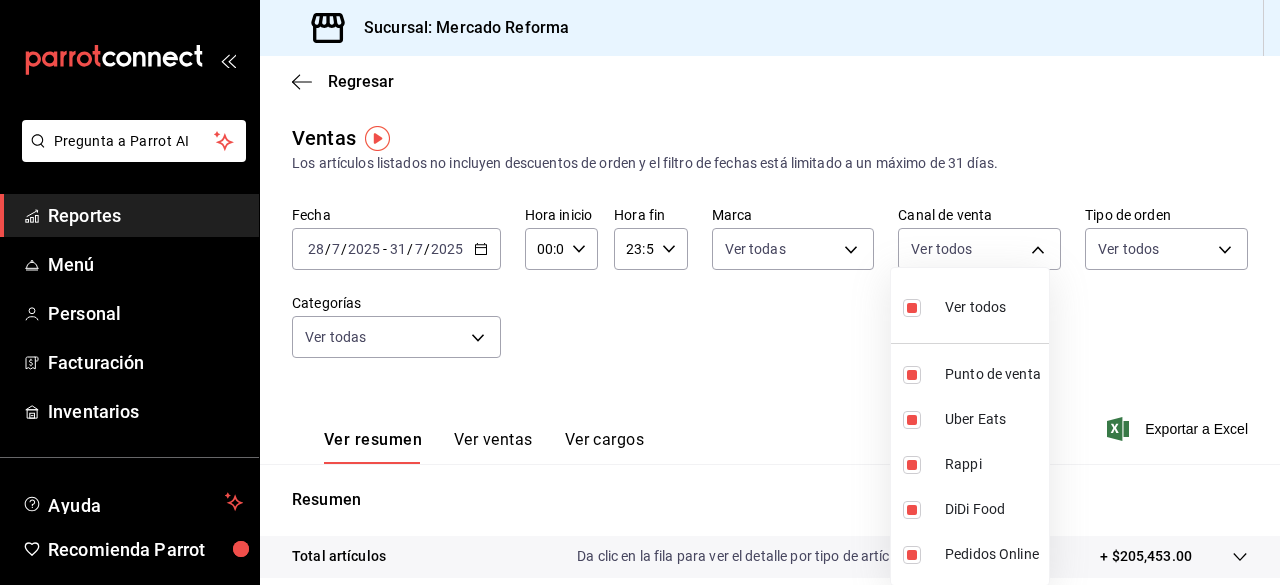 click at bounding box center (640, 292) 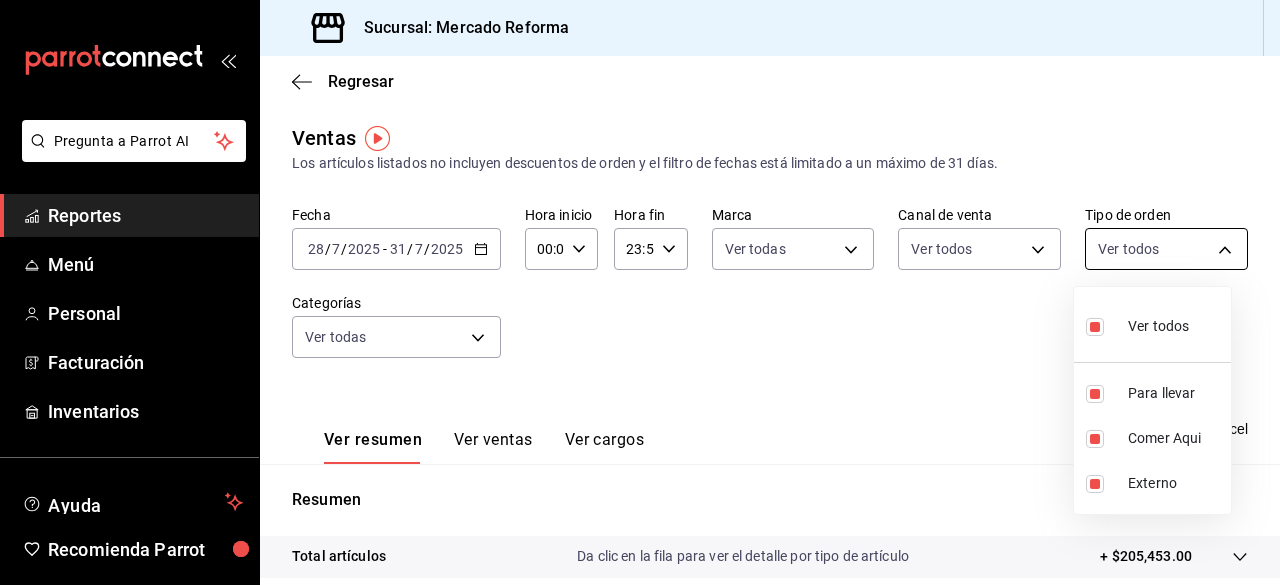 click on "Pregunta a Parrot AI Reportes   Menú   Personal   Facturación   Inventarios   Ayuda Recomienda Parrot   Ricardo Guzman   Sugerir nueva función   Sucursal: Mercado Reforma Regresar Ventas Los artículos listados no incluyen descuentos de orden y el filtro de fechas está limitado a un máximo de 31 días. Fecha 2025-07-28 28 / 7 / 2025 - 2025-07-31 31 / 7 / 2025 Hora inicio 00:00 Hora inicio Hora fin 23:59 Hora fin Marca Ver todas ae828a00-f9e9-46fb-a95c-bc024de736cf Canal de venta Ver todos PARROT,UBER_EATS,RAPPI,DIDI_FOOD,ONLINE Tipo de orden Ver todos 543b6f55-63b3-4283-b38a-1c71103a1357,8967f16d-2e4d-4984-8791-673d8c0d58d4,EXTERNAL Categorías Ver todas Ver resumen Ver ventas Ver cargos Exportar a Excel Resumen Total artículos Da clic en la fila para ver el detalle por tipo de artículo + $205,453.00 Cargos por servicio  Sin datos por que no se pueden calcular debido al filtro de categorías seleccionado Venta bruta = $205,453.00 Descuentos totales Certificados de regalo Venta total = $205,453.00" at bounding box center [640, 292] 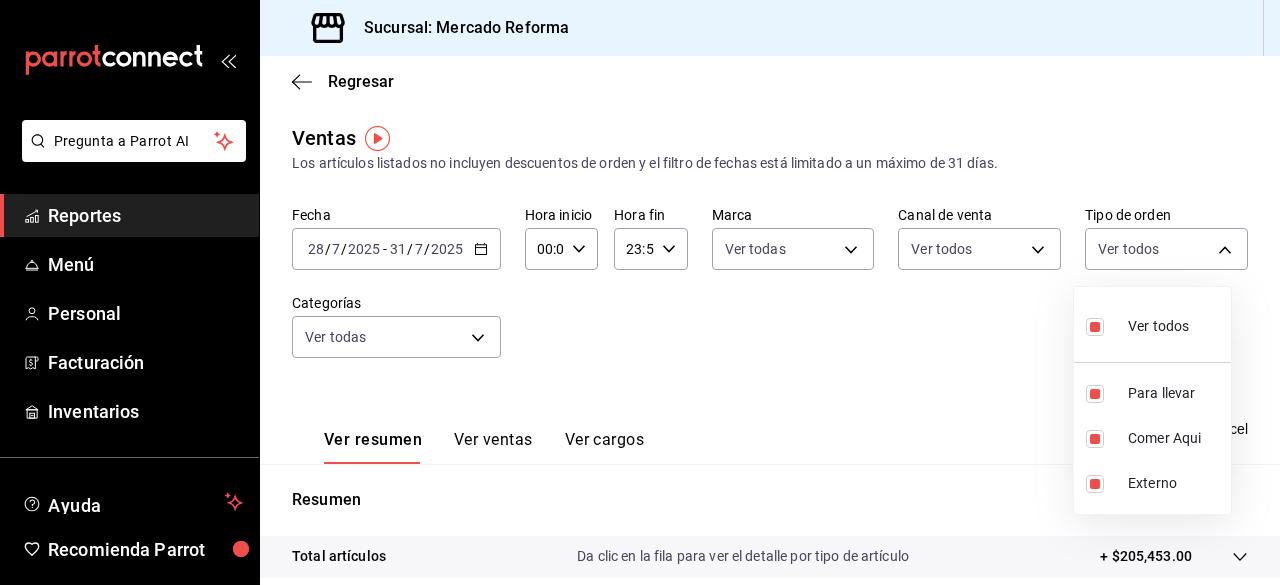 click at bounding box center (640, 292) 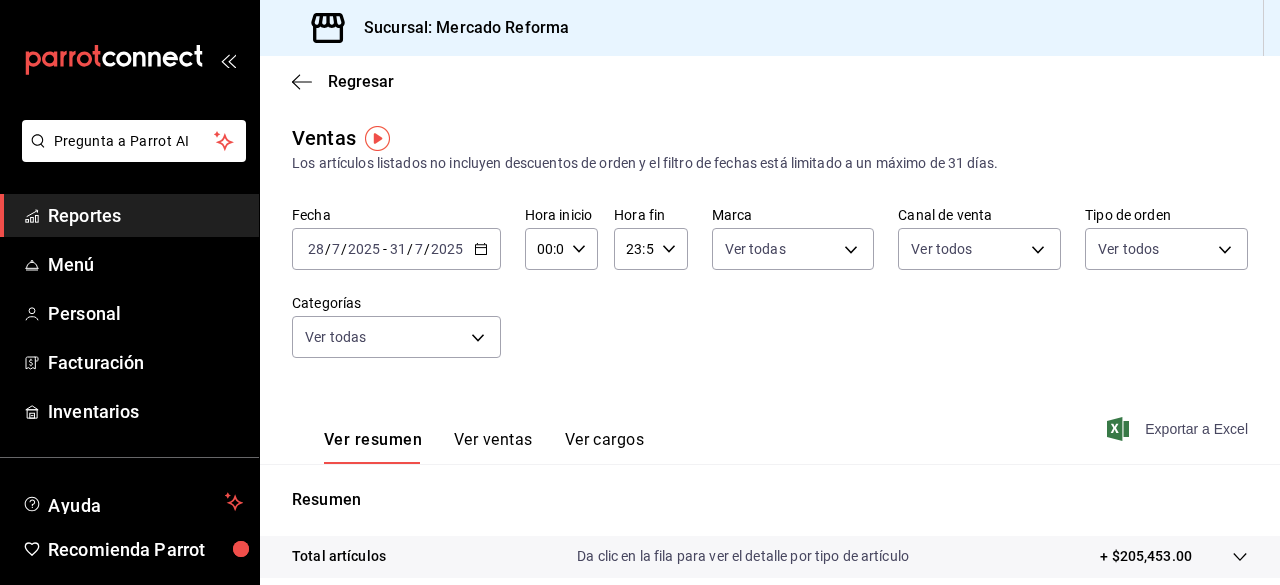 click on "Exportar a Excel" at bounding box center [1179, 429] 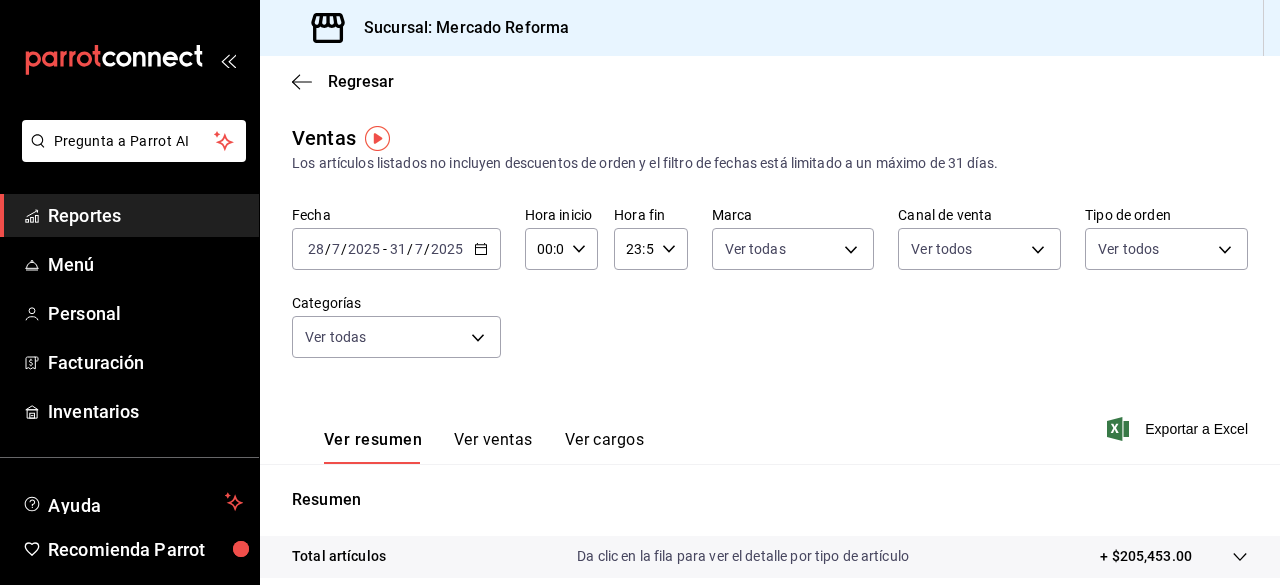 click 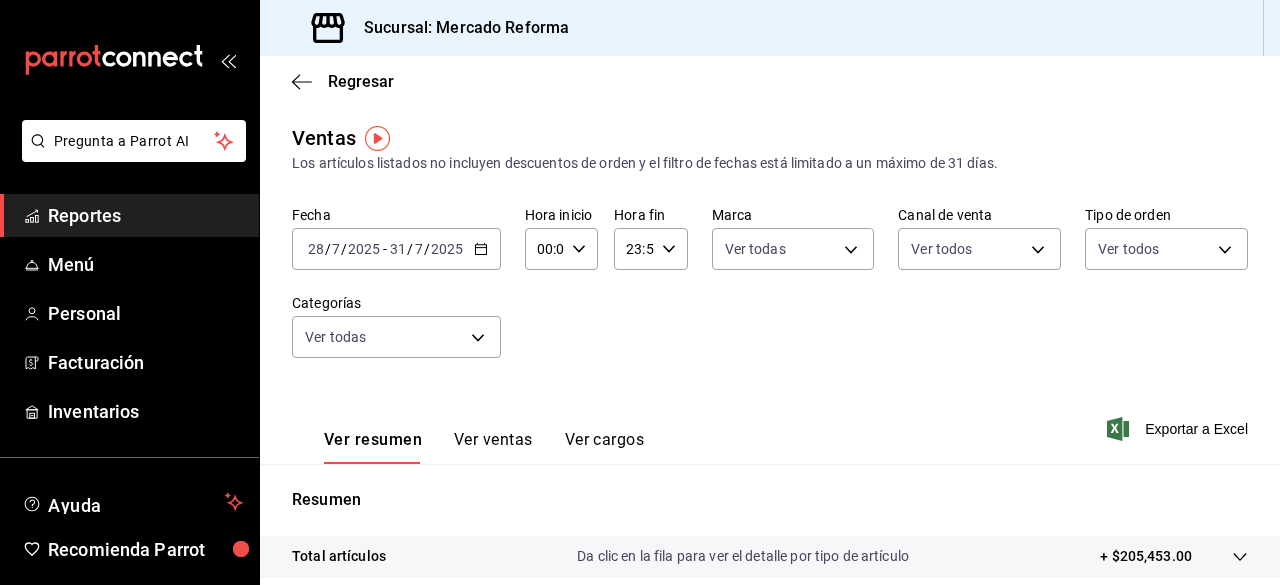 click on "Ver resumen Ver ventas Ver cargos Exportar a Excel" at bounding box center (770, 423) 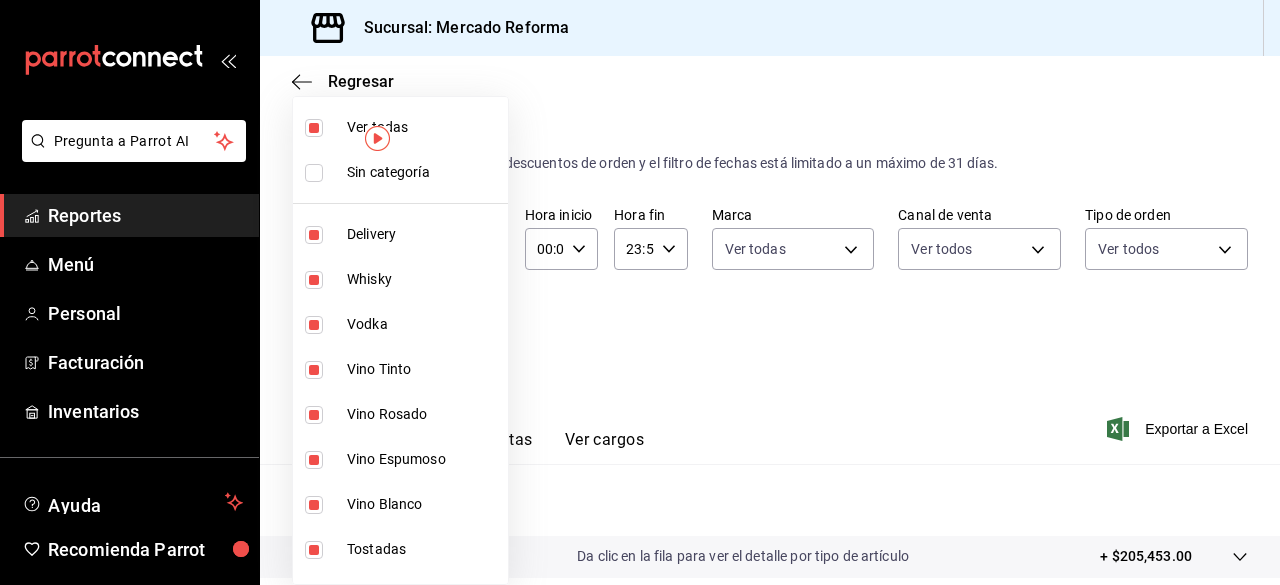 click on "Pregunta a Parrot AI Reportes   Menú   Personal   Facturación   Inventarios   Ayuda Recomienda Parrot   Ricardo Guzman   Sugerir nueva función   Sucursal: Mercado Reforma Regresar Ventas Los artículos listados no incluyen descuentos de orden y el filtro de fechas está limitado a un máximo de 31 días. Fecha 2025-07-28 28 / 7 / 2025 - 2025-07-31 31 / 7 / 2025 Hora inicio 00:00 Hora inicio Hora fin 23:59 Hora fin Marca Ver todas ae828a00-f9e9-46fb-a95c-bc024de736cf Canal de venta Ver todos PARROT,UBER_EATS,RAPPI,DIDI_FOOD,ONLINE Tipo de orden Ver todos 543b6f55-63b3-4283-b38a-1c71103a1357,8967f16d-2e4d-4984-8791-673d8c0d58d4,EXTERNAL Categorías Ver todas Ver resumen Ver ventas Ver cargos Exportar a Excel Resumen Total artículos Da clic en la fila para ver el detalle por tipo de artículo + $205,453.00 Cargos por servicio  Sin datos por que no se pueden calcular debido al filtro de categorías seleccionado Venta bruta = $205,453.00 Descuentos totales Certificados de regalo Venta total = $205,453.00" at bounding box center (640, 292) 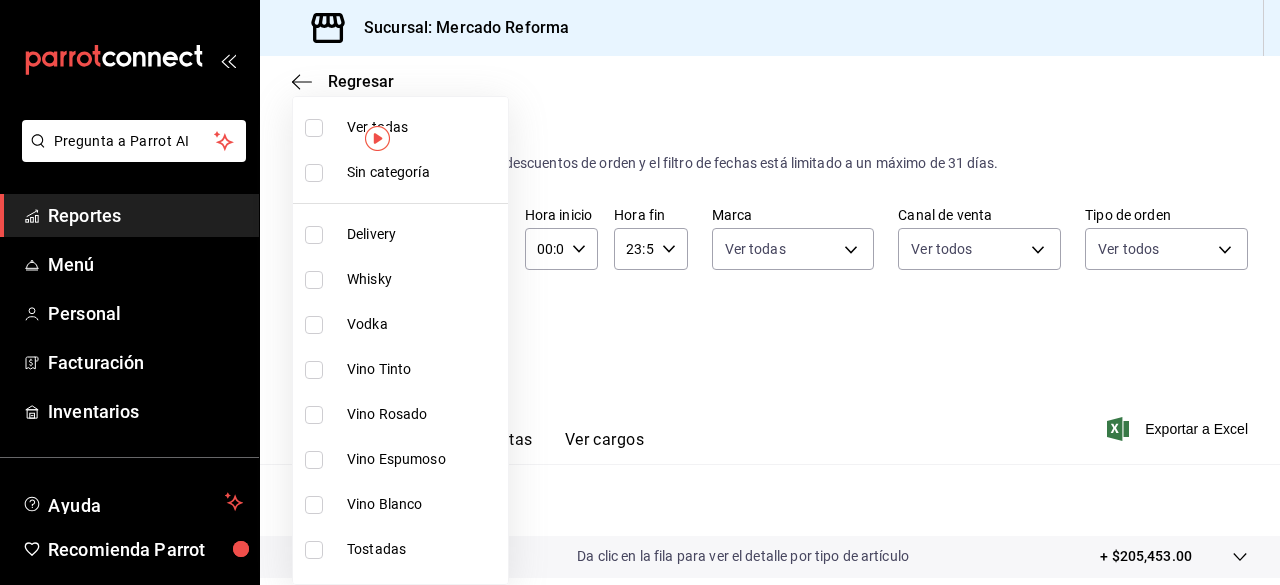 click at bounding box center (314, 128) 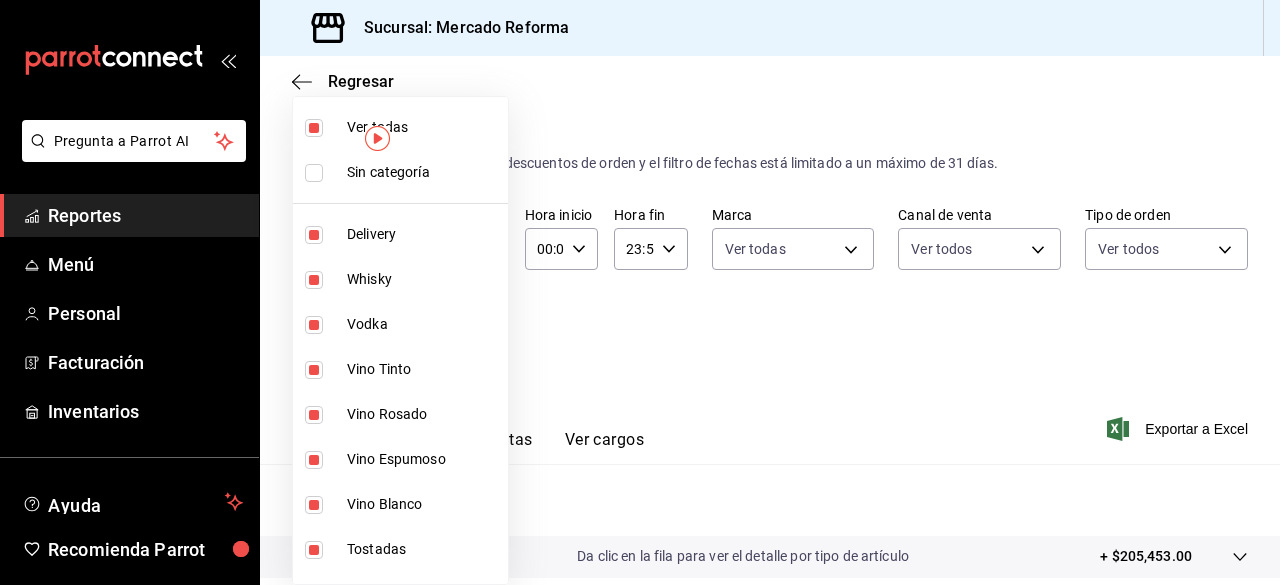 click at bounding box center (640, 292) 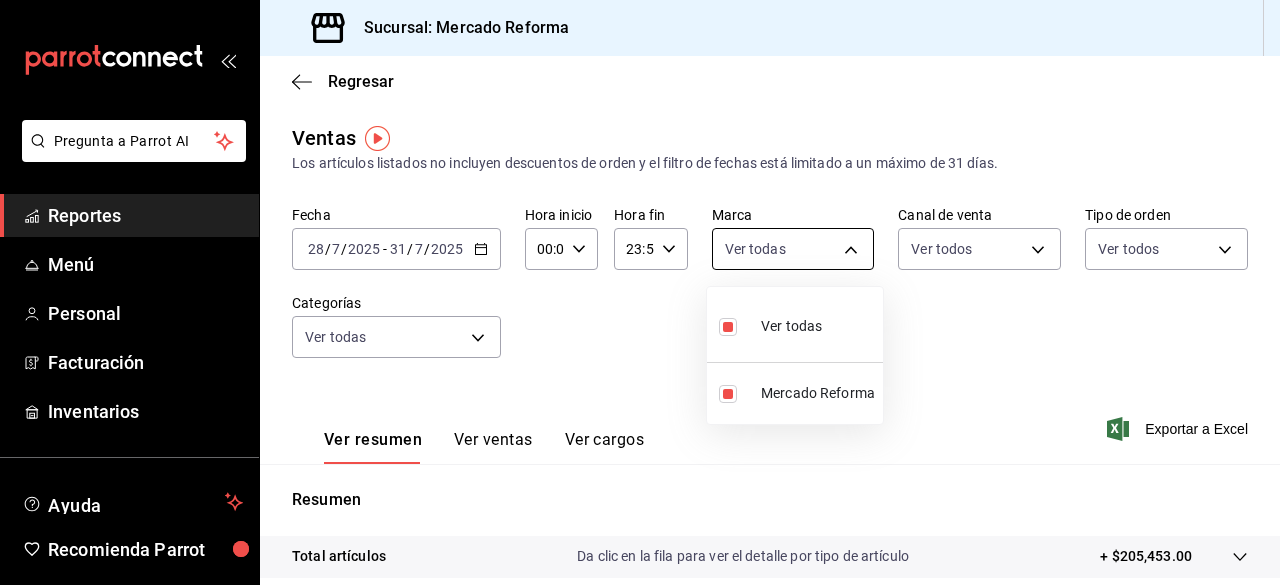 click on "Pregunta a Parrot AI Reportes   Menú   Personal   Facturación   Inventarios   Ayuda Recomienda Parrot   Ricardo Guzman   Sugerir nueva función   Sucursal: Mercado Reforma Regresar Ventas Los artículos listados no incluyen descuentos de orden y el filtro de fechas está limitado a un máximo de 31 días. Fecha 2025-07-28 28 / 7 / 2025 - 2025-07-31 31 / 7 / 2025 Hora inicio 00:00 Hora inicio Hora fin 23:59 Hora fin Marca Ver todas ae828a00-f9e9-46fb-a95c-bc024de736cf Canal de venta Ver todos PARROT,UBER_EATS,RAPPI,DIDI_FOOD,ONLINE Tipo de orden Ver todos 543b6f55-63b3-4283-b38a-1c71103a1357,8967f16d-2e4d-4984-8791-673d8c0d58d4,EXTERNAL Categorías Ver todas Ver resumen Ver ventas Ver cargos Exportar a Excel Resumen Total artículos Da clic en la fila para ver el detalle por tipo de artículo + $205,453.00 Cargos por servicio  Sin datos por que no se pueden calcular debido al filtro de categorías seleccionado Venta bruta = $205,453.00 Descuentos totales Certificados de regalo Venta total = $205,453.00" at bounding box center (640, 292) 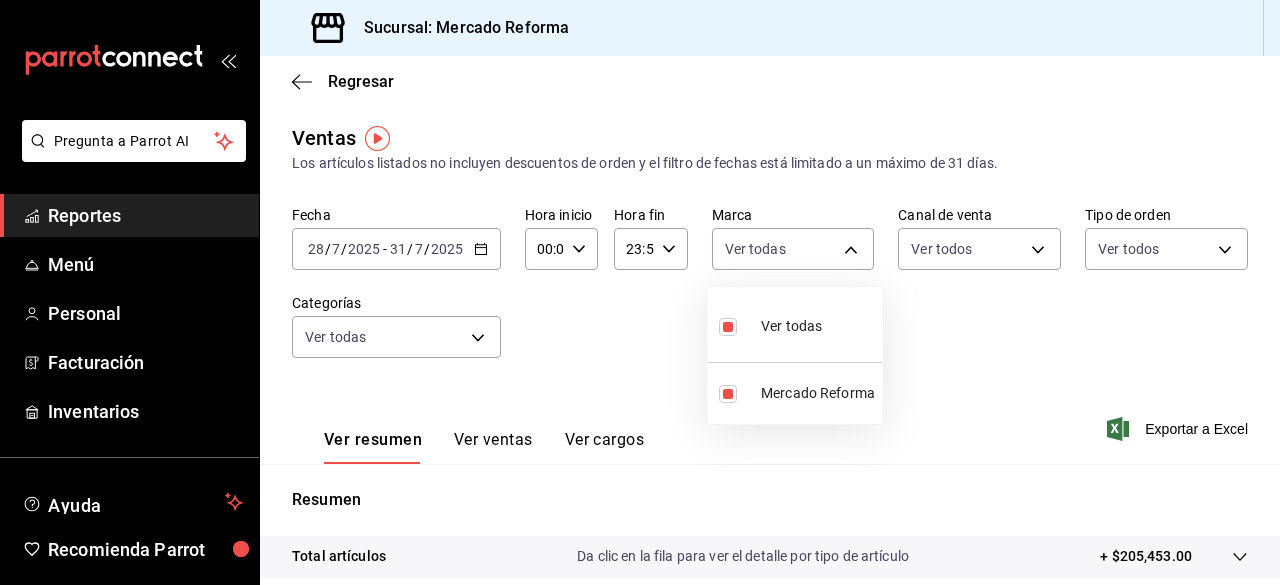 click at bounding box center (640, 292) 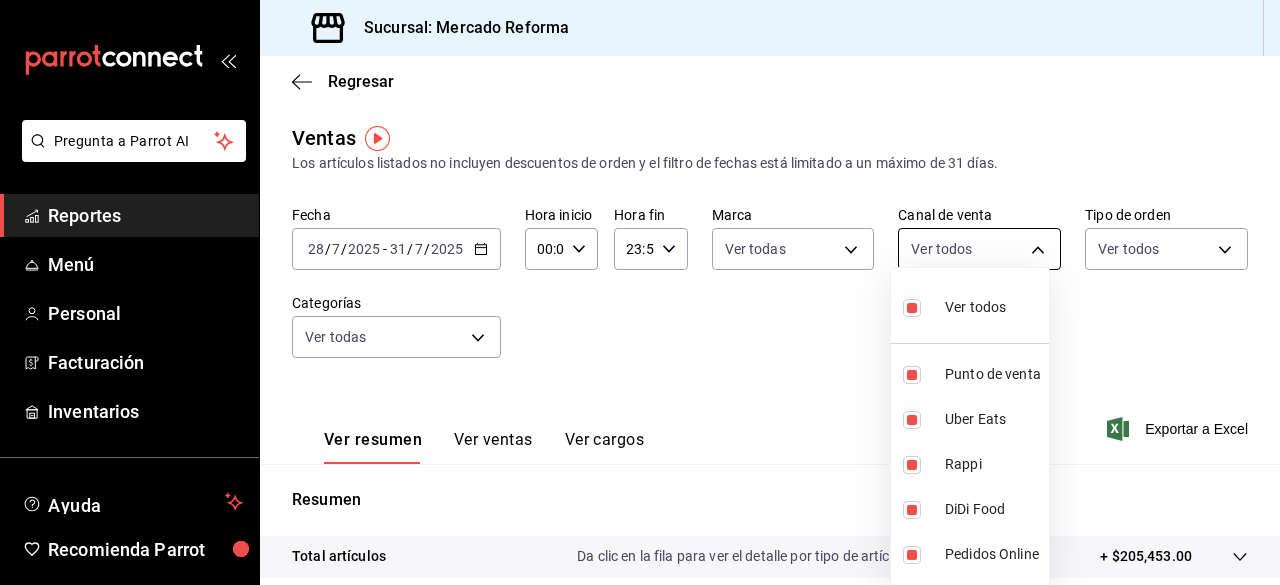 click on "Pregunta a Parrot AI Reportes   Menú   Personal   Facturación   Inventarios   Ayuda Recomienda Parrot   Ricardo Guzman   Sugerir nueva función   Sucursal: Mercado Reforma Regresar Ventas Los artículos listados no incluyen descuentos de orden y el filtro de fechas está limitado a un máximo de 31 días. Fecha 2025-07-28 28 / 7 / 2025 - 2025-07-31 31 / 7 / 2025 Hora inicio 00:00 Hora inicio Hora fin 23:59 Hora fin Marca Ver todas ae828a00-f9e9-46fb-a95c-bc024de736cf Canal de venta Ver todos PARROT,UBER_EATS,RAPPI,DIDI_FOOD,ONLINE Tipo de orden Ver todos 543b6f55-63b3-4283-b38a-1c71103a1357,8967f16d-2e4d-4984-8791-673d8c0d58d4,EXTERNAL Categorías Ver todas Ver resumen Ver ventas Ver cargos Exportar a Excel Resumen Total artículos Da clic en la fila para ver el detalle por tipo de artículo + $205,453.00 Cargos por servicio  Sin datos por que no se pueden calcular debido al filtro de categorías seleccionado Venta bruta = $205,453.00 Descuentos totales Certificados de regalo Venta total = $205,453.00" at bounding box center [640, 292] 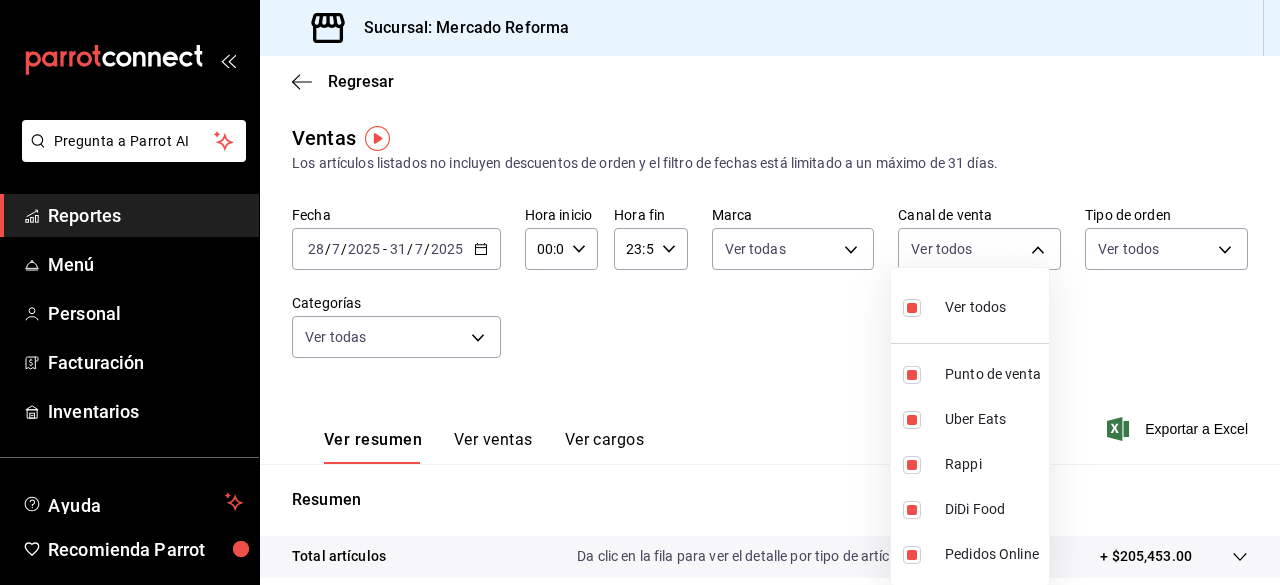 click at bounding box center [640, 292] 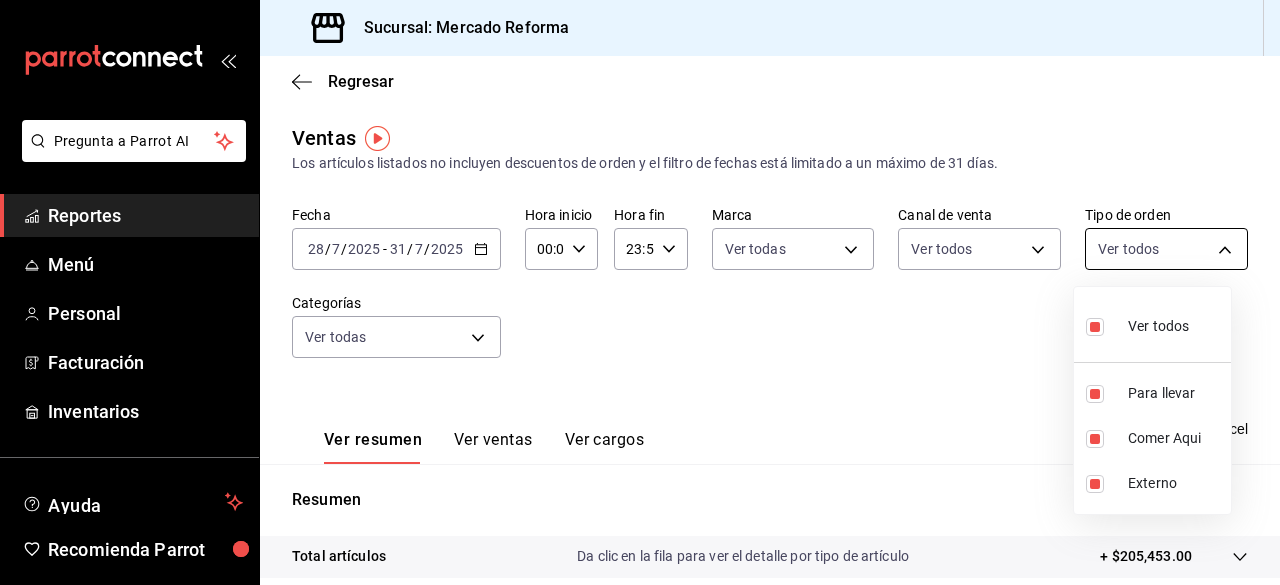 click on "Pregunta a Parrot AI Reportes   Menú   Personal   Facturación   Inventarios   Ayuda Recomienda Parrot   Ricardo Guzman   Sugerir nueva función   Sucursal: Mercado Reforma Regresar Ventas Los artículos listados no incluyen descuentos de orden y el filtro de fechas está limitado a un máximo de 31 días. Fecha 2025-07-28 28 / 7 / 2025 - 2025-07-31 31 / 7 / 2025 Hora inicio 00:00 Hora inicio Hora fin 23:59 Hora fin Marca Ver todas ae828a00-f9e9-46fb-a95c-bc024de736cf Canal de venta Ver todos PARROT,UBER_EATS,RAPPI,DIDI_FOOD,ONLINE Tipo de orden Ver todos 543b6f55-63b3-4283-b38a-1c71103a1357,8967f16d-2e4d-4984-8791-673d8c0d58d4,EXTERNAL Categorías Ver todas Ver resumen Ver ventas Ver cargos Exportar a Excel Resumen Total artículos Da clic en la fila para ver el detalle por tipo de artículo + $205,453.00 Cargos por servicio  Sin datos por que no se pueden calcular debido al filtro de categorías seleccionado Venta bruta = $205,453.00 Descuentos totales Certificados de regalo Venta total = $205,453.00" at bounding box center [640, 292] 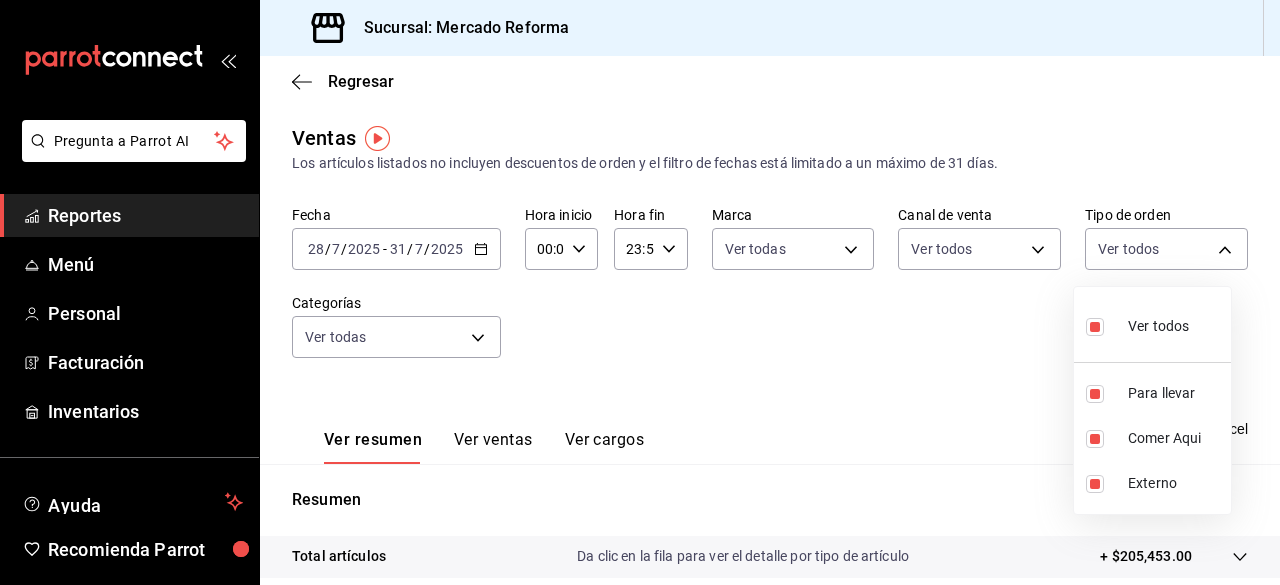 click at bounding box center [640, 292] 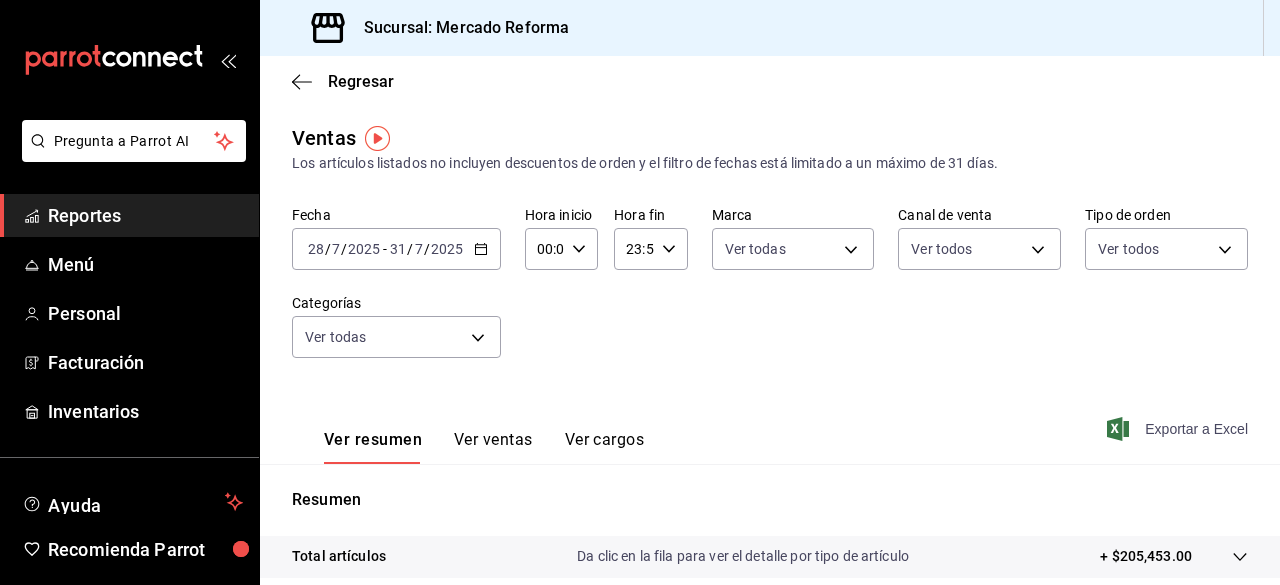 click on "Exportar a Excel" at bounding box center [1179, 429] 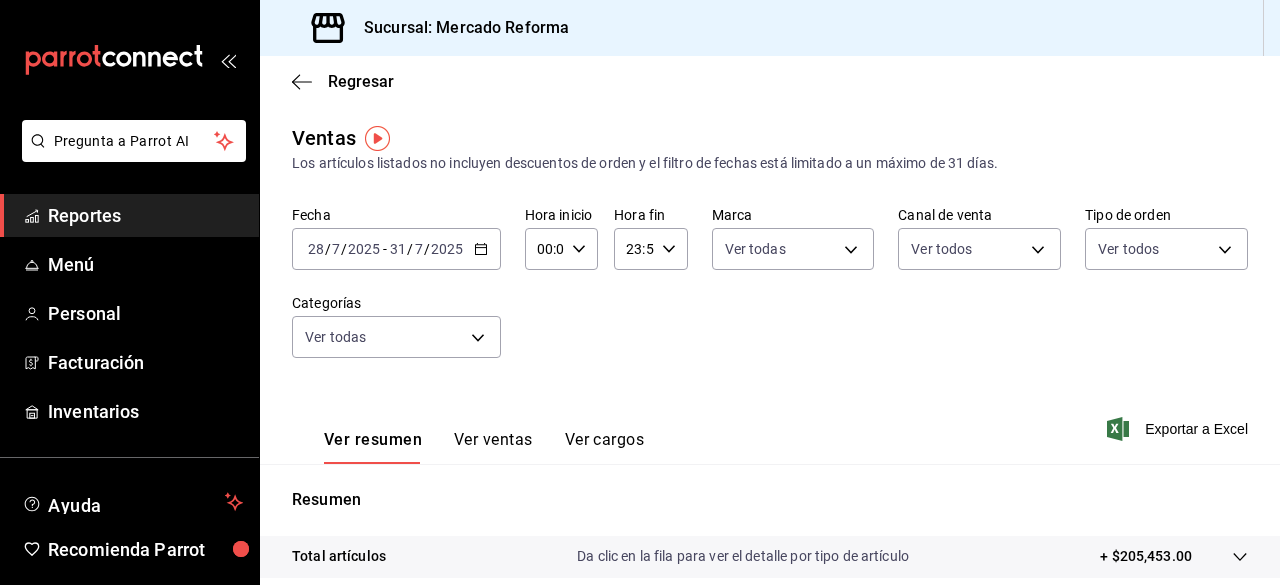 click 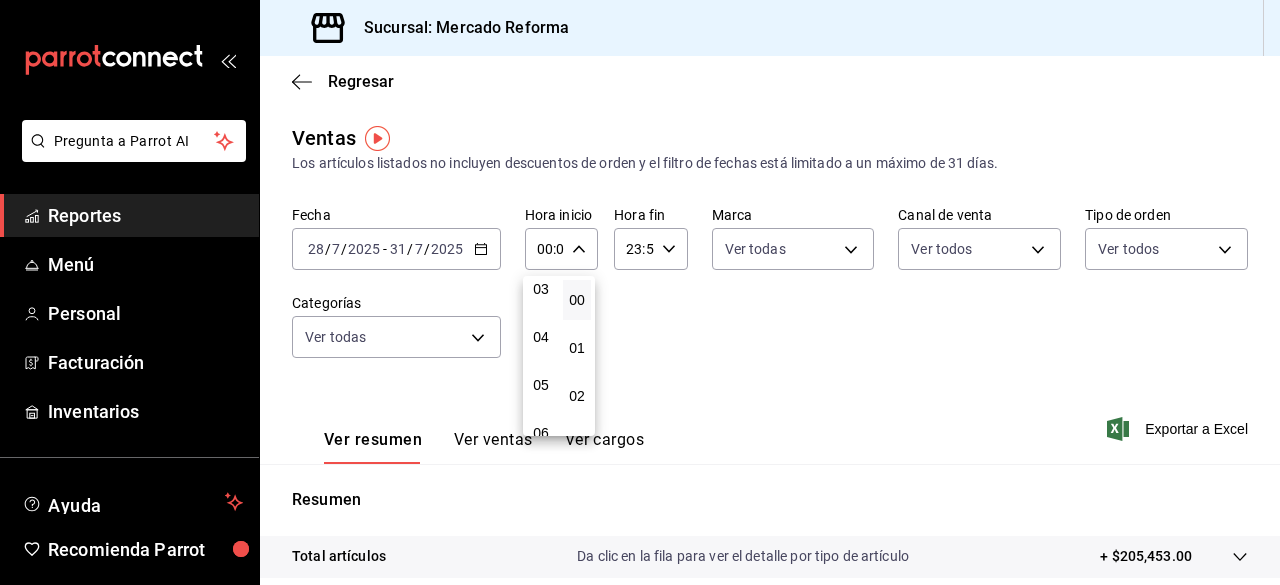 scroll, scrollTop: 156, scrollLeft: 0, axis: vertical 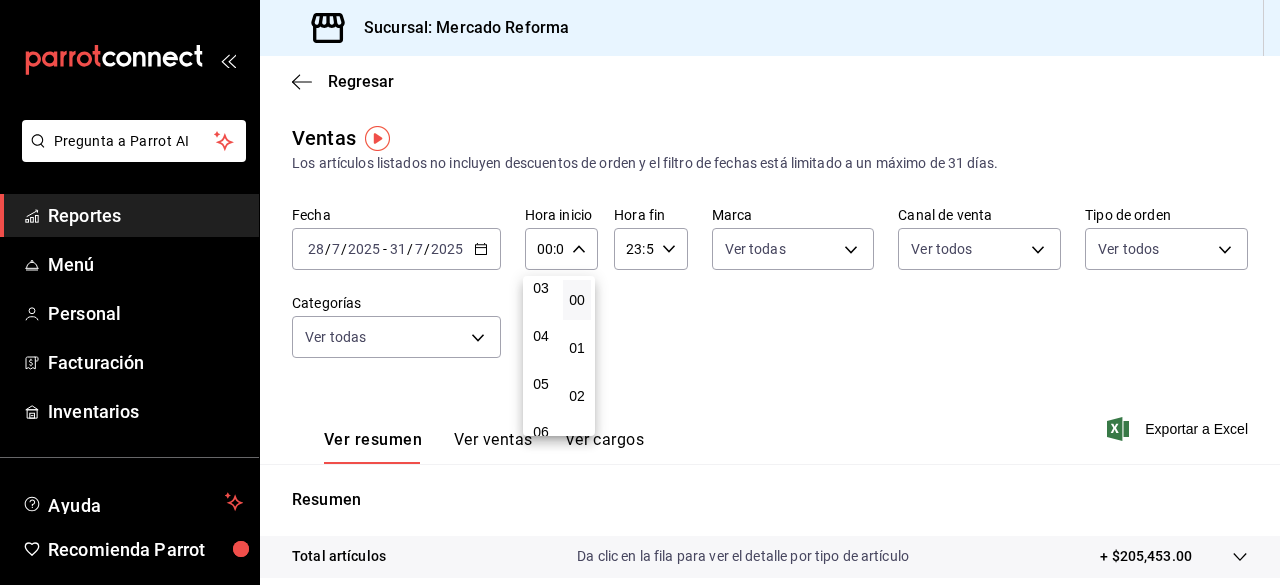 click on "05" at bounding box center [541, 384] 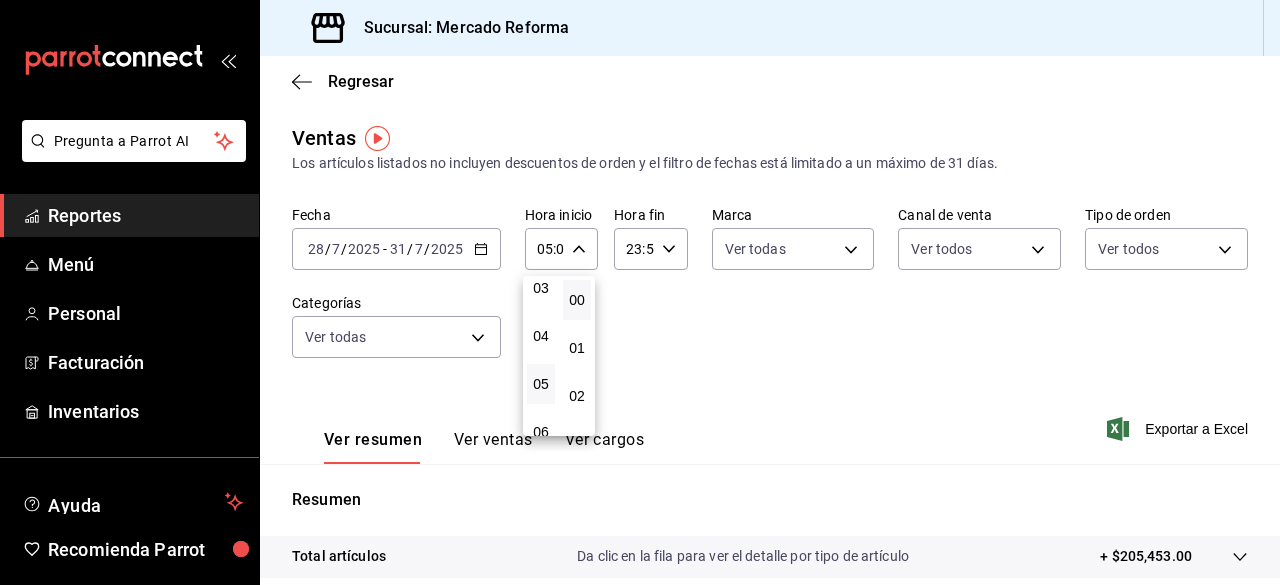 click at bounding box center (640, 292) 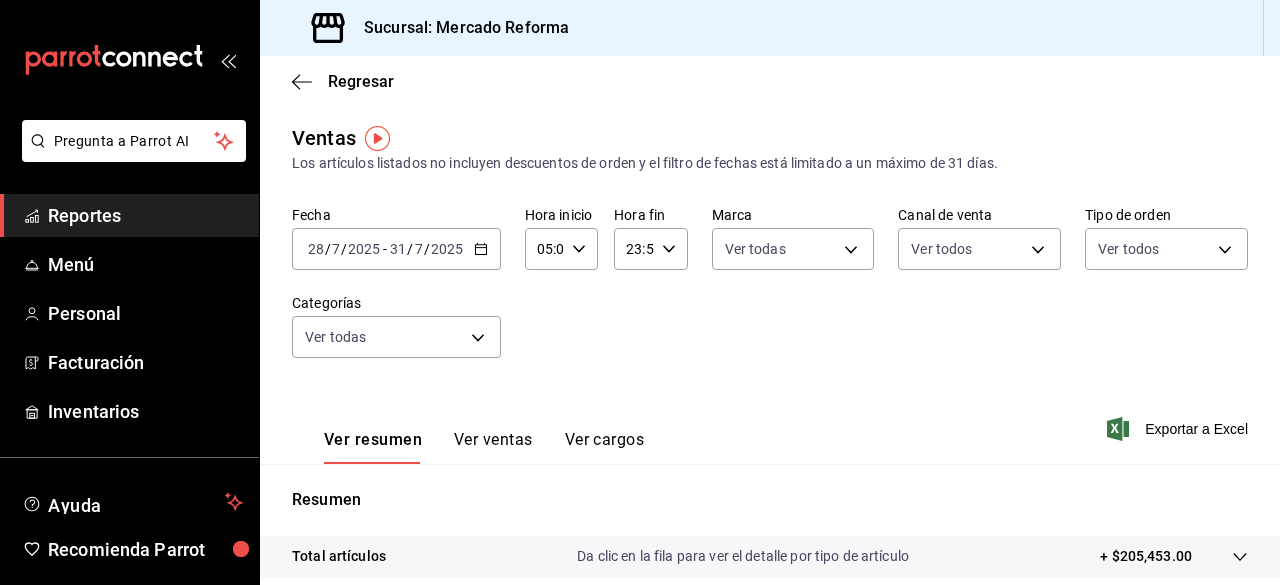 click 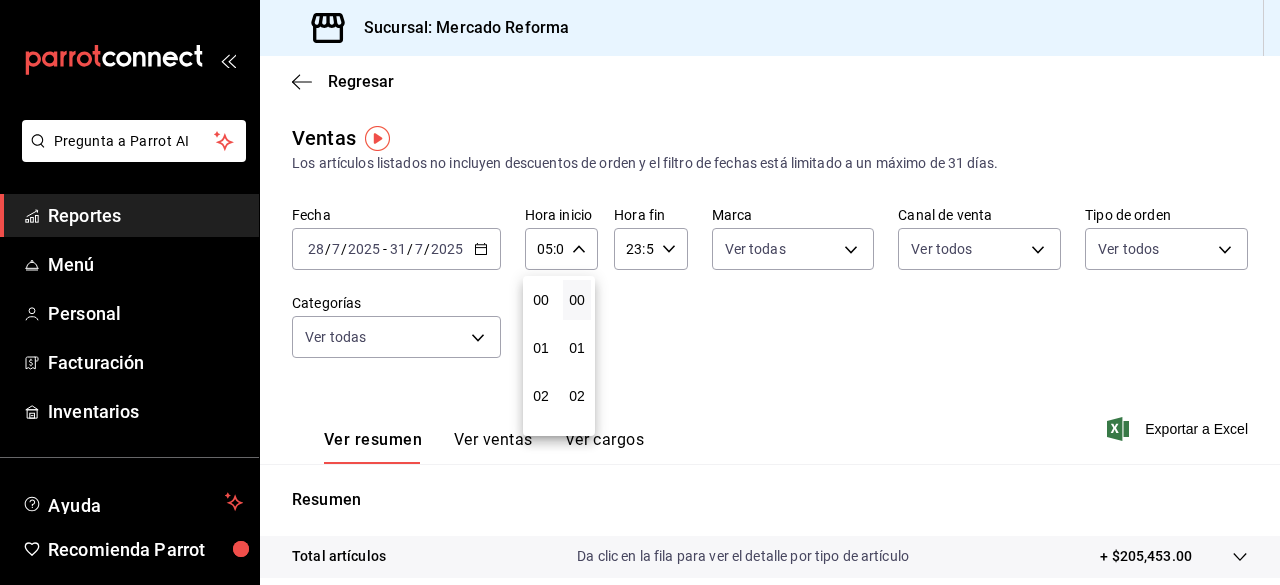 scroll, scrollTop: 240, scrollLeft: 0, axis: vertical 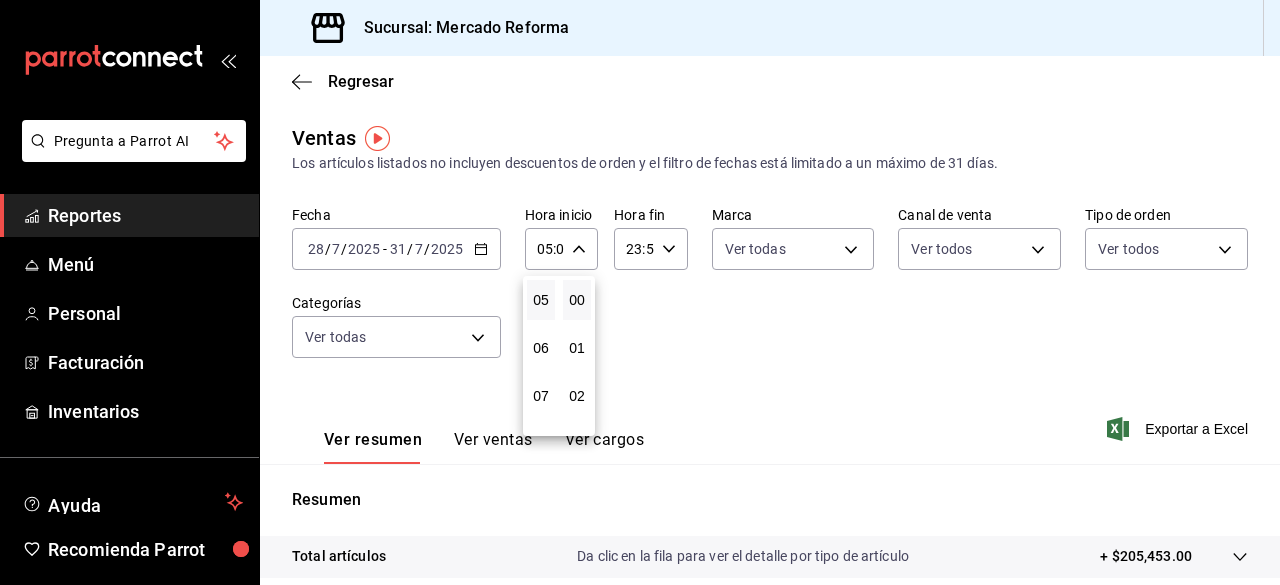click on "00" at bounding box center [577, 300] 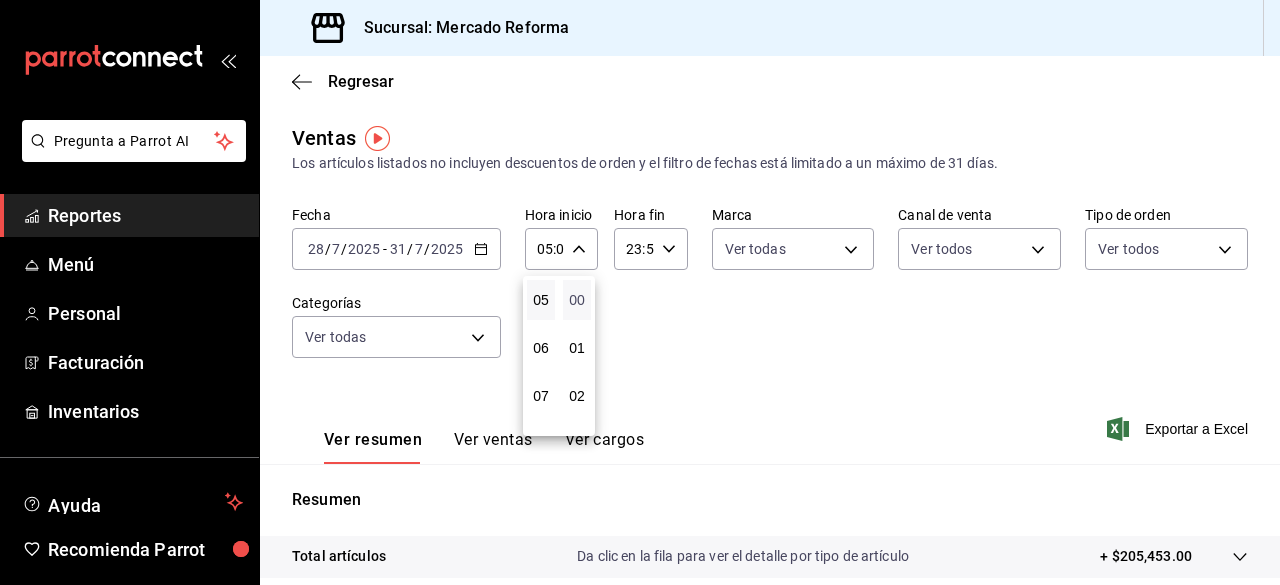 click on "00" at bounding box center [577, 300] 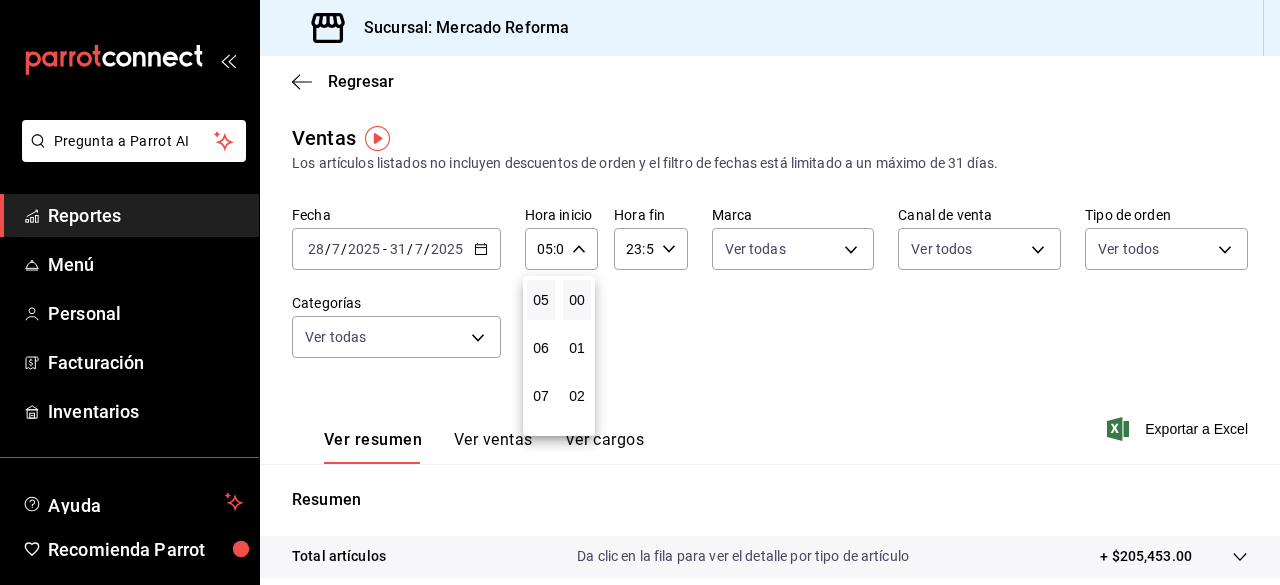 click at bounding box center (640, 292) 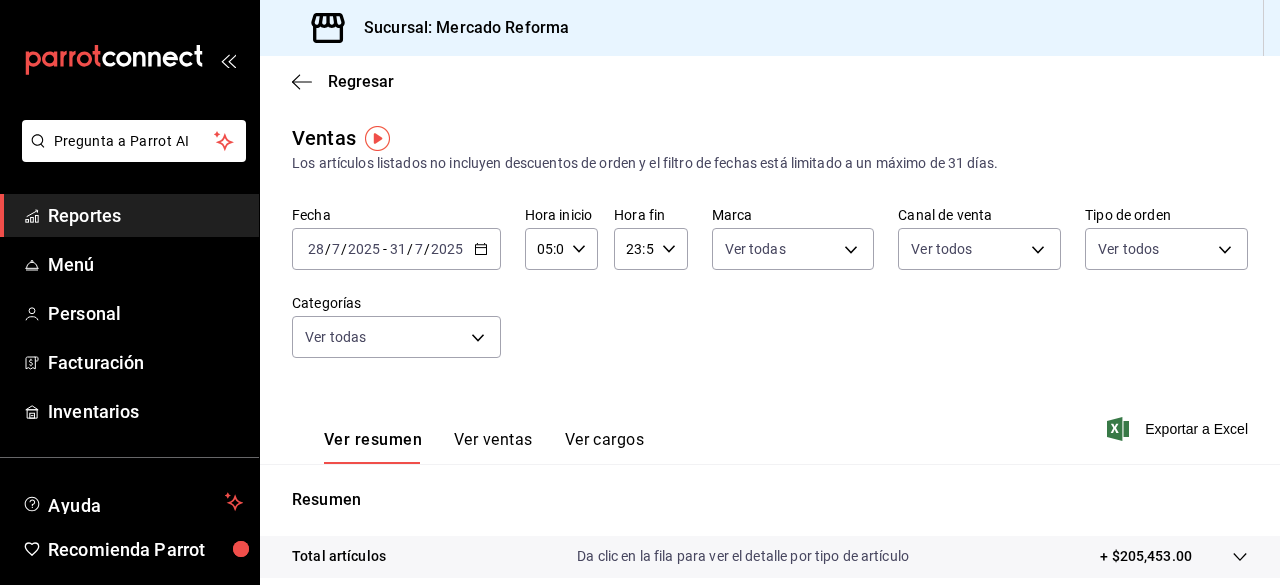 click 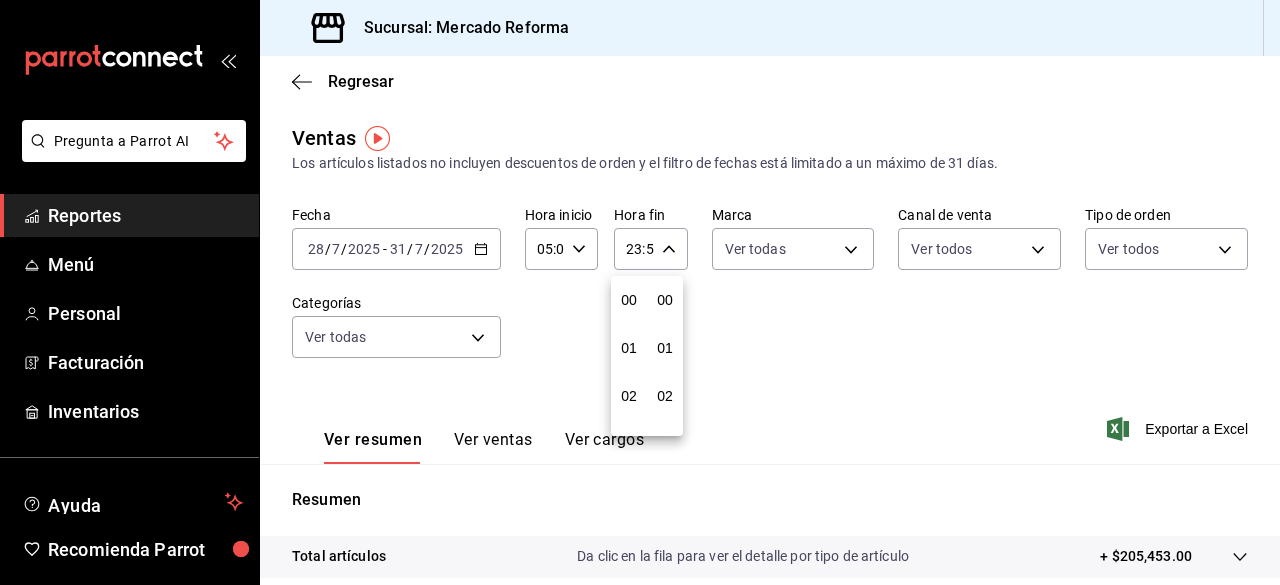 scroll, scrollTop: 992, scrollLeft: 0, axis: vertical 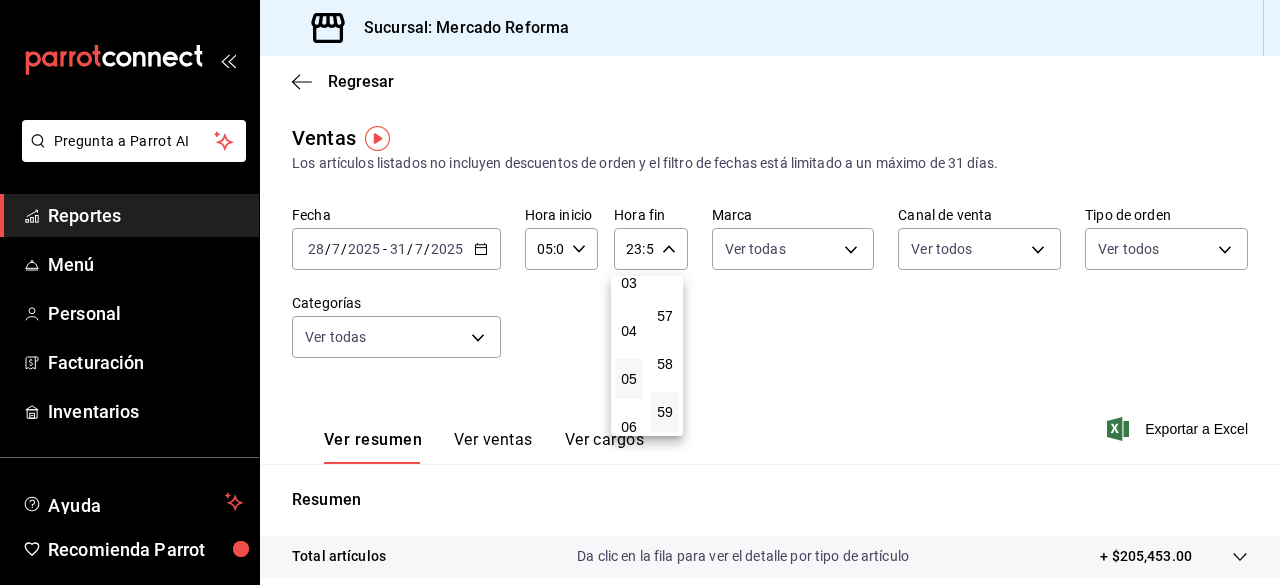 click on "05" at bounding box center [629, 379] 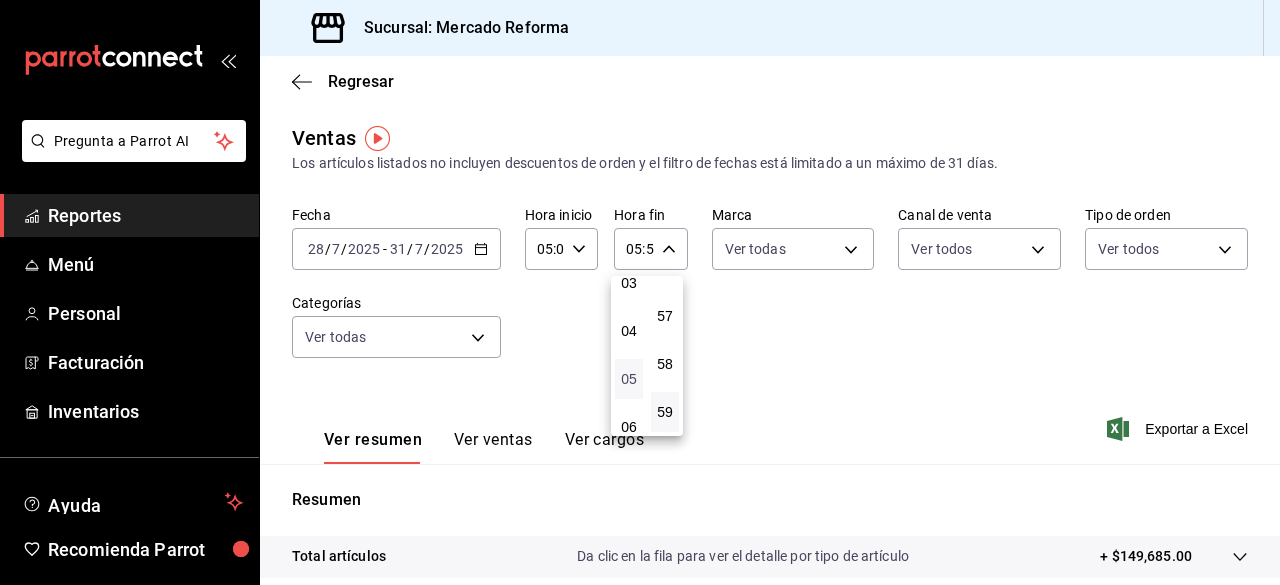 click on "05" at bounding box center (629, 379) 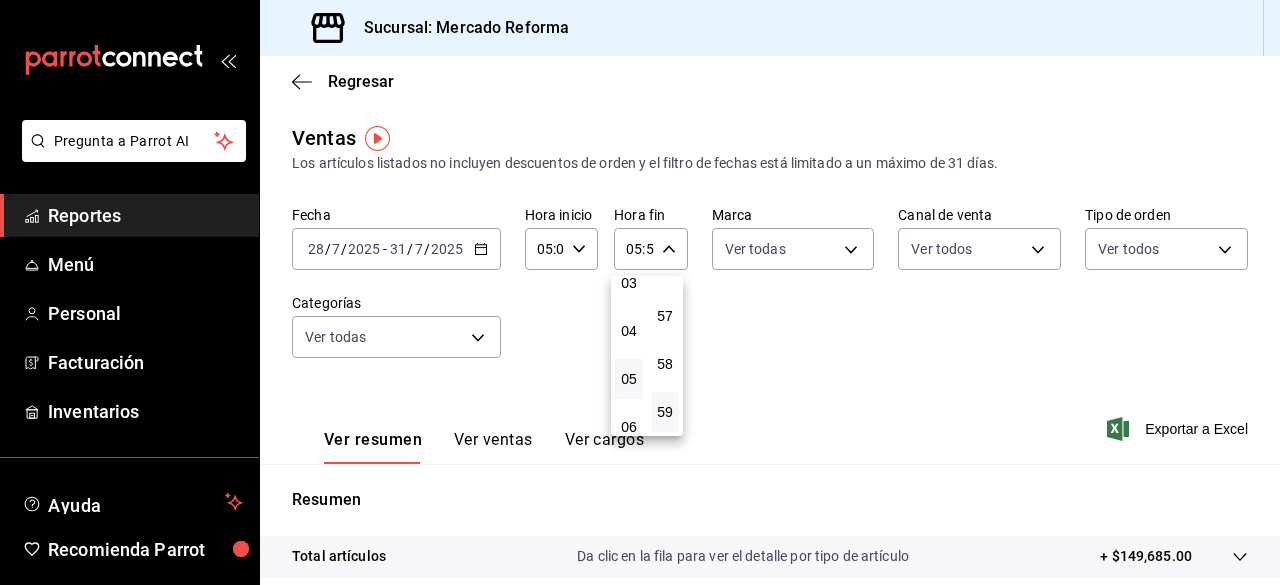 click at bounding box center [640, 292] 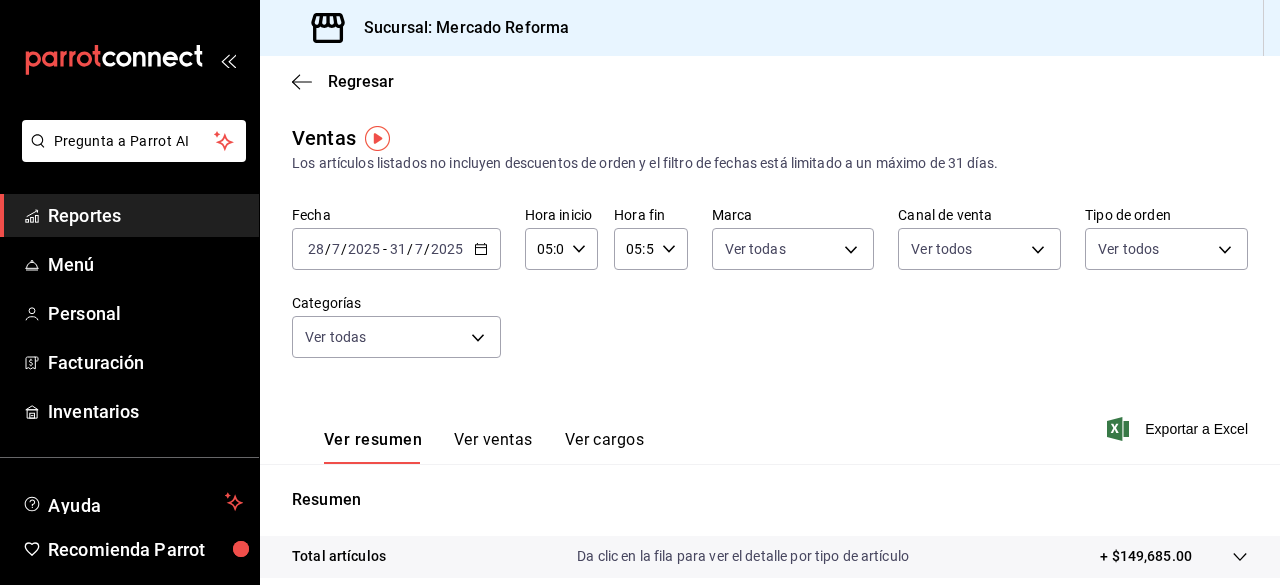 click 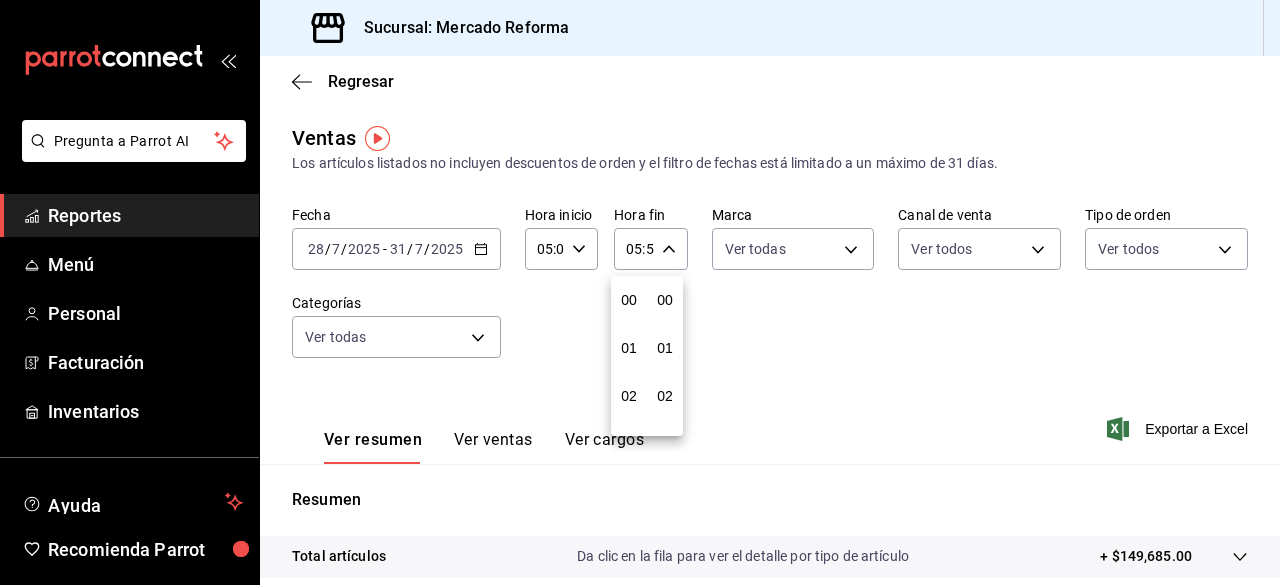 scroll, scrollTop: 240, scrollLeft: 0, axis: vertical 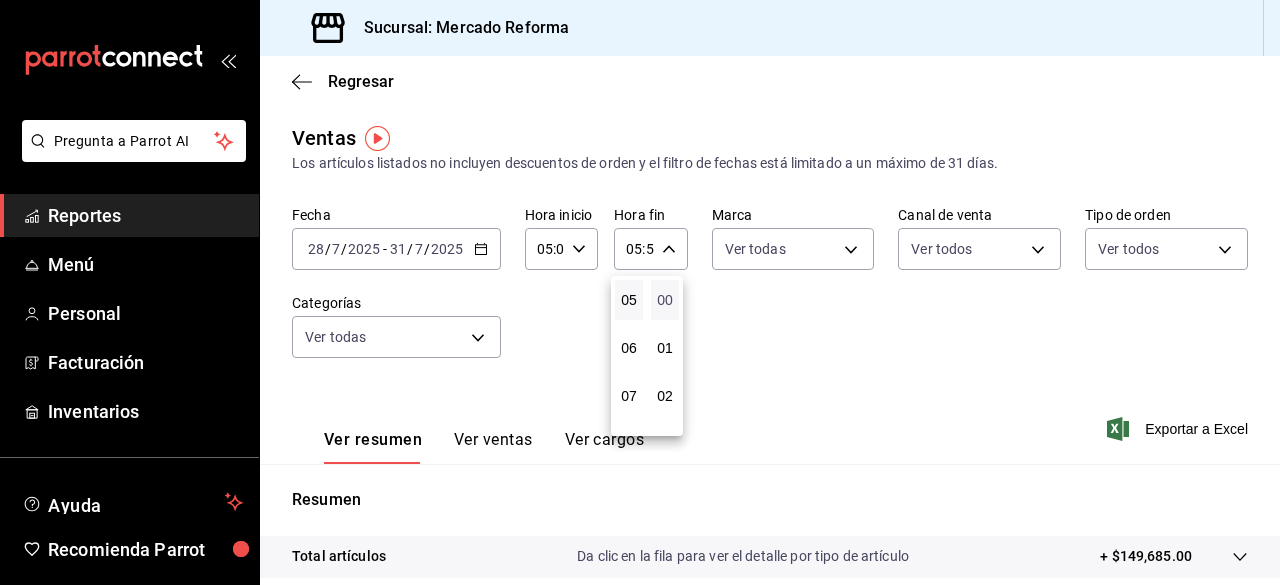 click on "00" at bounding box center [665, 300] 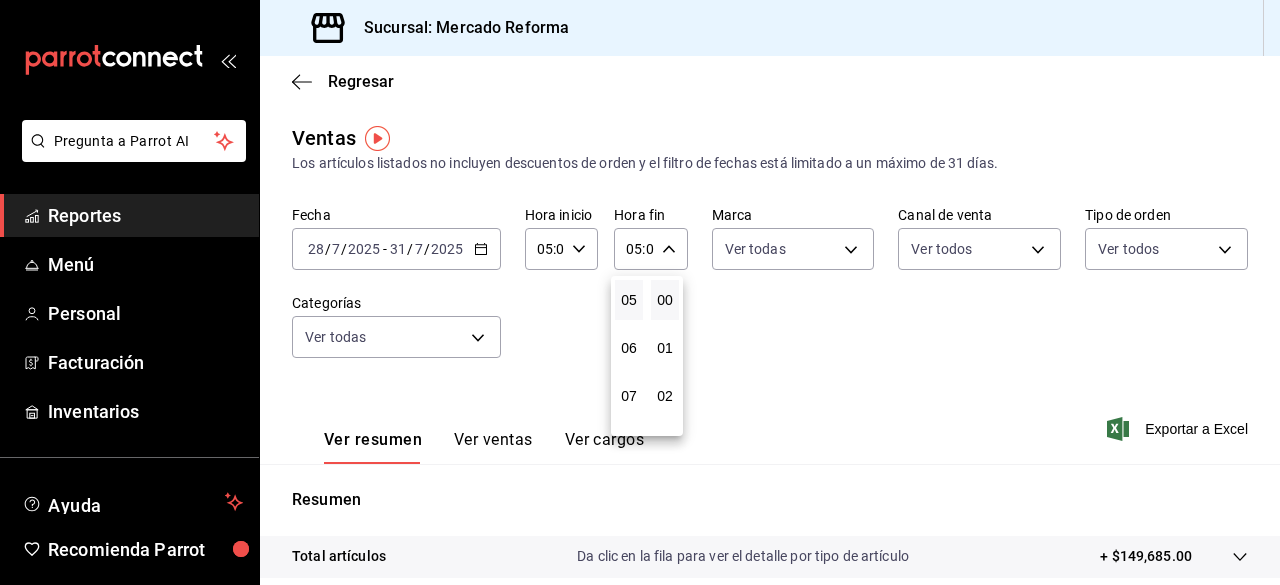 click at bounding box center [640, 292] 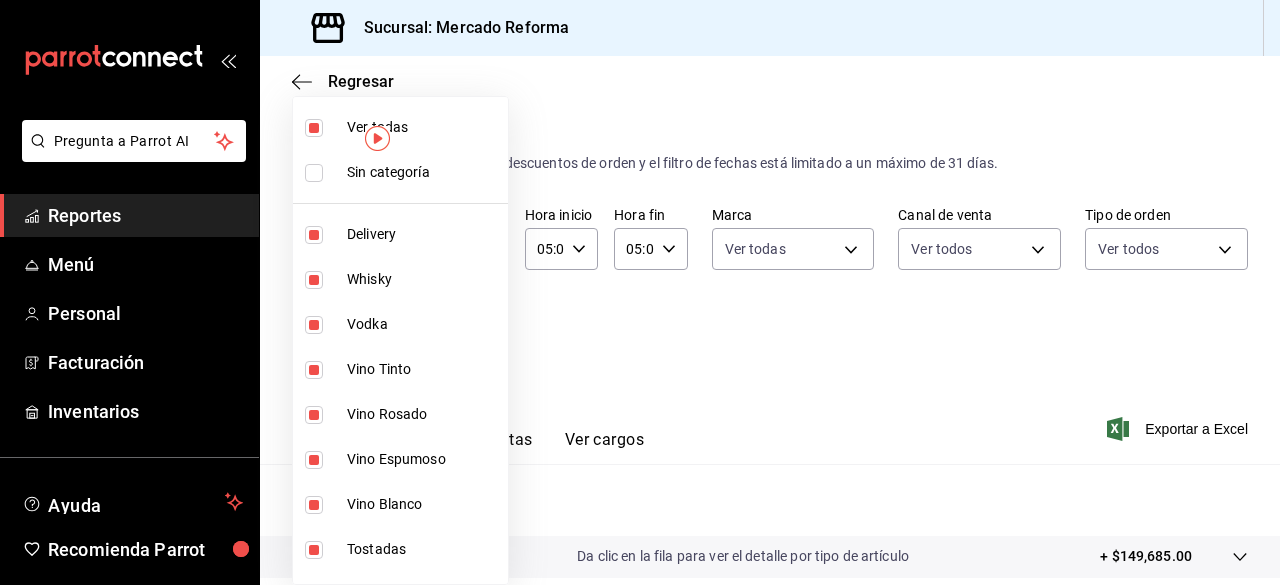 click on "Pregunta a Parrot AI Reportes   Menú   Personal   Facturación   Inventarios   Ayuda Recomienda Parrot   [FIRST] [LAST]   Sugerir nueva función   Sucursal: Mercado Reforma Regresar Ventas Los artículos listados no incluyen descuentos de orden y el filtro de fechas está limitado a un máximo de 31 días. Fecha [DATE] [DATE] / [DATE] / [DATE] - [DATE] [DATE] / [DATE] / [DATE] Hora inicio [TIME] Hora inicio Hora fin [TIME] Hora fin Marca Ver todas [UUID] Canal de venta Ver todos PARROT,UBER_EATS,RAPPI,DIDI_FOOD,ONLINE Tipo de orden Ver todos [UUID],[UUID],EXTERNAL Categorías Ver todas Ver resumen Ver ventas Ver cargos Exportar a Excel Resumen Total artículos Da clic en la fila para ver el detalle por tipo de artículo + $149,685.00 Cargos por servicio  Sin datos por que no se pueden calcular debido al filtro de categorías seleccionado Venta bruta = $149,685.00 Descuentos totales Certificados de regalo Venta total = $149,685.00" at bounding box center (640, 292) 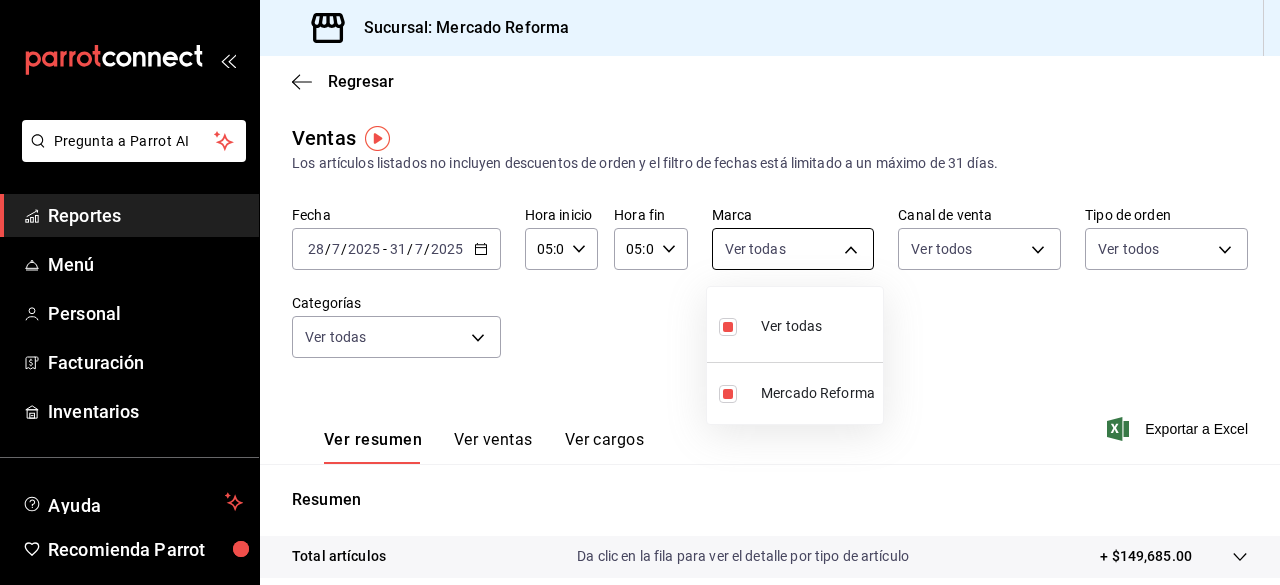 click on "Pregunta a Parrot AI Reportes   Menú   Personal   Facturación   Inventarios   Ayuda Recomienda Parrot   [FIRST] [LAST]   Sugerir nueva función   Sucursal: Mercado Reforma Regresar Ventas Los artículos listados no incluyen descuentos de orden y el filtro de fechas está limitado a un máximo de 31 días. Fecha [DATE] [DATE] / [DATE] / [DATE] - [DATE] [DATE] / [DATE] / [DATE] Hora inicio [TIME] Hora inicio Hora fin [TIME] Hora fin Marca Ver todas [UUID] Canal de venta Ver todos PARROT,UBER_EATS,RAPPI,DIDI_FOOD,ONLINE Tipo de orden Ver todos [UUID],[UUID],EXTERNAL Categorías Ver todas Ver resumen Ver ventas Ver cargos Exportar a Excel Resumen Total artículos Da clic en la fila para ver el detalle por tipo de artículo + $149,685.00 Cargos por servicio  Sin datos por que no se pueden calcular debido al filtro de categorías seleccionado Venta bruta = $149,685.00 Descuentos totales Certificados de regalo Venta total = $149,685.00" at bounding box center (640, 292) 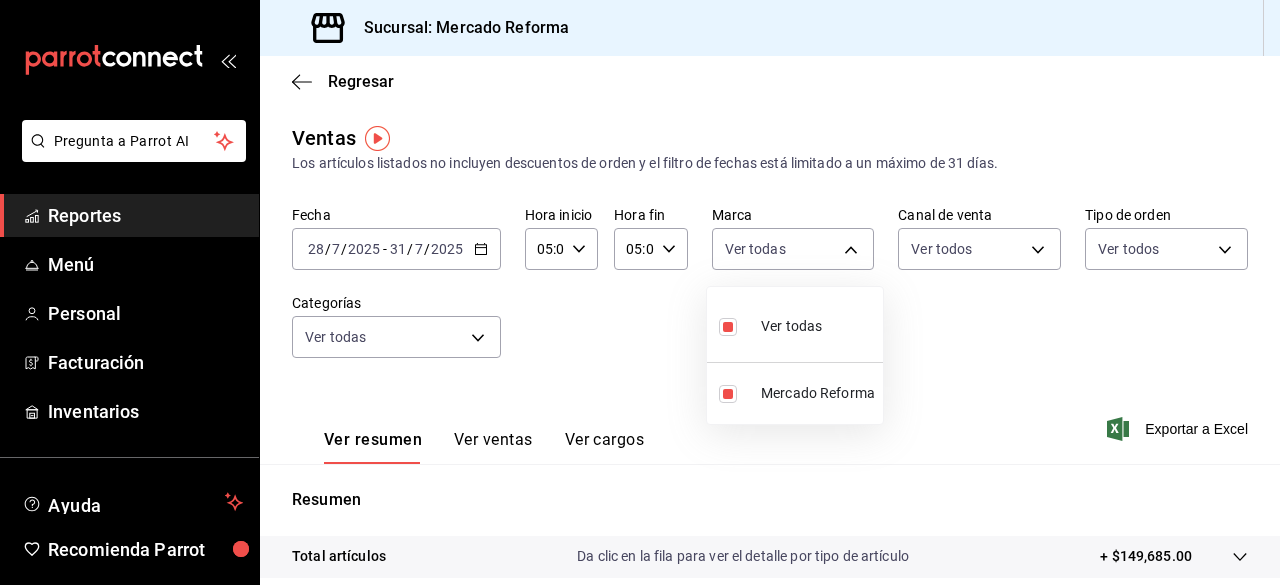 click at bounding box center (640, 292) 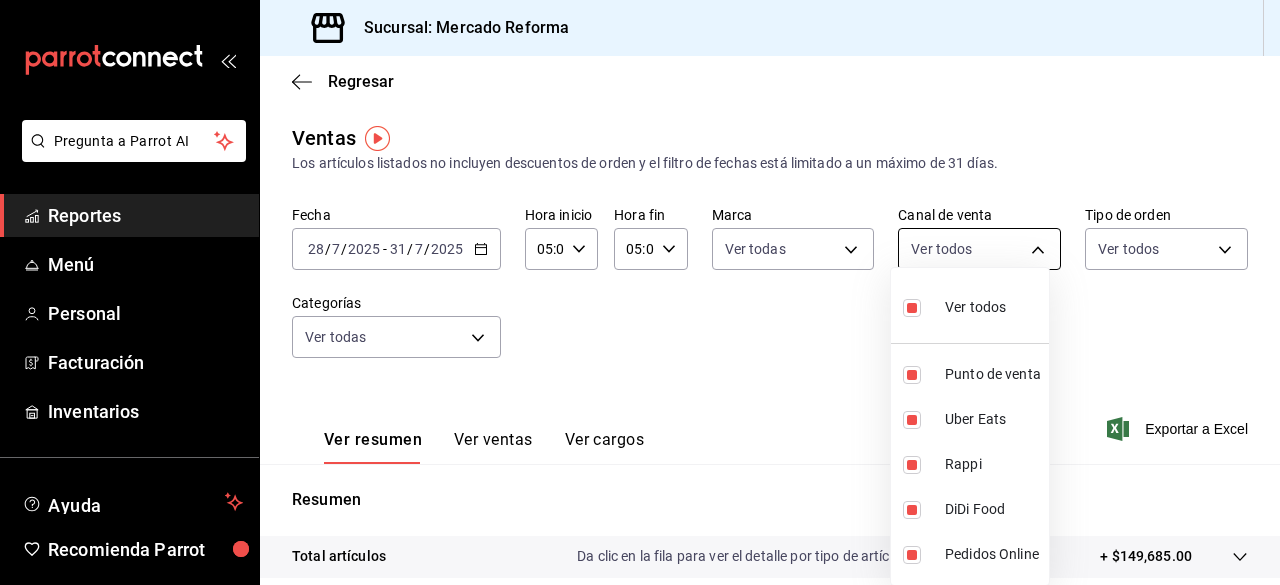 click on "Pregunta a Parrot AI Reportes   Menú   Personal   Facturación   Inventarios   Ayuda Recomienda Parrot   [FIRST] [LAST]   Sugerir nueva función   Sucursal: Mercado Reforma Regresar Ventas Los artículos listados no incluyen descuentos de orden y el filtro de fechas está limitado a un máximo de 31 días. Fecha [DATE] [DATE] / [DATE] / [DATE] - [DATE] [DATE] / [DATE] / [DATE] Hora inicio [TIME] Hora inicio Hora fin [TIME] Hora fin Marca Ver todas [UUID] Canal de venta Ver todos PARROT,UBER_EATS,RAPPI,DIDI_FOOD,ONLINE Tipo de orden Ver todos [UUID],[UUID],EXTERNAL Categorías Ver todas Ver resumen Ver ventas Ver cargos Exportar a Excel Resumen Total artículos Da clic en la fila para ver el detalle por tipo de artículo + $149,685.00 Cargos por servicio  Sin datos por que no se pueden calcular debido al filtro de categorías seleccionado Venta bruta = $149,685.00 Descuentos totales Certificados de regalo Venta total = $149,685.00" at bounding box center (640, 292) 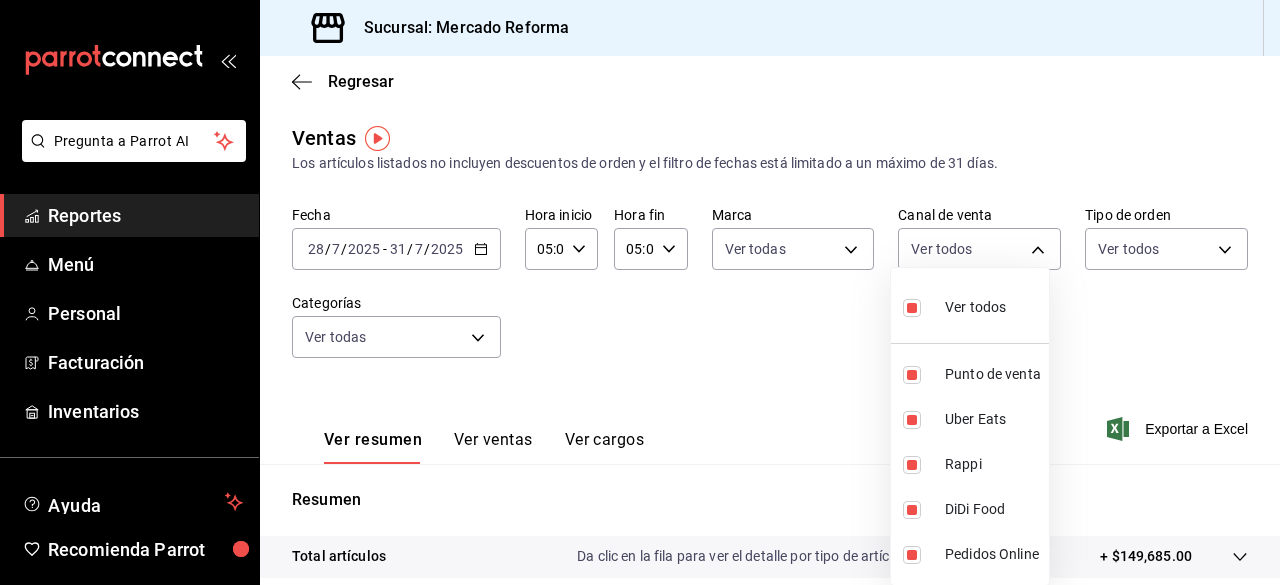 click at bounding box center [640, 292] 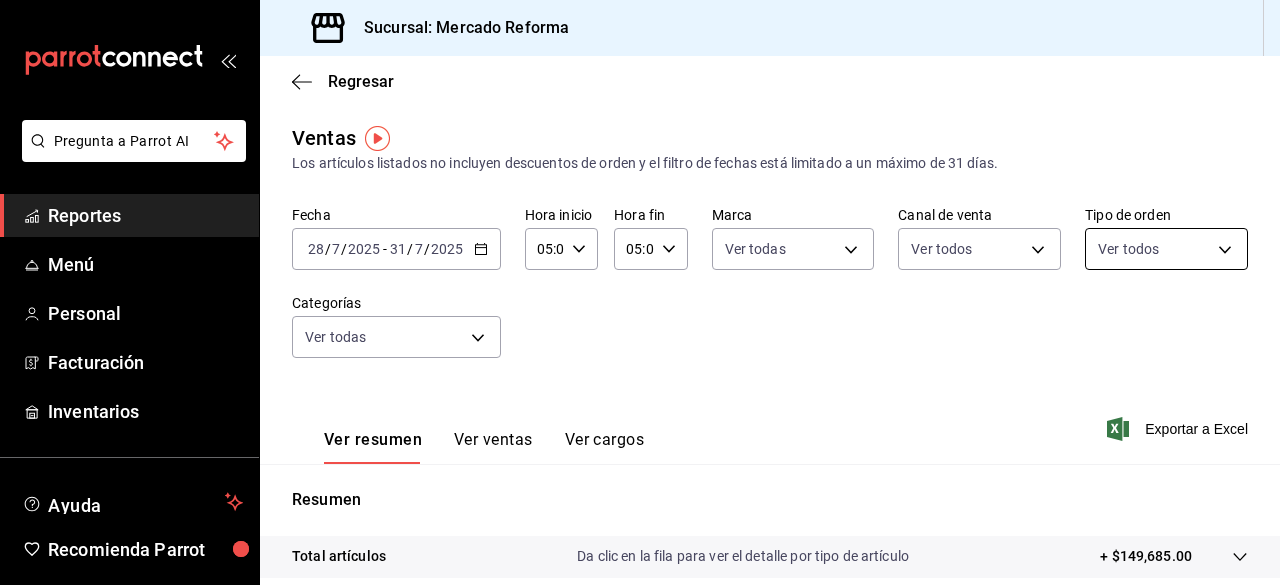 click on "Pregunta a Parrot AI Reportes   Menú   Personal   Facturación   Inventarios   Ayuda Recomienda Parrot   [FIRST] [LAST]   Sugerir nueva función   Sucursal: Mercado Reforma Regresar Ventas Los artículos listados no incluyen descuentos de orden y el filtro de fechas está limitado a un máximo de 31 días. Fecha [DATE] [DATE] / [DATE] / [DATE] - [DATE] [DATE] / [DATE] / [DATE] Hora inicio [TIME] Hora inicio Hora fin [TIME] Hora fin Marca Ver todas [UUID] Canal de venta Ver todos PARROT,UBER_EATS,RAPPI,DIDI_FOOD,ONLINE Tipo de orden Ver todos [UUID],[UUID],EXTERNAL Categorías Ver todas Ver resumen Ver ventas Ver cargos Exportar a Excel Resumen Total artículos Da clic en la fila para ver el detalle por tipo de artículo + $149,685.00 Cargos por servicio  Sin datos por que no se pueden calcular debido al filtro de categorías seleccionado Venta bruta = $149,685.00 Descuentos totales Certificados de regalo Venta total = $149,685.00" at bounding box center (640, 292) 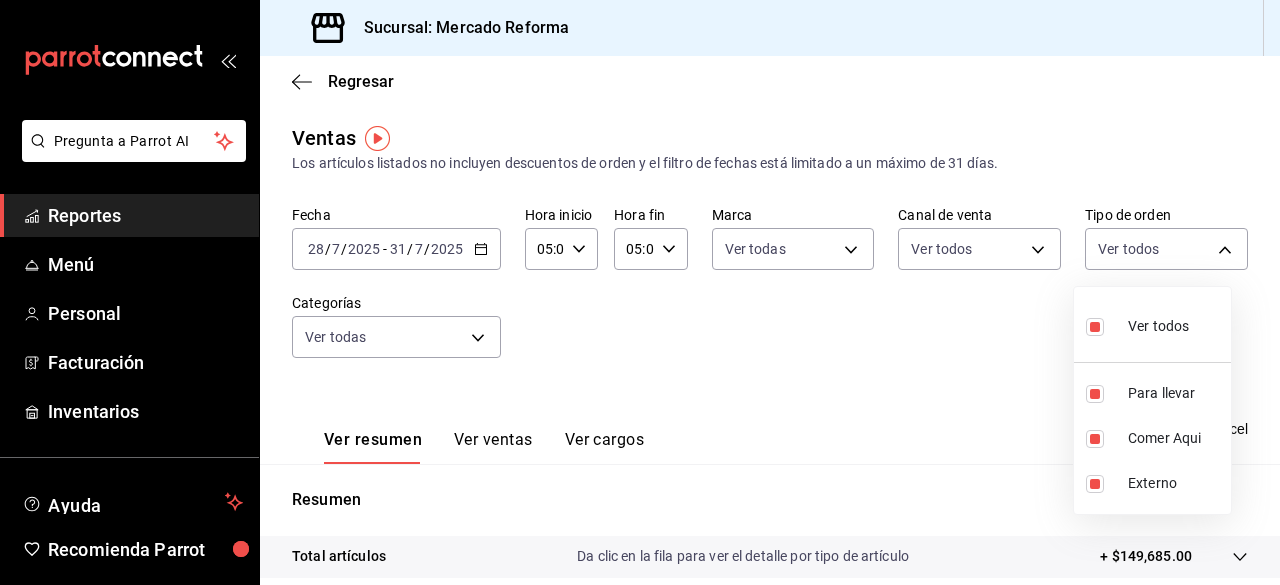 click at bounding box center (640, 292) 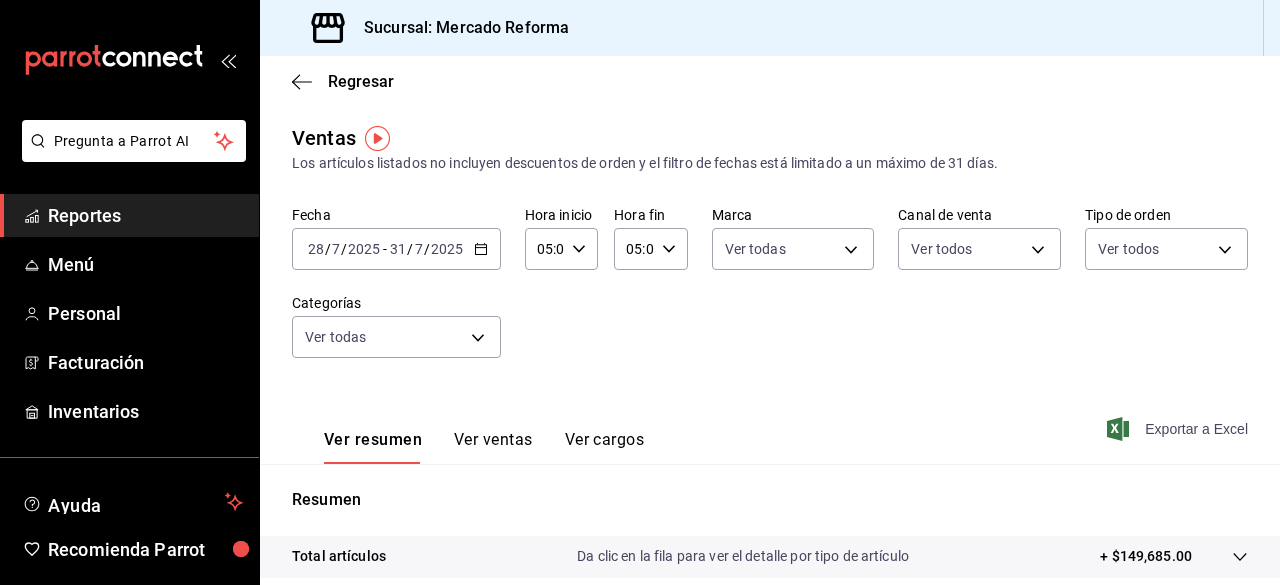 click on "Exportar a Excel" at bounding box center [1179, 429] 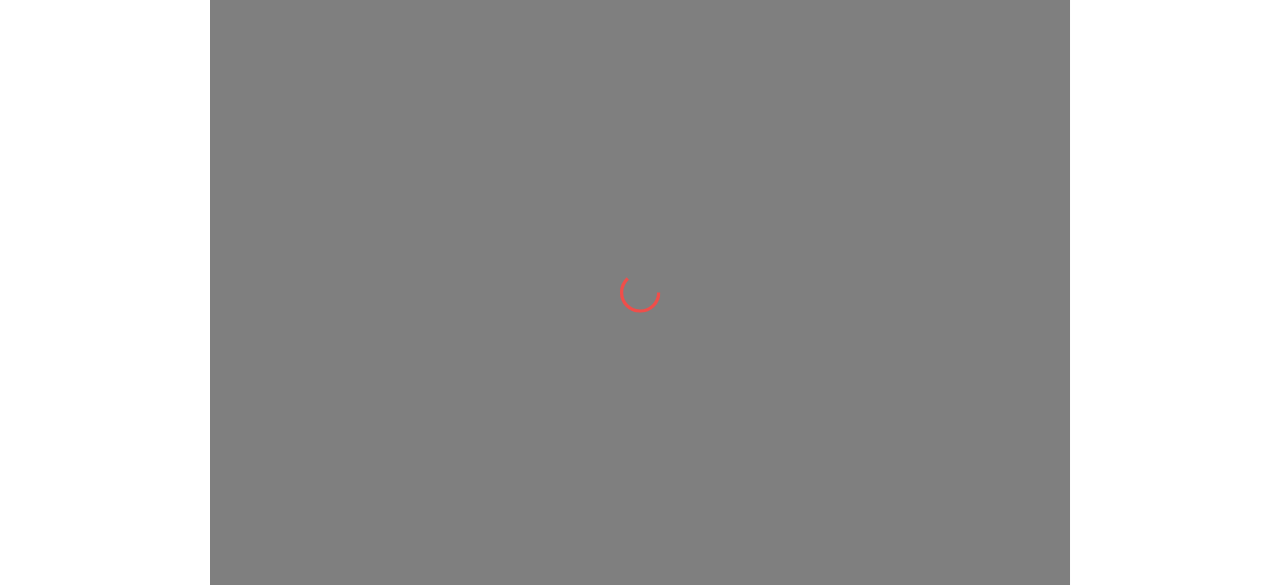 scroll, scrollTop: 0, scrollLeft: 0, axis: both 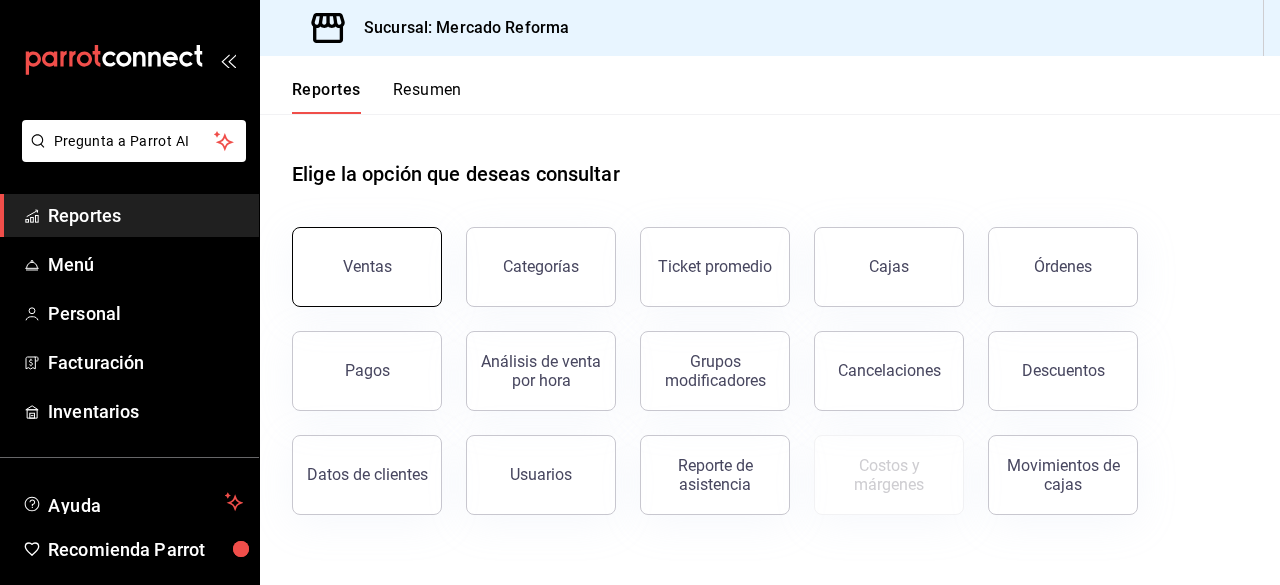 click on "Ventas" at bounding box center [367, 267] 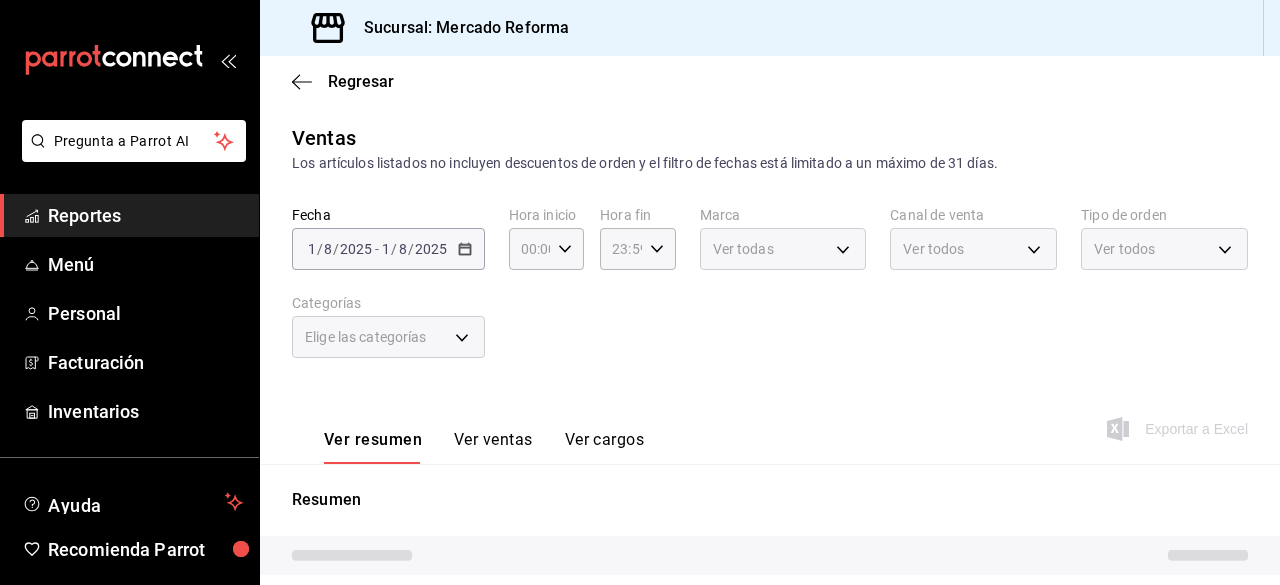 type on "05:00" 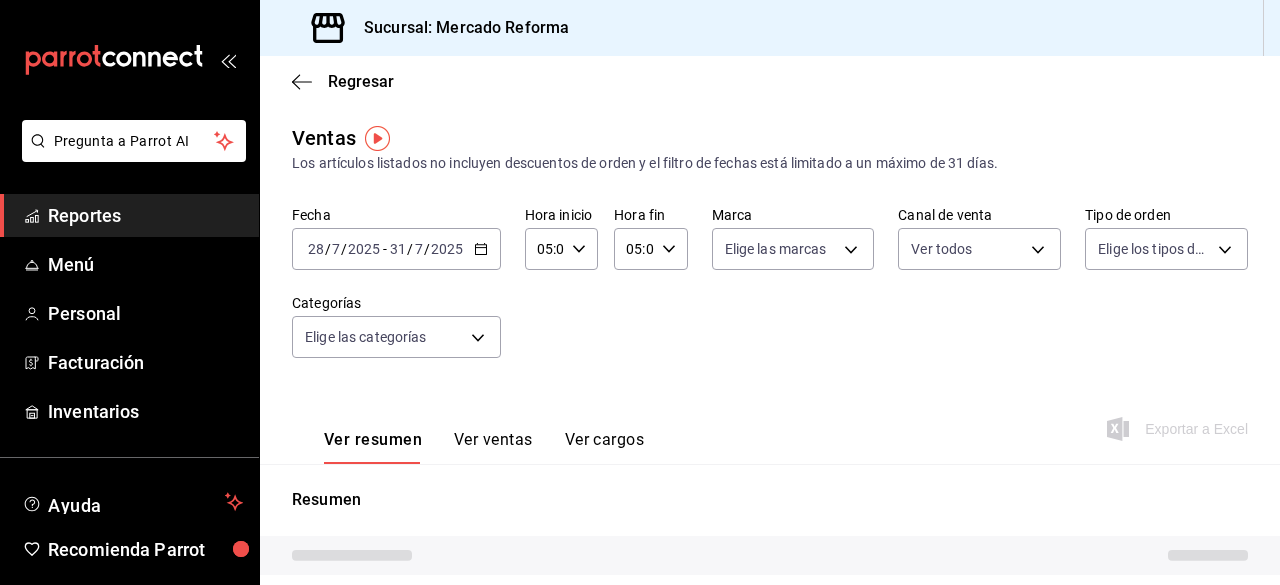 type on "PARROT,UBER_EATS,RAPPI,DIDI_FOOD,ONLINE" 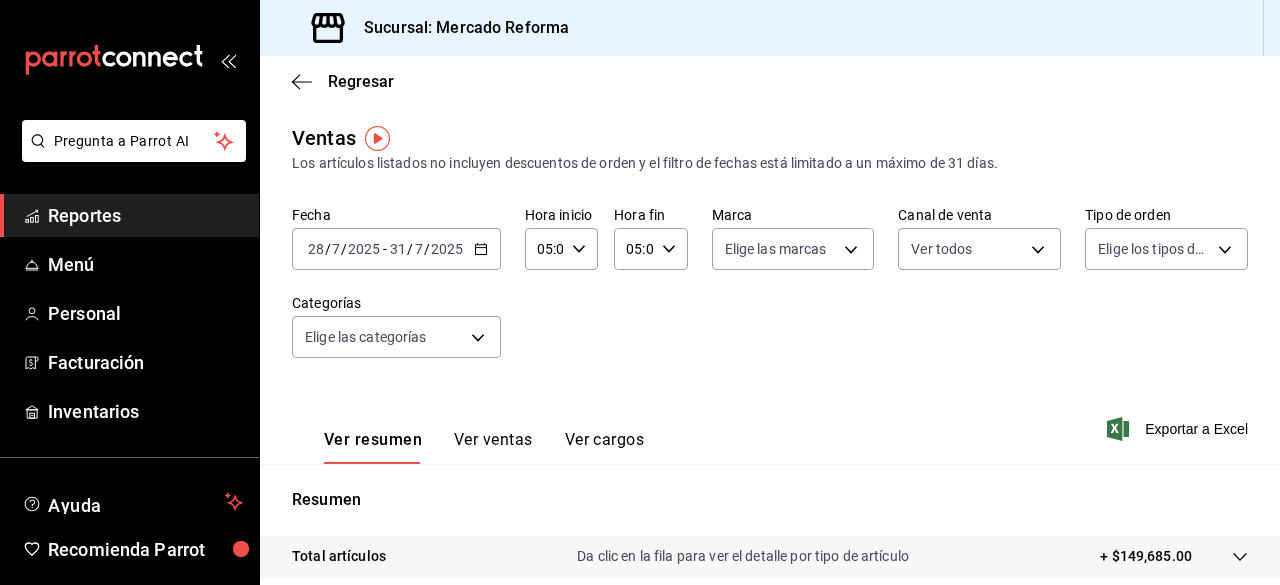 click 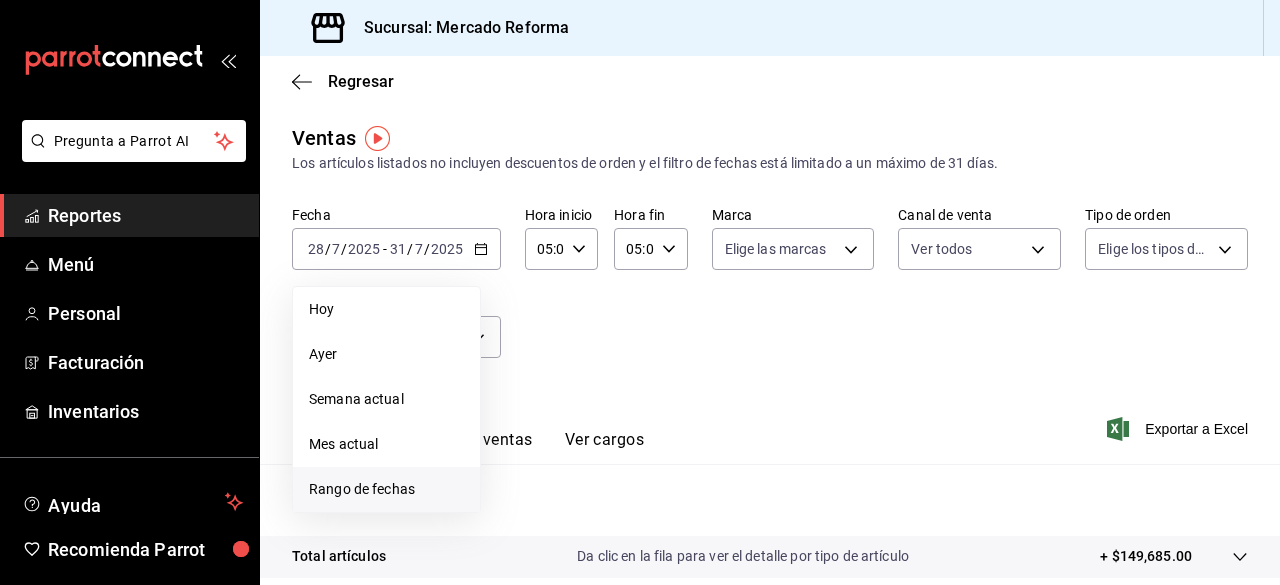 click on "Rango de fechas" at bounding box center (386, 489) 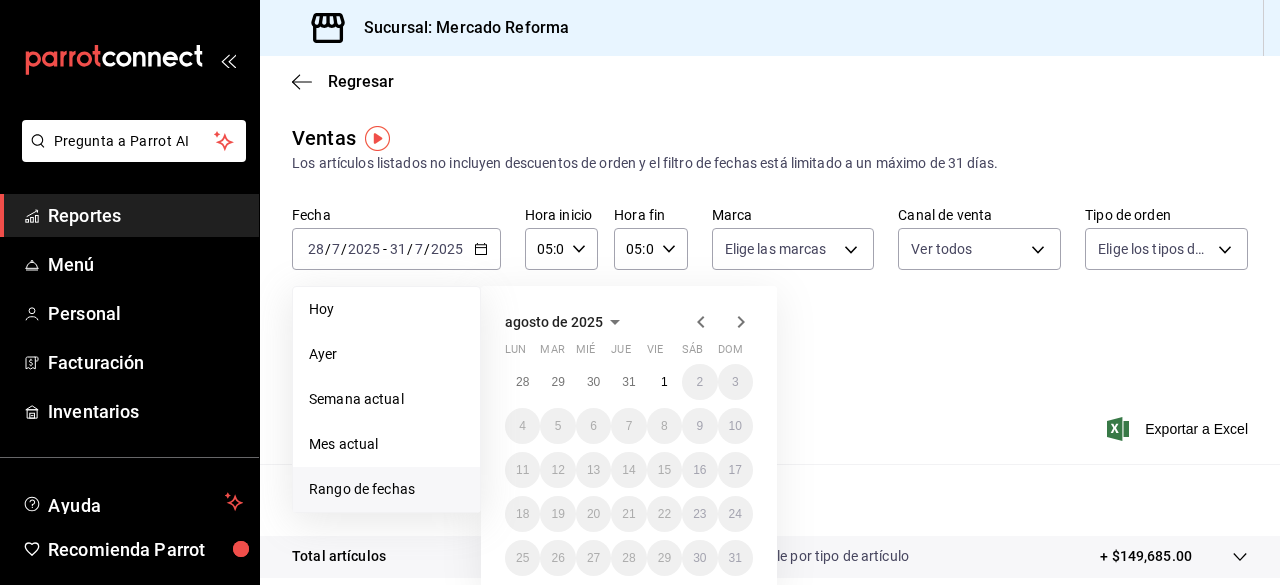 click 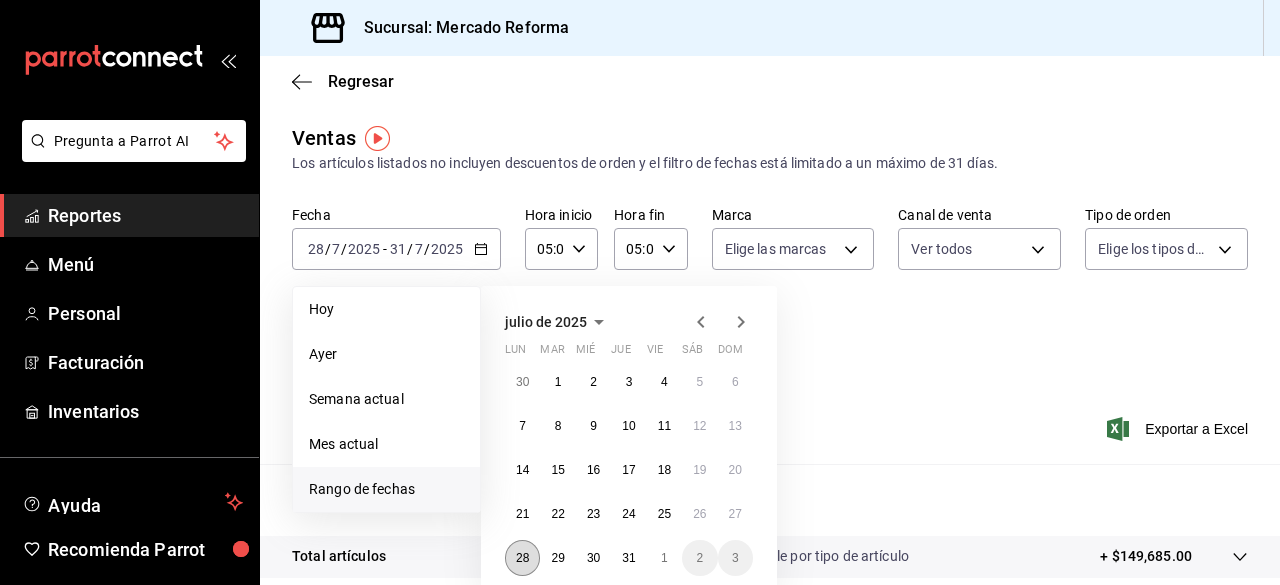 click on "28" at bounding box center [522, 558] 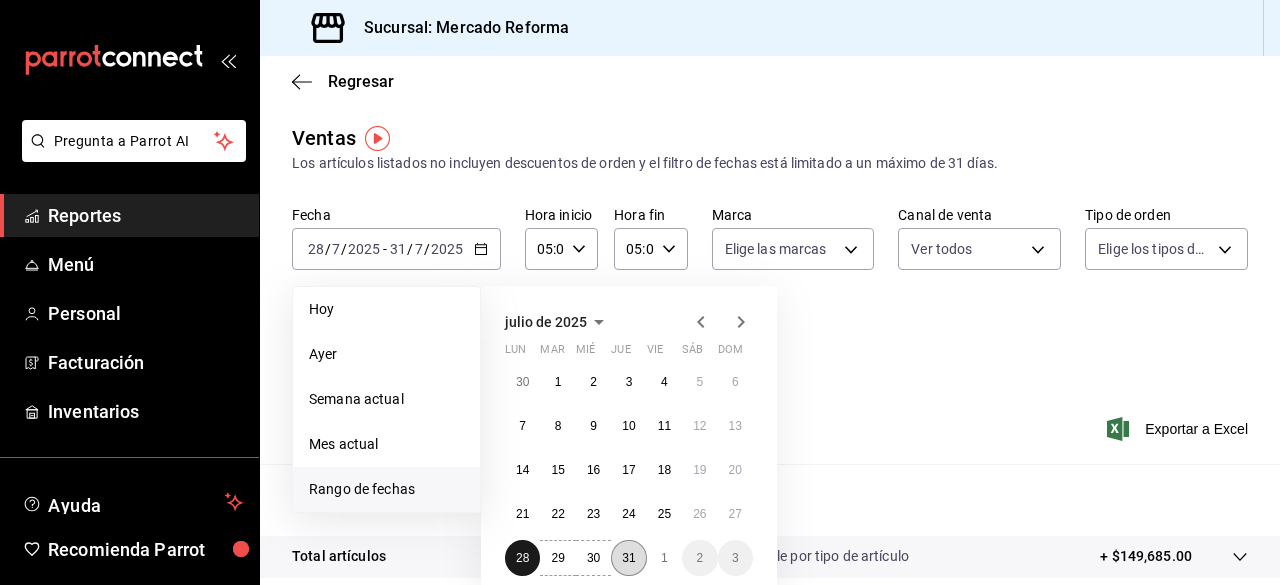 drag, startPoint x: 521, startPoint y: 549, endPoint x: 632, endPoint y: 549, distance: 111 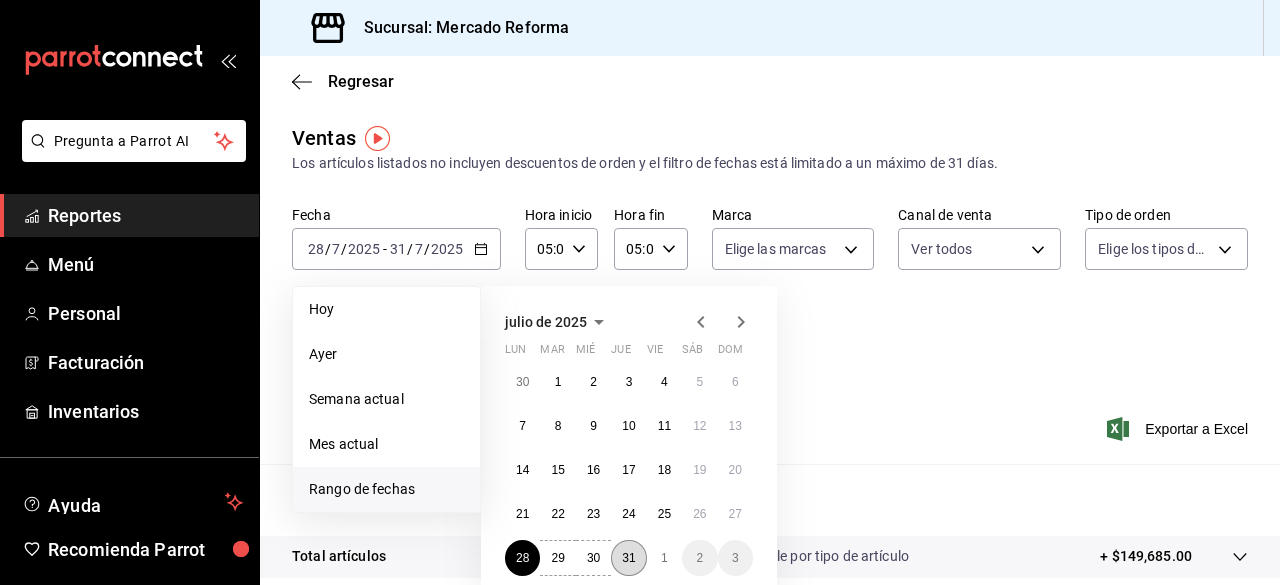 click on "31" at bounding box center (628, 558) 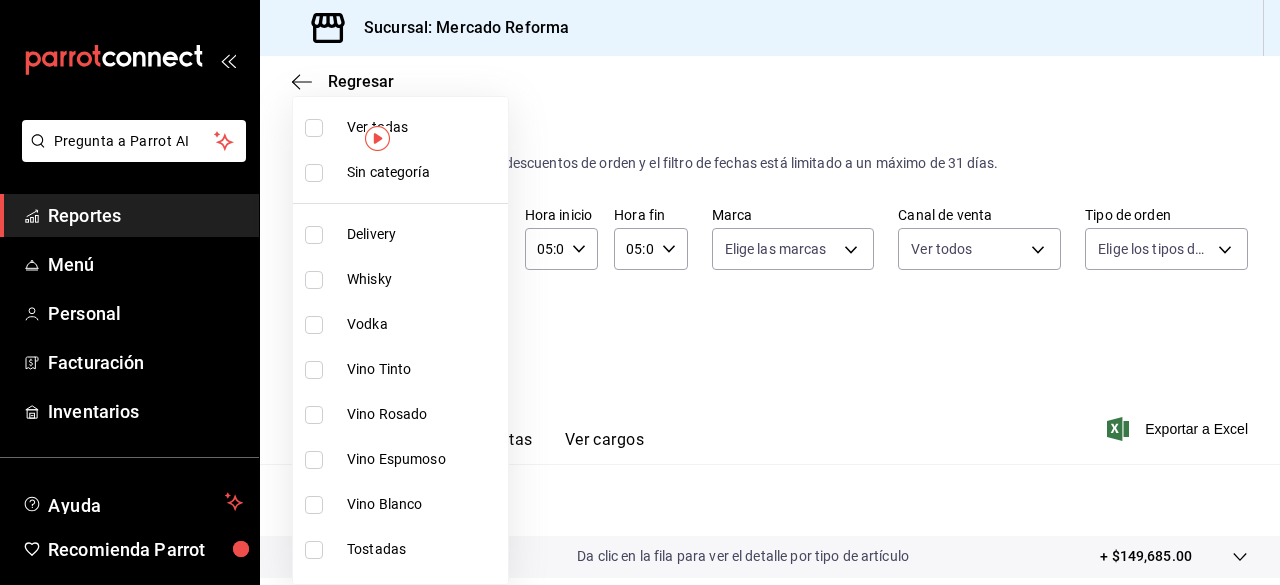click on "Pregunta a Parrot AI Reportes   Menú   Personal   Facturación   Inventarios   Ayuda Recomienda Parrot   [FIRST] [LAST]   Sugerir nueva función   Sucursal: Mercado Reforma Regresar Ventas Los artículos listados no incluyen descuentos de orden y el filtro de fechas está limitado a un máximo de 31 días. Fecha [DATE] [DATE] / [DATE] / [DATE] - [DATE] [DATE] / [DATE] / [DATE] Hora inicio [TIME] Hora inicio Hora fin [TIME] Hora fin Marca Elige las marcas Canal de venta Ver todos PARROT,UBER_EATS,RAPPI,DIDI_FOOD,ONLINE Tipo de orden Elige los tipos de orden Categorías Elige las categorías Ver resumen Ver ventas Ver cargos Exportar a Excel Resumen Total artículos Da clic en la fila para ver el detalle por tipo de artículo + $149,685.00 Cargos por servicio + $0.00 Venta bruta = $149,685.00 Descuentos totales - $4,867.40 Certificados de regalo - $3,076.00 Venta total = $141,741.60 Impuestos - $19,550.57 Venta neta = $122,191.03 Pregunta a Parrot AI Reportes   Menú   Personal   Facturación   Inventarios   Ayuda       Vodka" at bounding box center [640, 292] 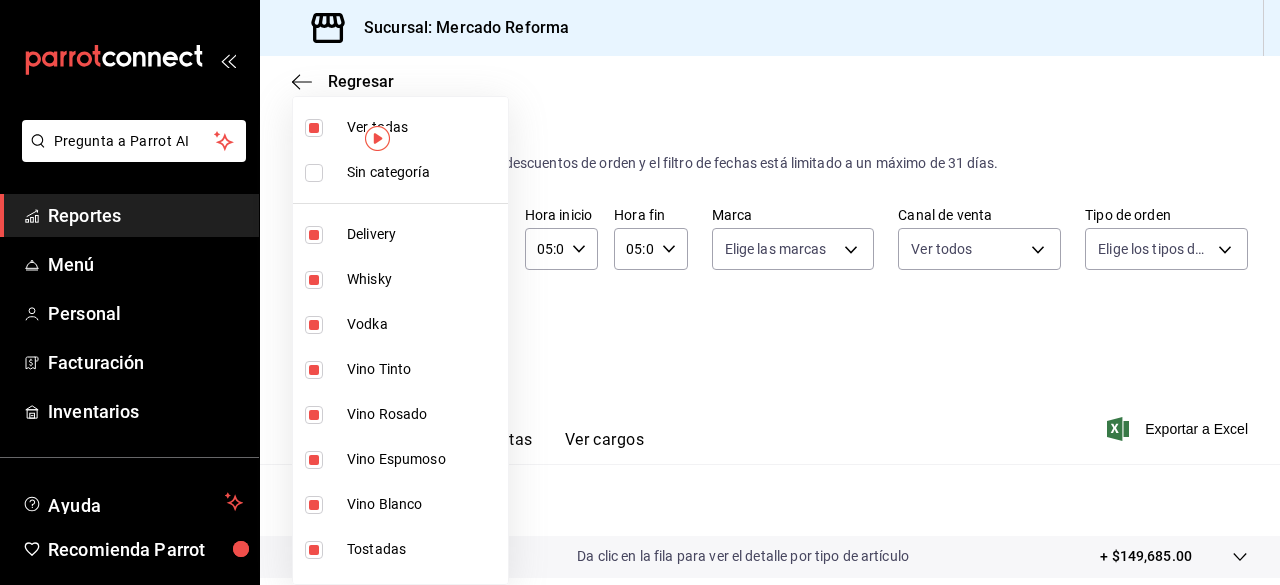 click at bounding box center [640, 292] 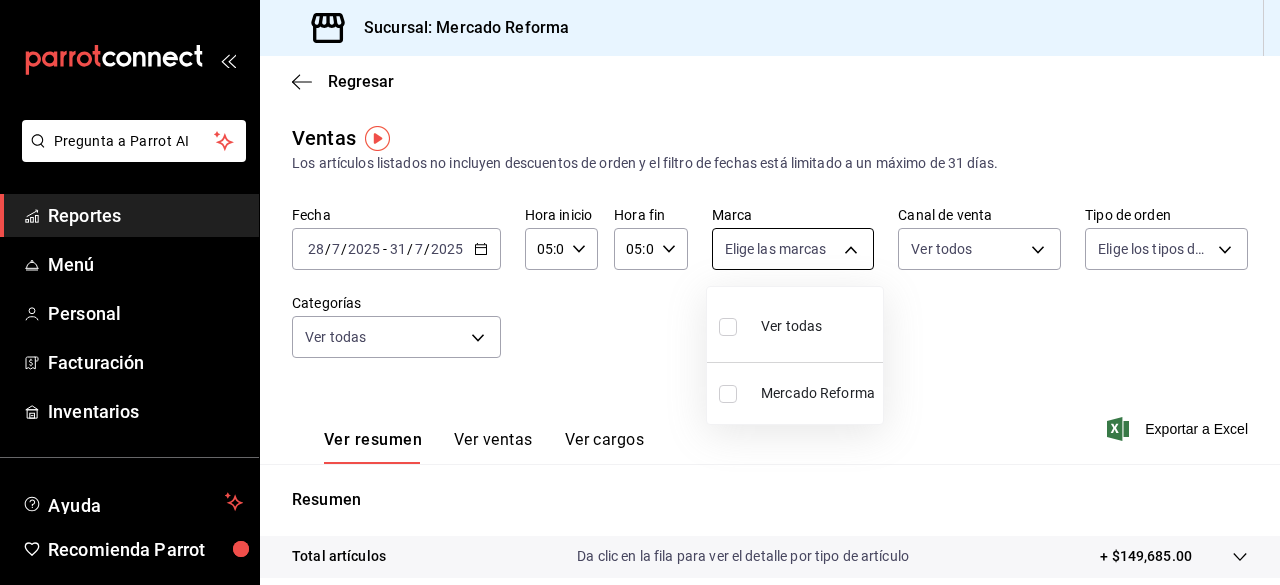 click on "Pregunta a Parrot AI Reportes   Menú   Personal   Facturación   Inventarios   Ayuda Recomienda Parrot   [FIRST] [LAST]   Sugerir nueva función   Sucursal: Mercado Reforma Regresar Ventas Los artículos listados no incluyen descuentos de orden y el filtro de fechas está limitado a un máximo de 31 días. Fecha [DATE] [DATE] / [DATE] / [DATE] - [DATE] [DATE] / [DATE] / [DATE] Hora inicio [TIME] Hora inicio Hora fin [TIME] Hora fin Marca Elige las marcas Canal de venta Ver todos PARROT,UBER_EATS,RAPPI,DIDI_FOOD,ONLINE Tipo de orden Elige los tipos de orden Categorías Ver todas Ver resumen Ver ventas Ver cargos Exportar a Excel Resumen Total artículos Da clic en la fila para ver el detalle por tipo de artículo + $149,685.00 Cargos por servicio  Sin datos por que no se pueden calcular debido al filtro de categorías seleccionado Venta bruta = $149,685.00 Descuentos totales  Sin datos por que no se pueden calcular debido al filtro de categorías seleccionado Certificados de regalo Venta total = $149,685.00 Impuestos   Menú" at bounding box center [640, 292] 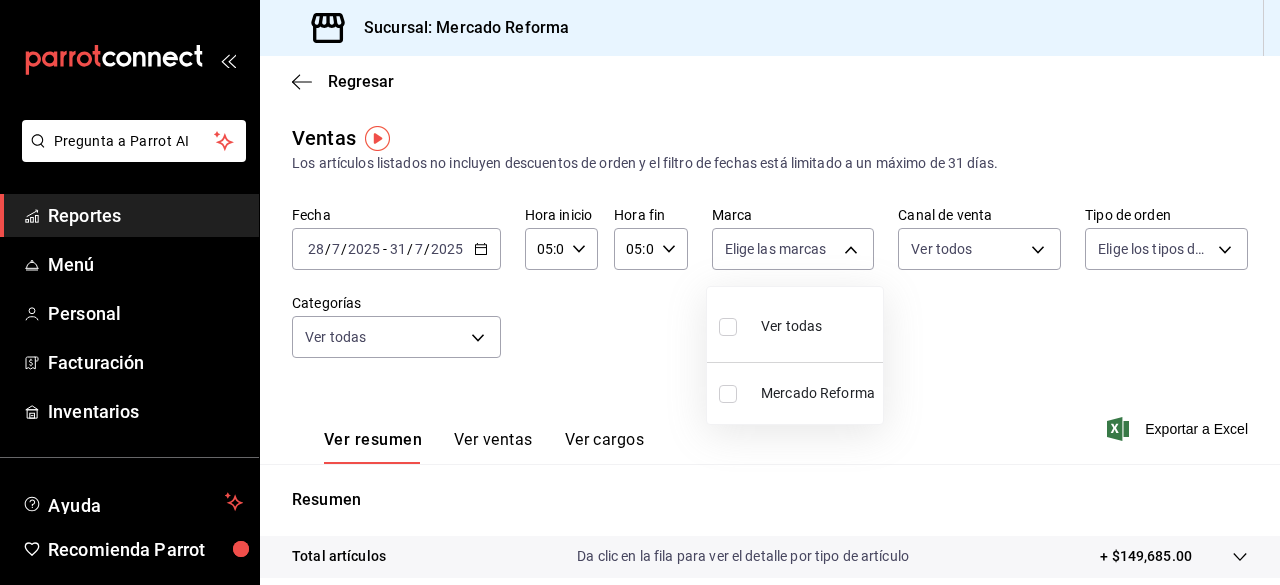 click at bounding box center (728, 327) 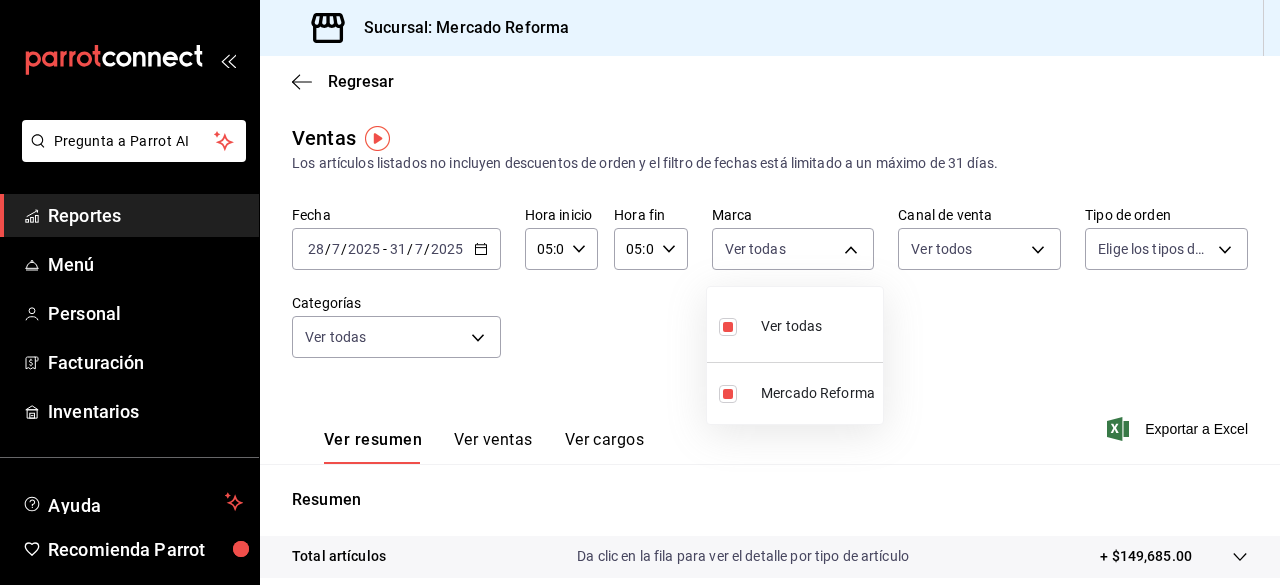 click at bounding box center (640, 292) 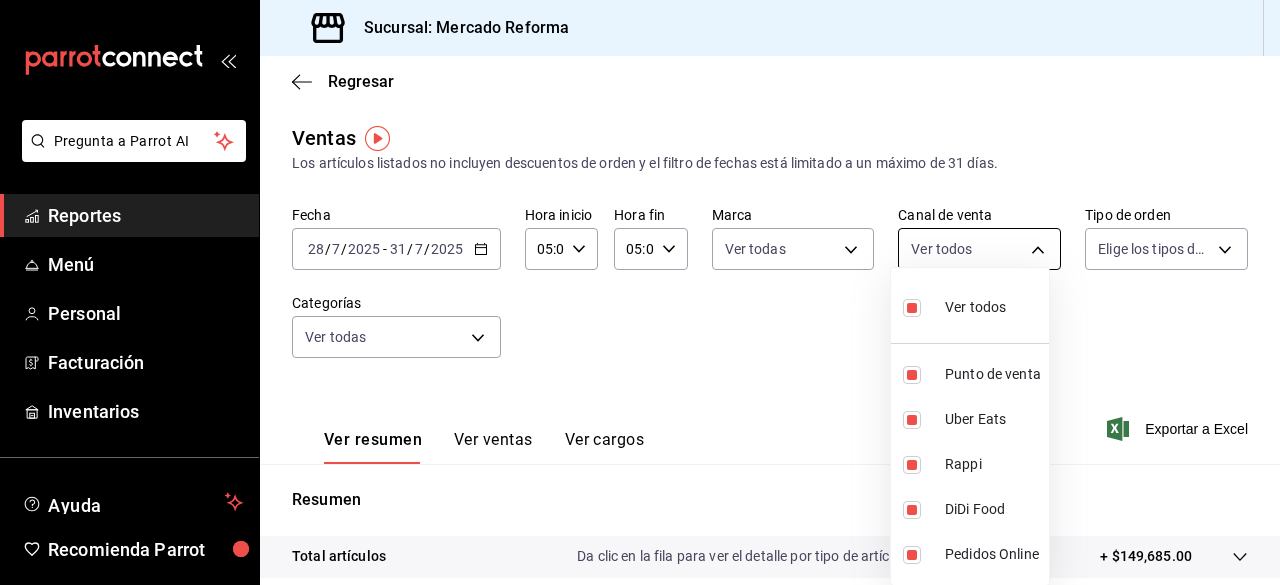 click on "Pregunta a Parrot AI Reportes   Menú   Personal   Facturación   Inventarios   Ayuda Recomienda Parrot   [FIRST] [LAST]   Sugerir nueva función   Sucursal: Mercado Reforma Regresar Ventas Los artículos listados no incluyen descuentos de orden y el filtro de fechas está limitado a un máximo de 31 días. Fecha [DATE] [DATE] - [DATE] [DATE] Hora inicio [TIME] Hora inicio Hora fin [TIME] Hora fin Marca Ver todas [UUID] Canal de venta Ver todos PARROT,UBER_EATS,RAPPI,DIDI_FOOD,ONLINE Tipo de orden Elige los tipos de orden Categorías Ver todas Ver resumen Ver ventas Ver cargos Exportar a Excel Resumen Total artículos Da clic en la fila para ver el detalle por tipo de artículo + $149,685.00 Cargos por servicio  Sin datos por que no se pueden calcular debido al filtro de categorías seleccionado Venta bruta = $149,685.00 Descuentos totales  Sin datos por que no se pueden calcular debido al filtro de categorías seleccionado Certificados de regalo Venta total" at bounding box center [640, 292] 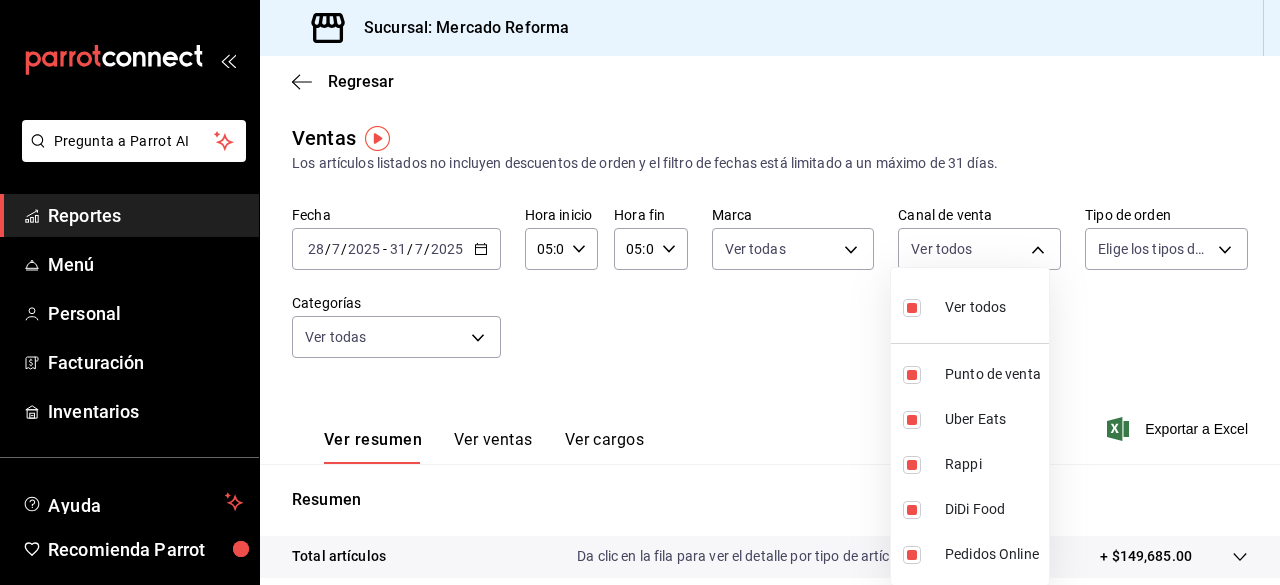 click at bounding box center [640, 292] 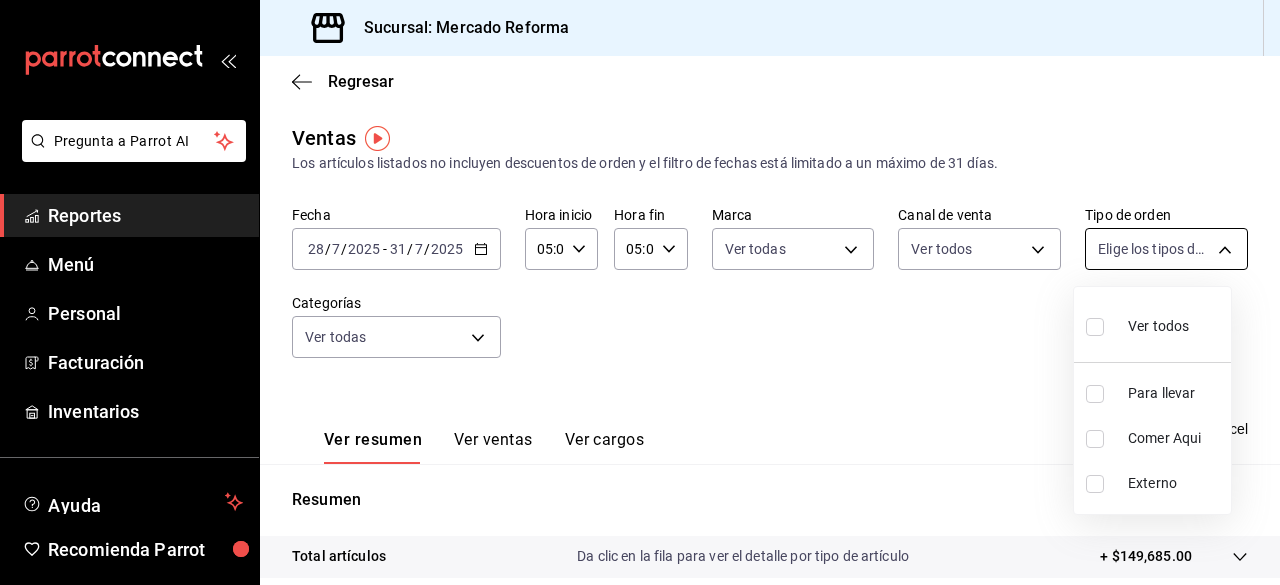 click on "Pregunta a Parrot AI Reportes   Menú   Personal   Facturación   Inventarios   Ayuda Recomienda Parrot   [FIRST] [LAST]   Sugerir nueva función   Sucursal: Mercado Reforma Regresar Ventas Los artículos listados no incluyen descuentos de orden y el filtro de fechas está limitado a un máximo de 31 días. Fecha [DATE] [DATE] - [DATE] [DATE] Hora inicio [TIME] Hora inicio Hora fin [TIME] Hora fin Marca Ver todas [UUID] Canal de venta Ver todos PARROT,UBER_EATS,RAPPI,DIDI_FOOD,ONLINE Tipo de orden Elige los tipos de orden Categorías Ver todas Ver resumen Ver ventas Ver cargos Exportar a Excel Resumen Total artículos Da clic en la fila para ver el detalle por tipo de artículo + $149,685.00 Cargos por servicio  Sin datos por que no se pueden calcular debido al filtro de categorías seleccionado Venta bruta = $149,685.00 Descuentos totales  Sin datos por que no se pueden calcular debido al filtro de categorías seleccionado Certificados de regalo Venta total" at bounding box center (640, 292) 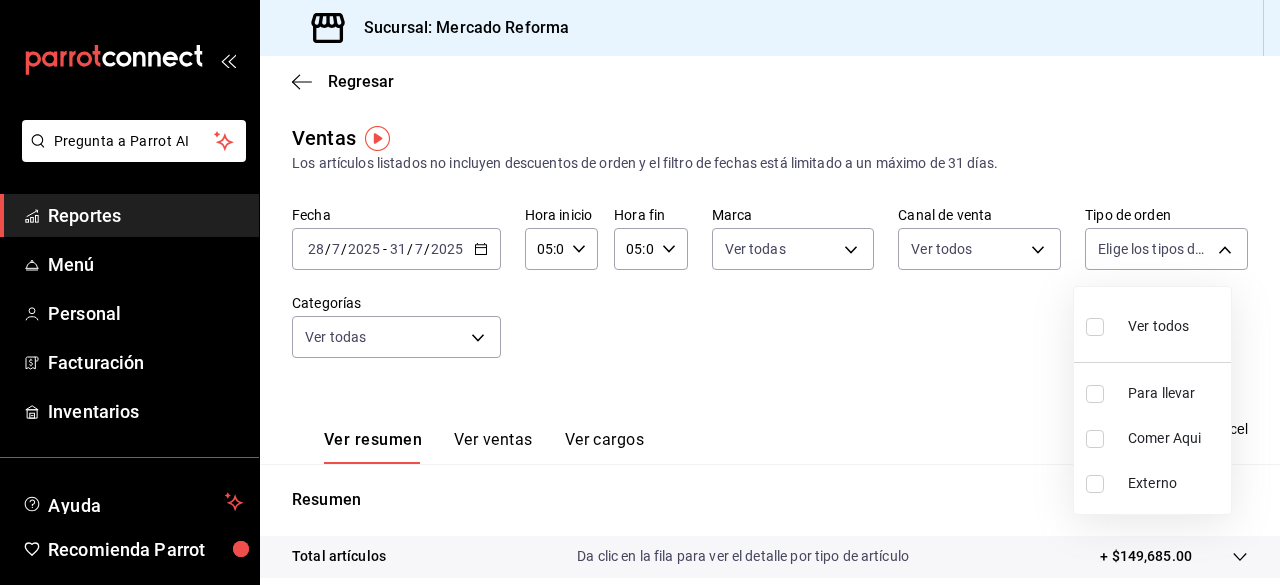 click at bounding box center [1095, 327] 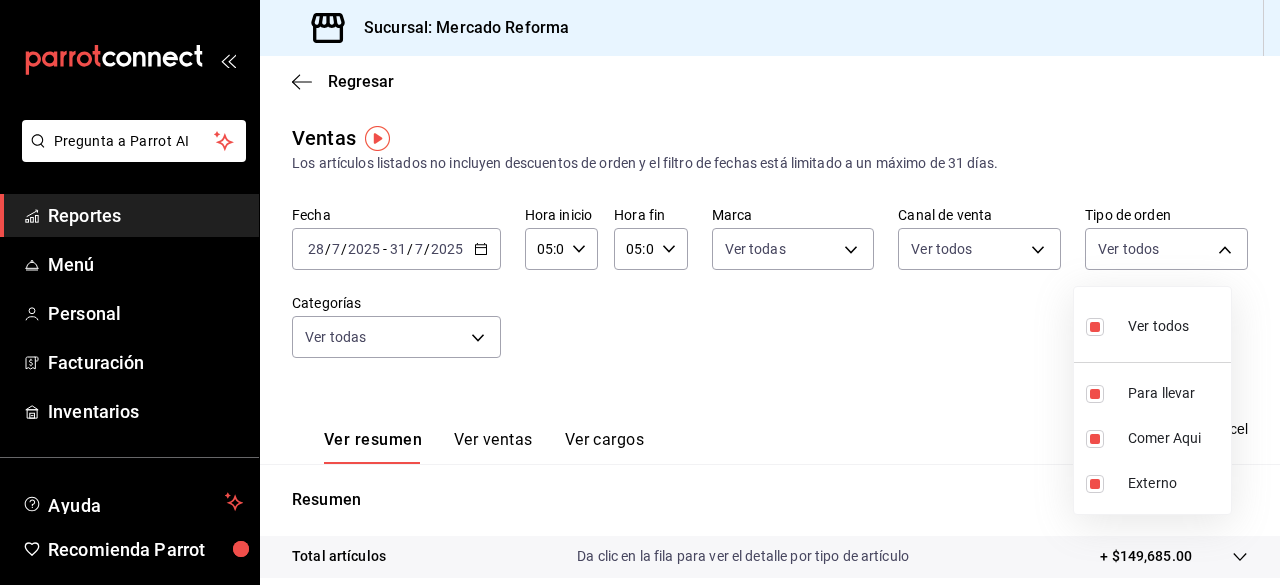 click at bounding box center [640, 292] 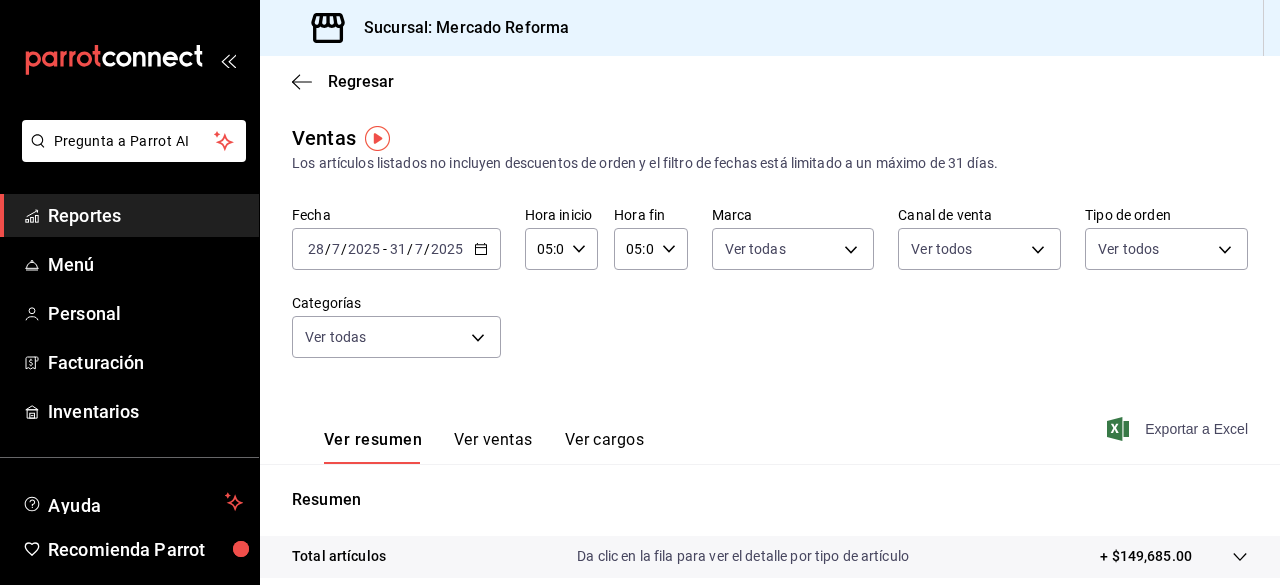 click on "Exportar a Excel" at bounding box center (1179, 429) 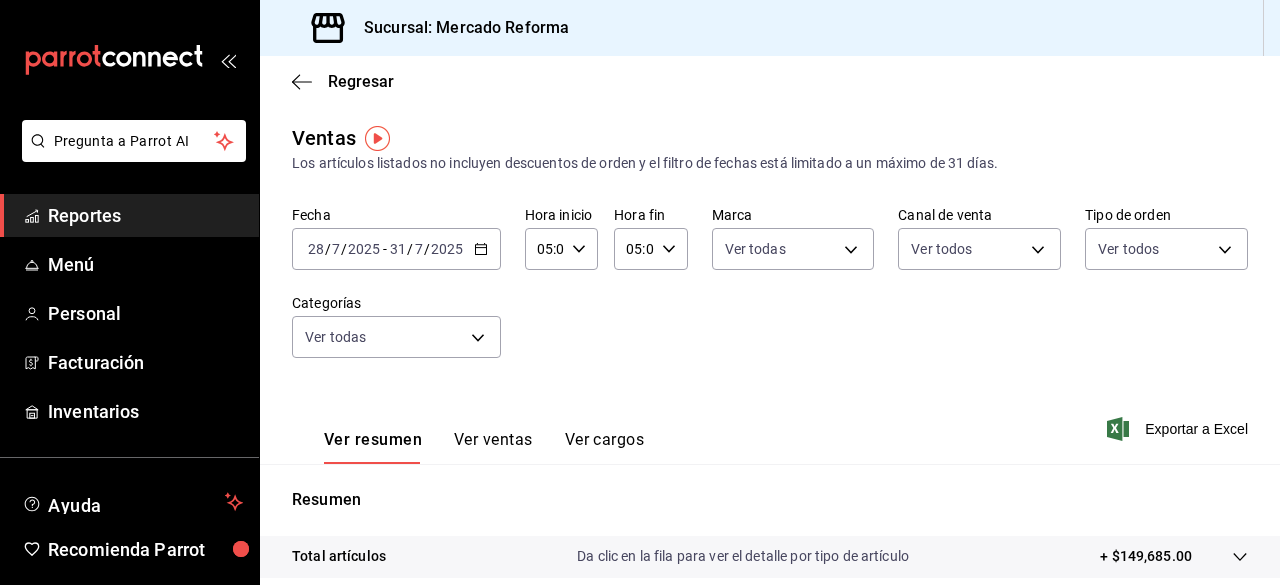click 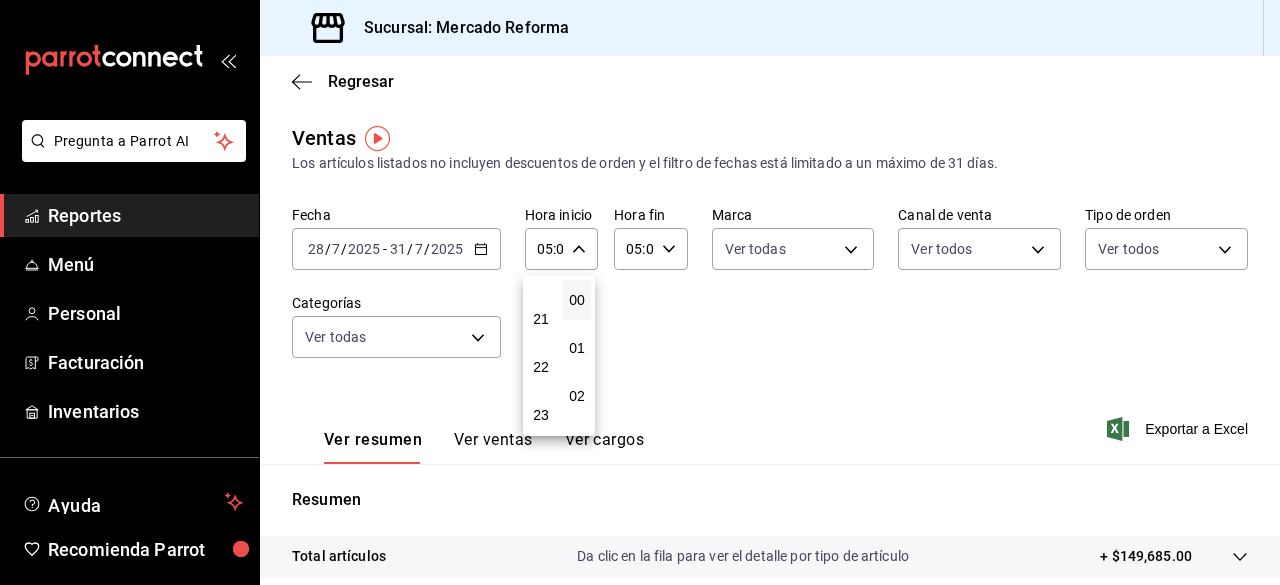 scroll, scrollTop: 992, scrollLeft: 0, axis: vertical 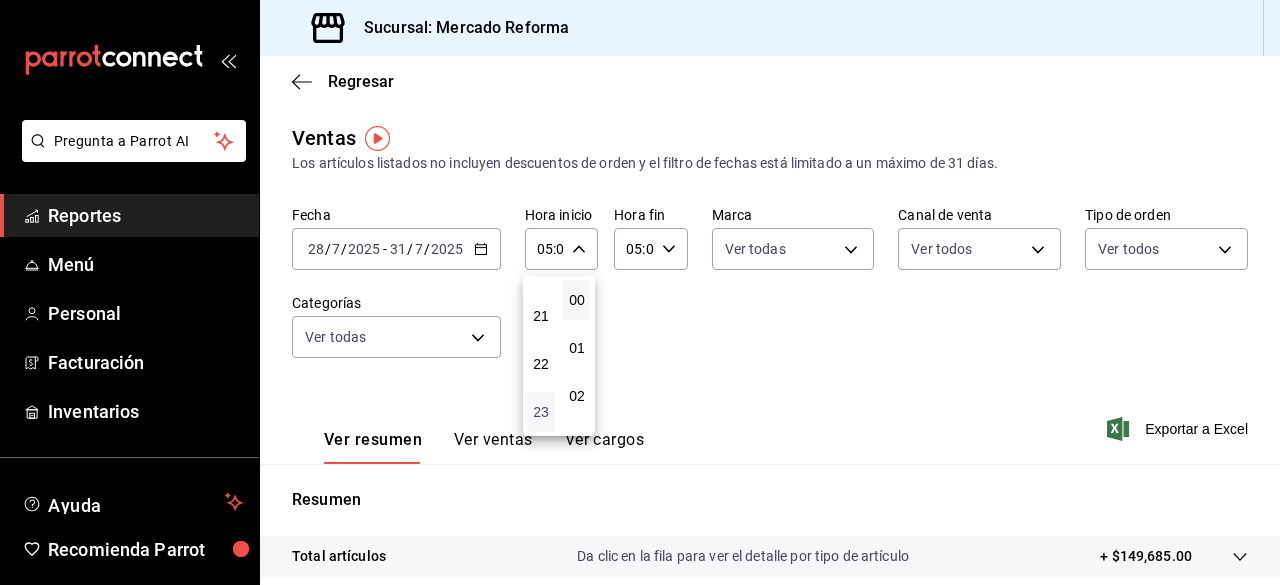 click on "23" at bounding box center [541, 412] 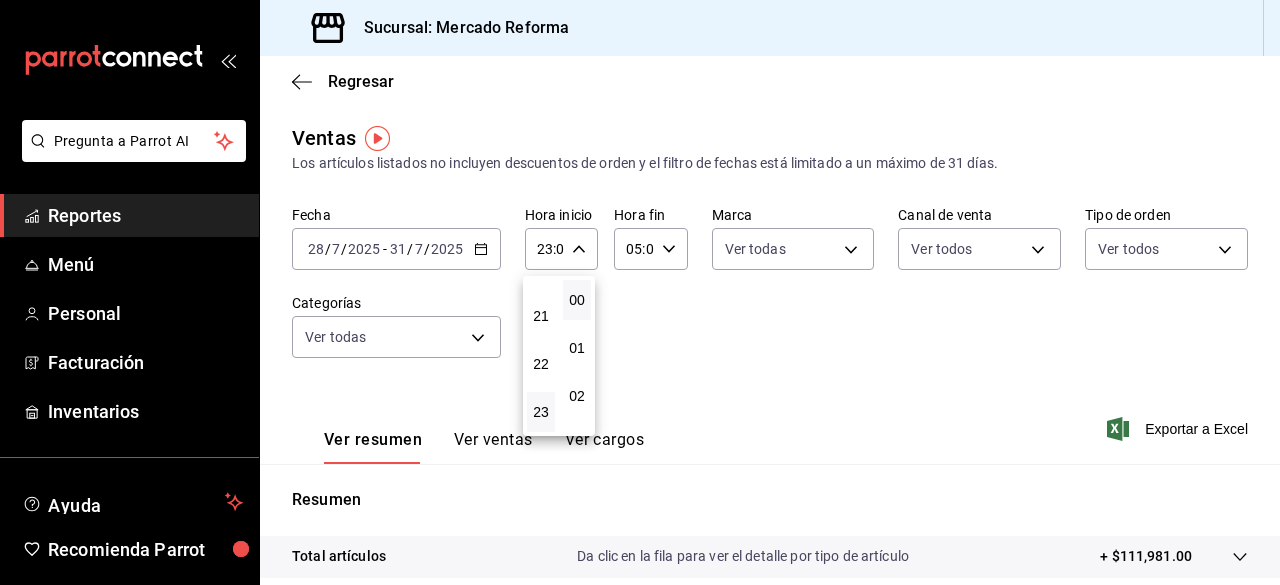 click at bounding box center [640, 292] 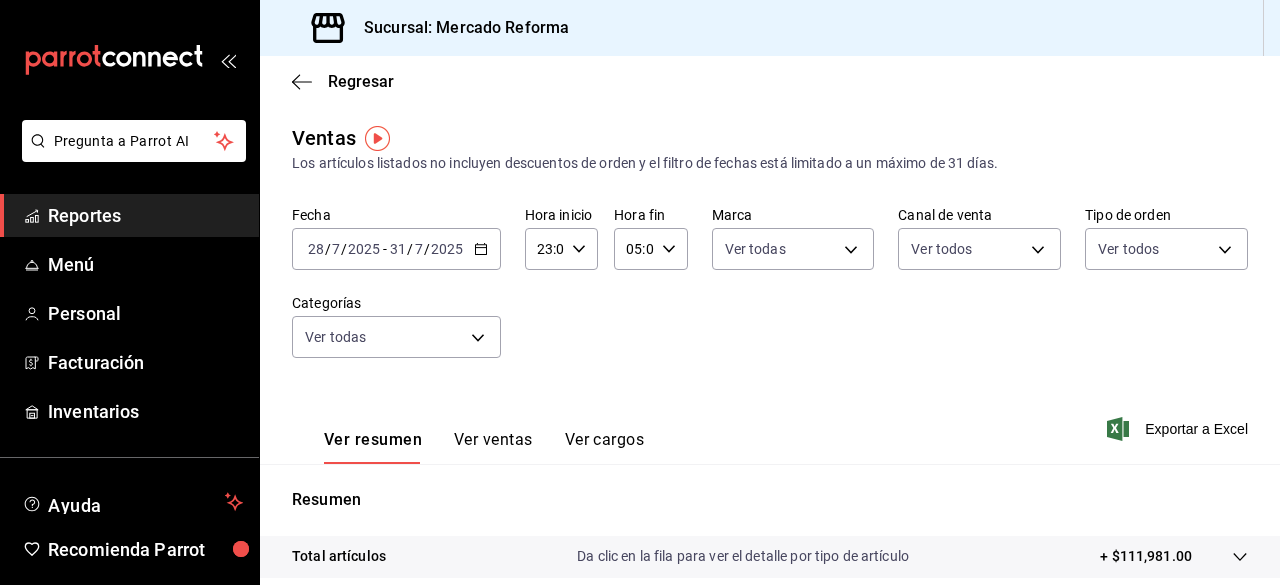 click 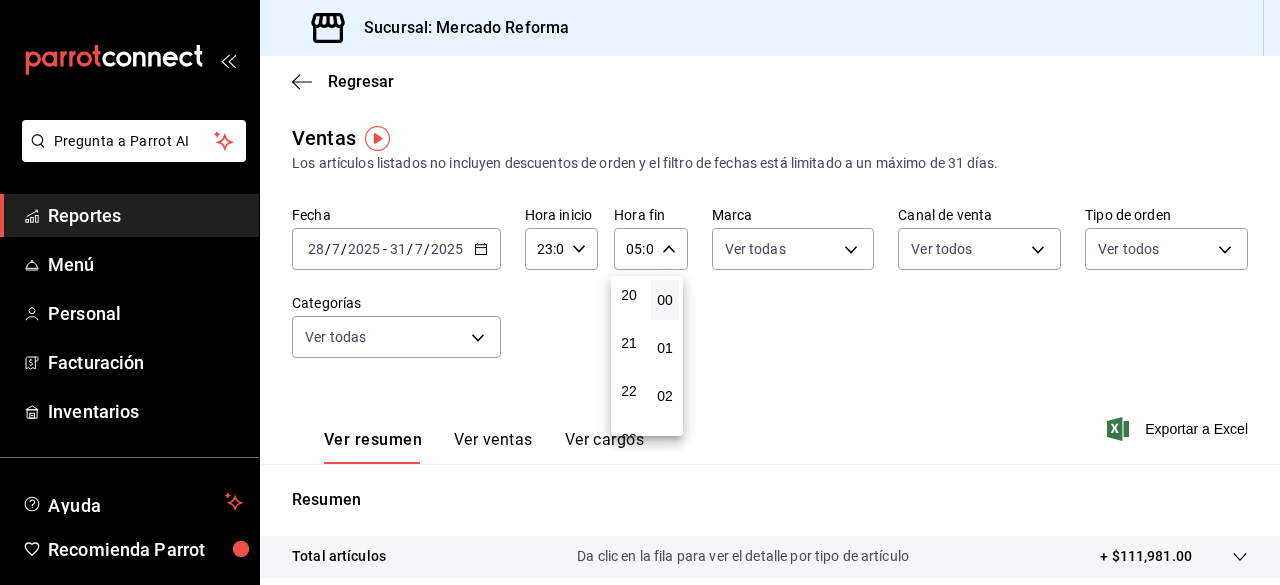 scroll, scrollTop: 992, scrollLeft: 0, axis: vertical 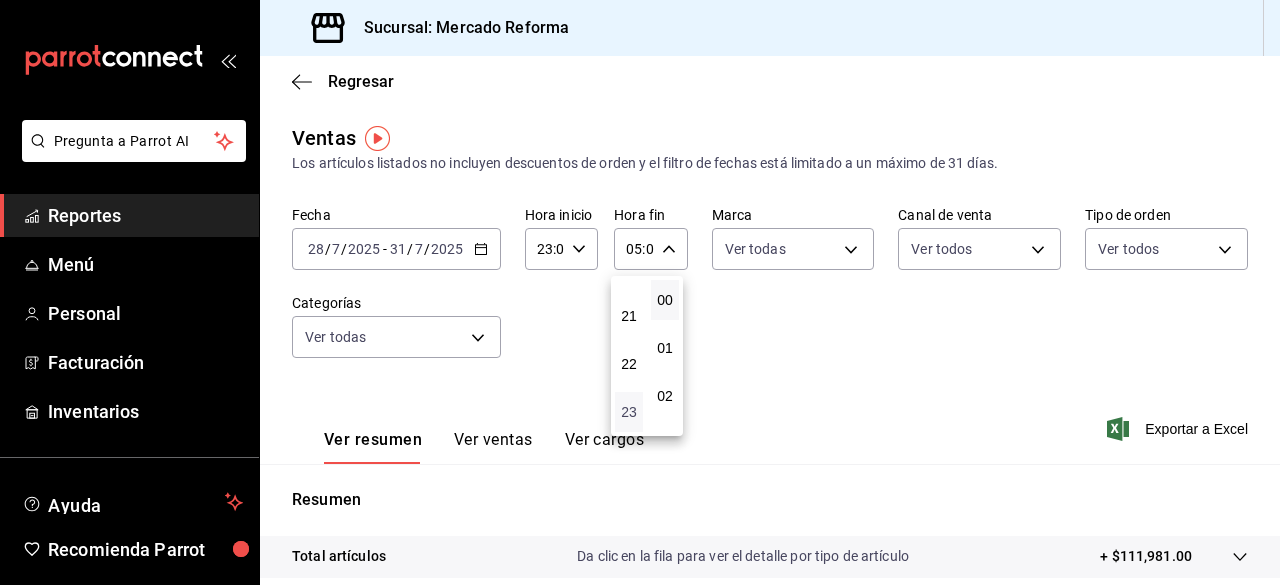 click on "23" at bounding box center (629, 412) 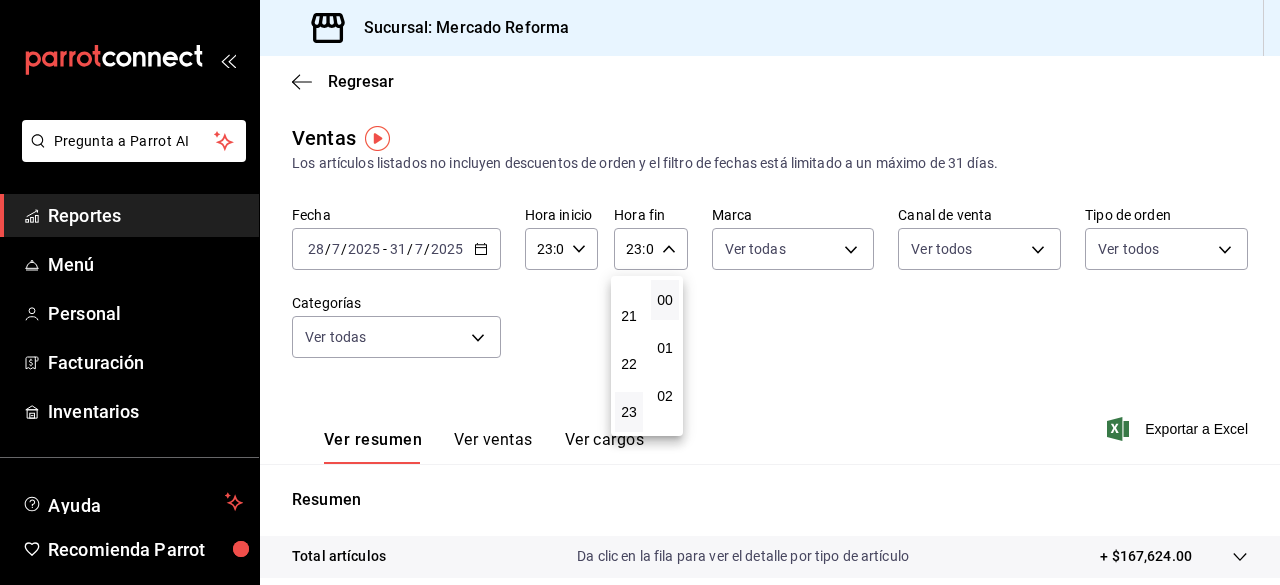 click at bounding box center [640, 292] 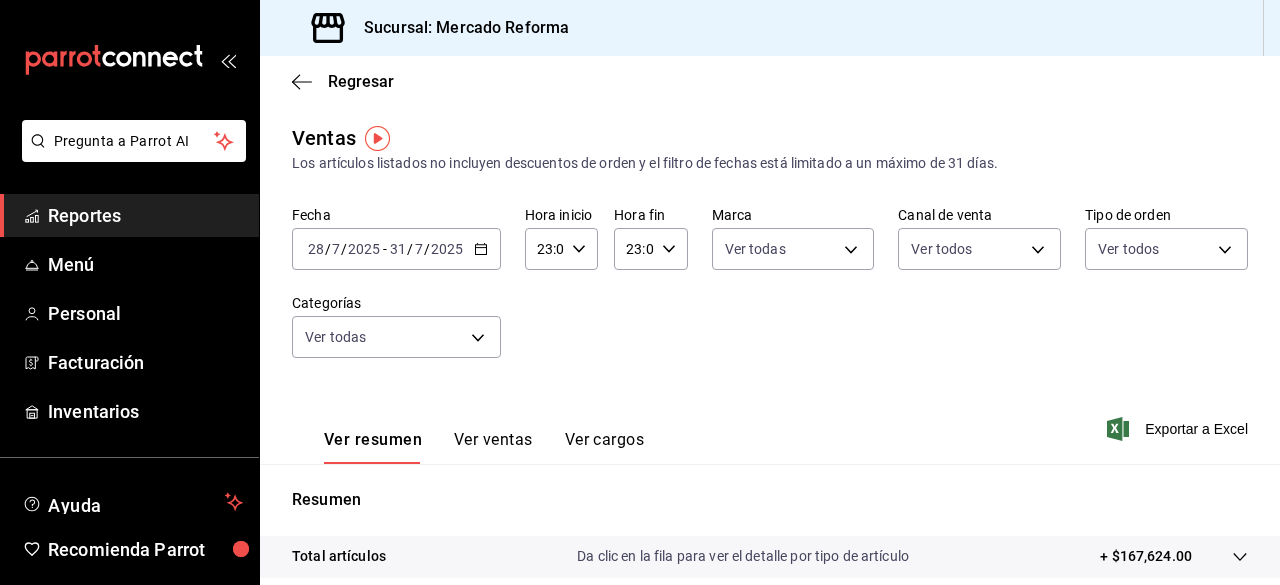 click 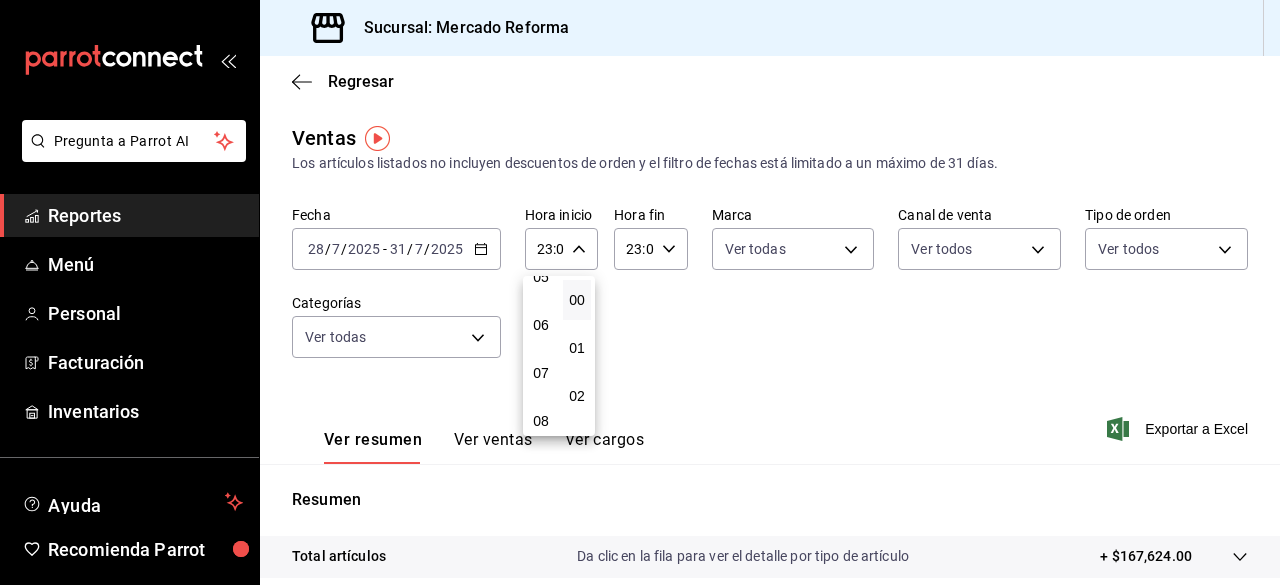 scroll, scrollTop: 259, scrollLeft: 0, axis: vertical 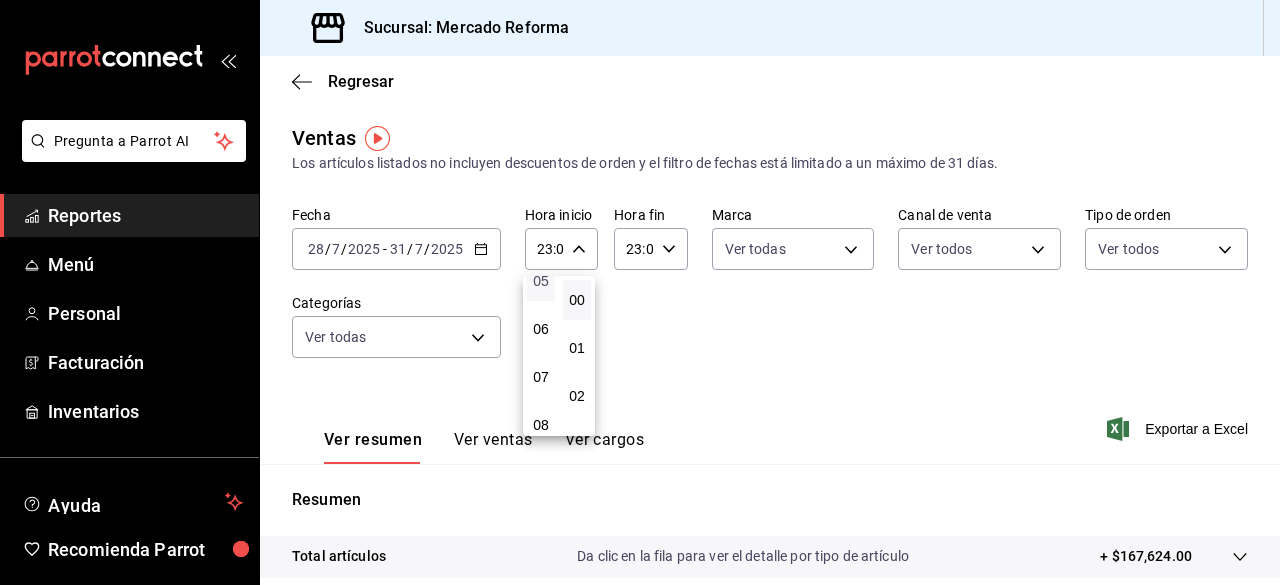 click on "05" at bounding box center (541, 281) 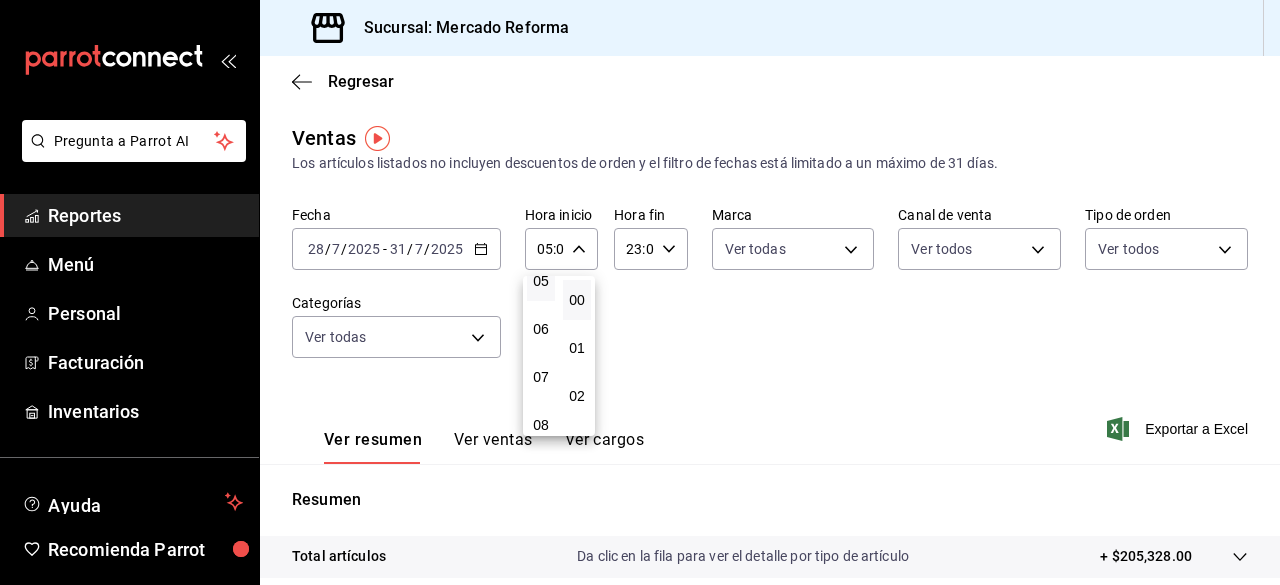 click at bounding box center [640, 292] 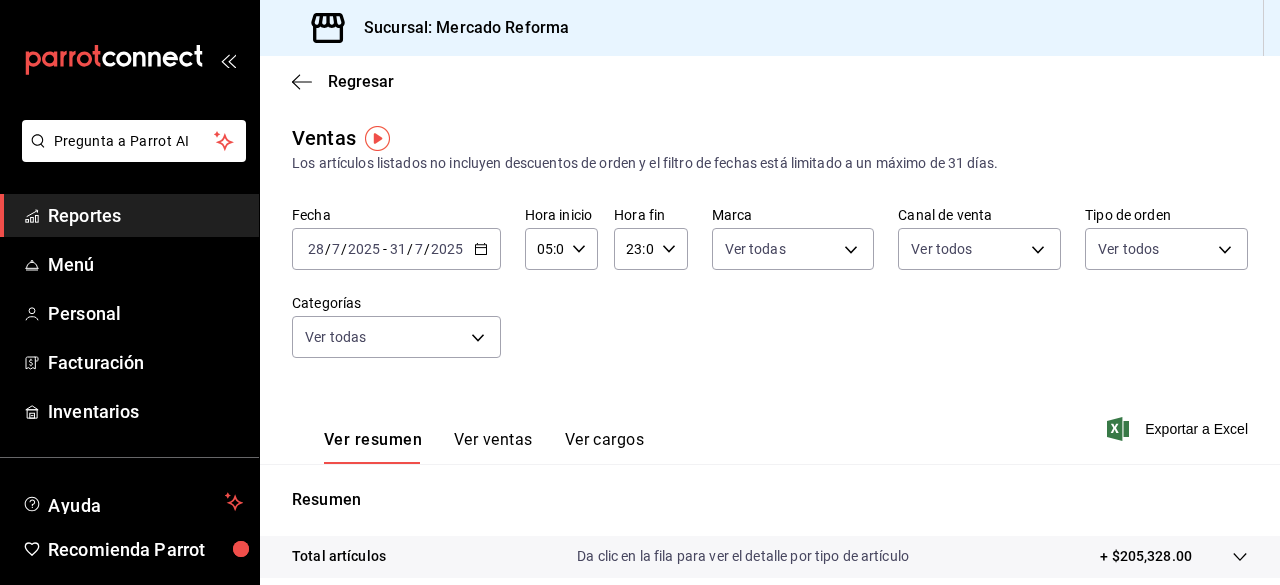 click 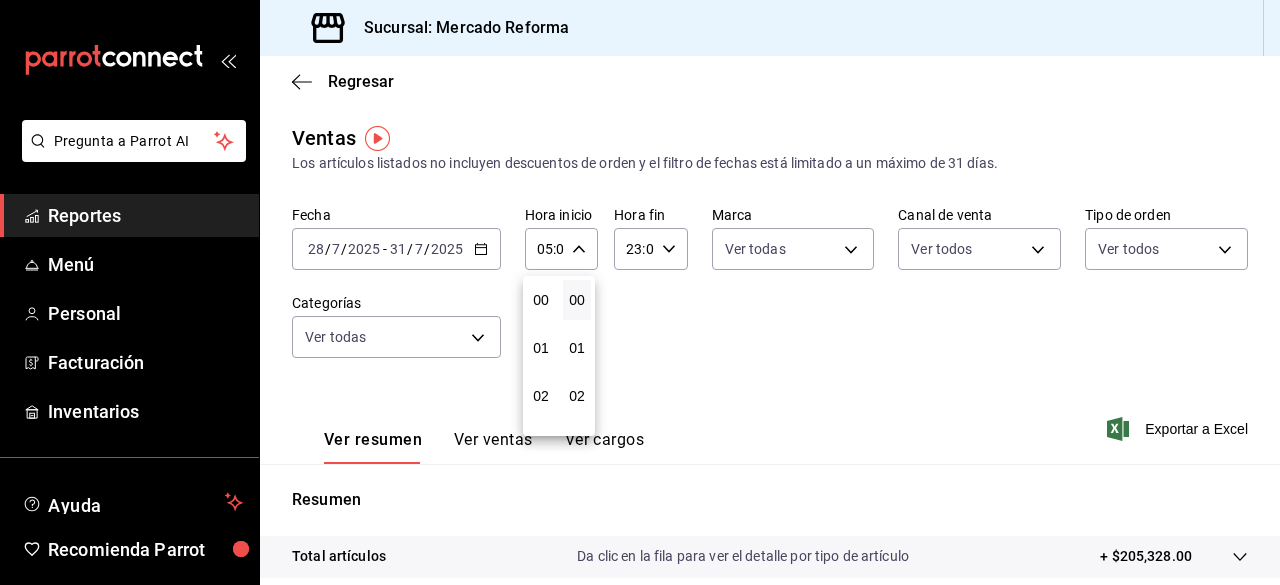 scroll, scrollTop: 240, scrollLeft: 0, axis: vertical 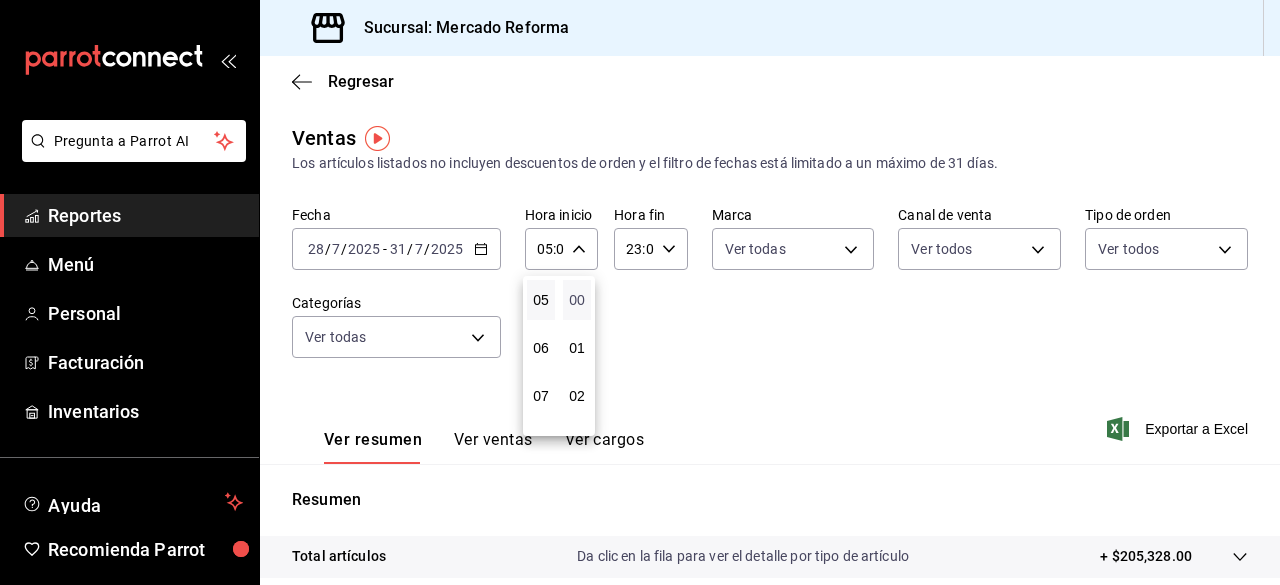 click on "00" at bounding box center (577, 300) 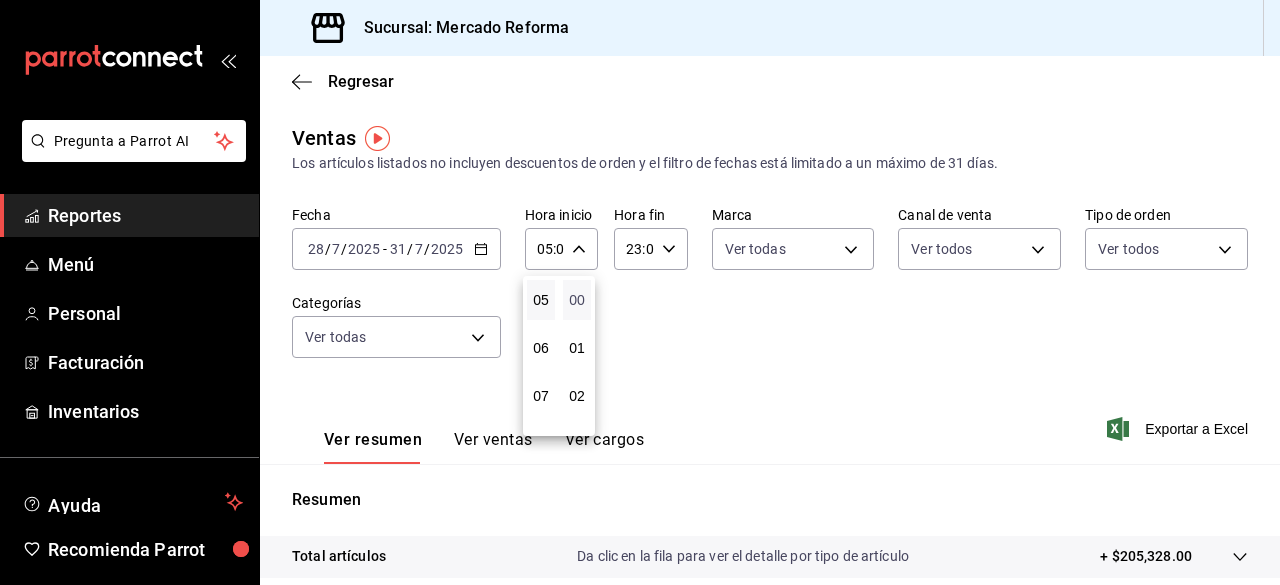 click on "00" at bounding box center (577, 300) 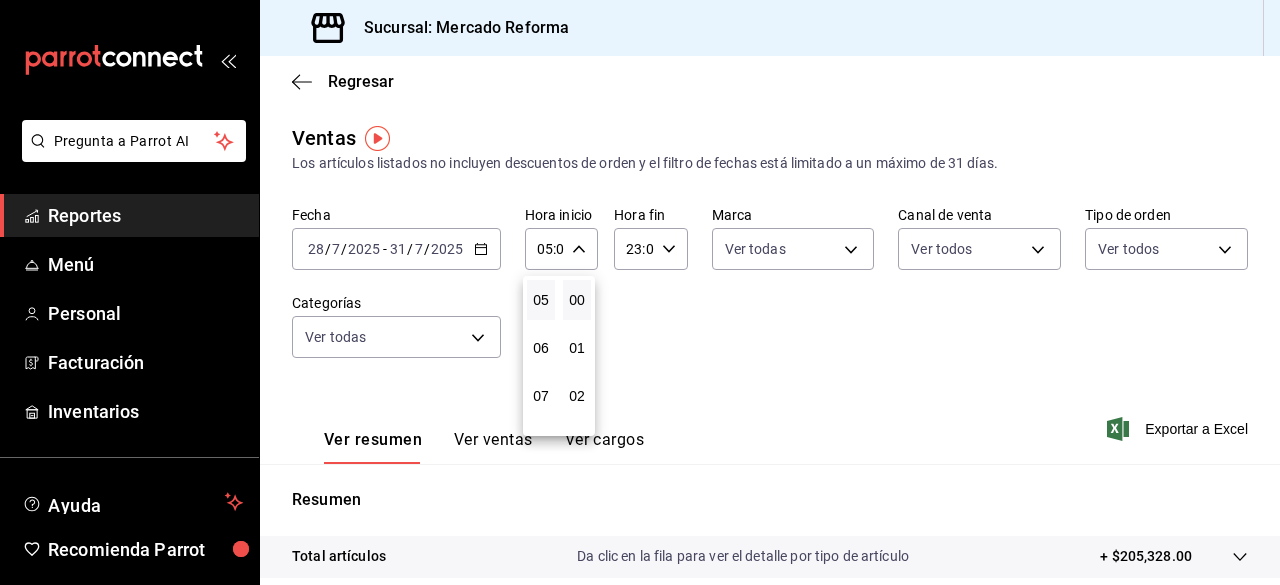 click at bounding box center (640, 292) 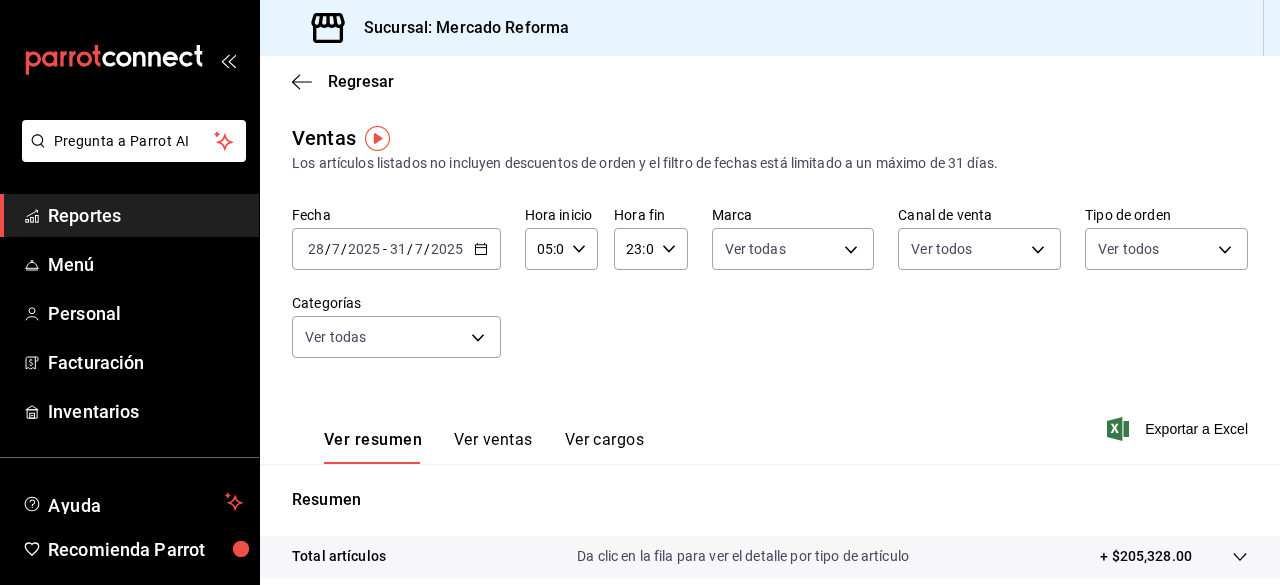 click 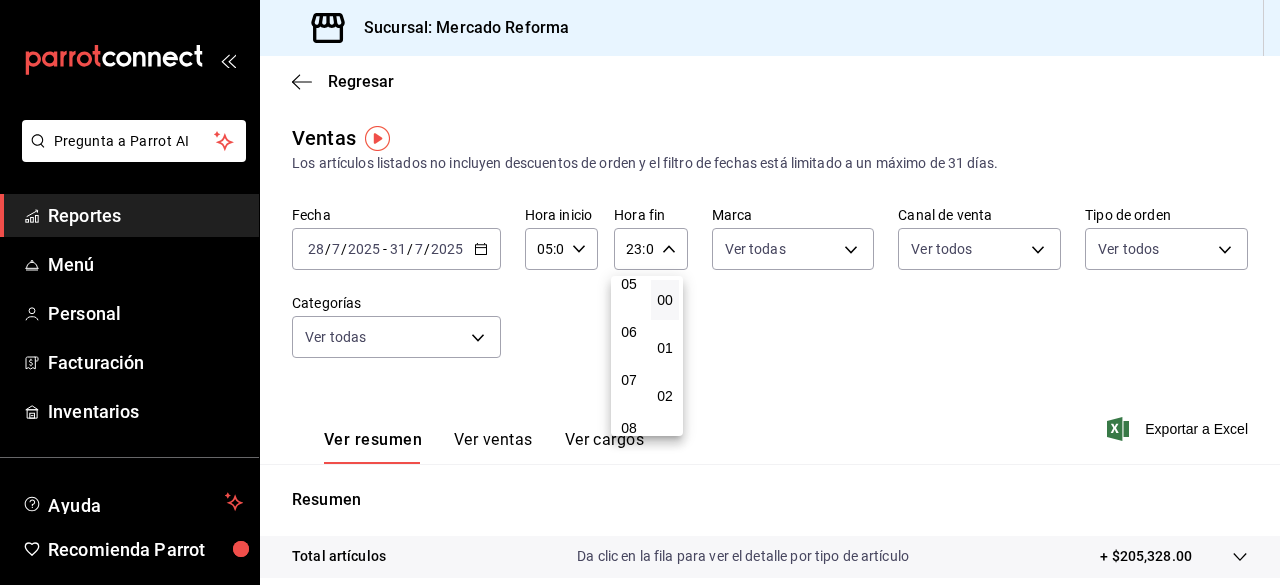 scroll, scrollTop: 214, scrollLeft: 0, axis: vertical 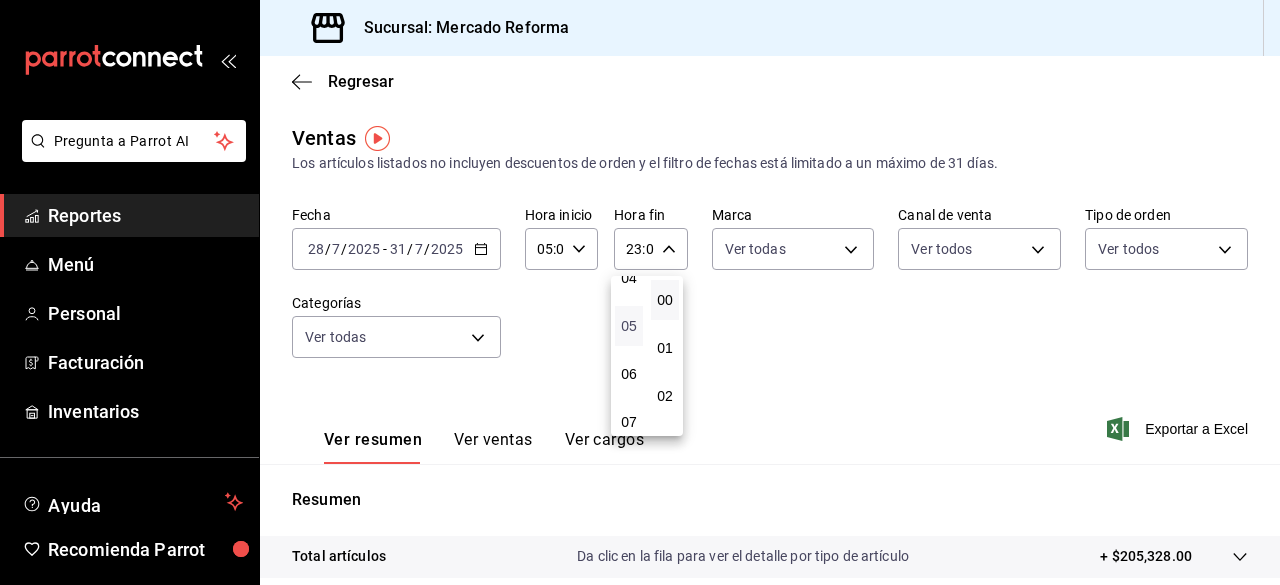 click on "05" at bounding box center [629, 326] 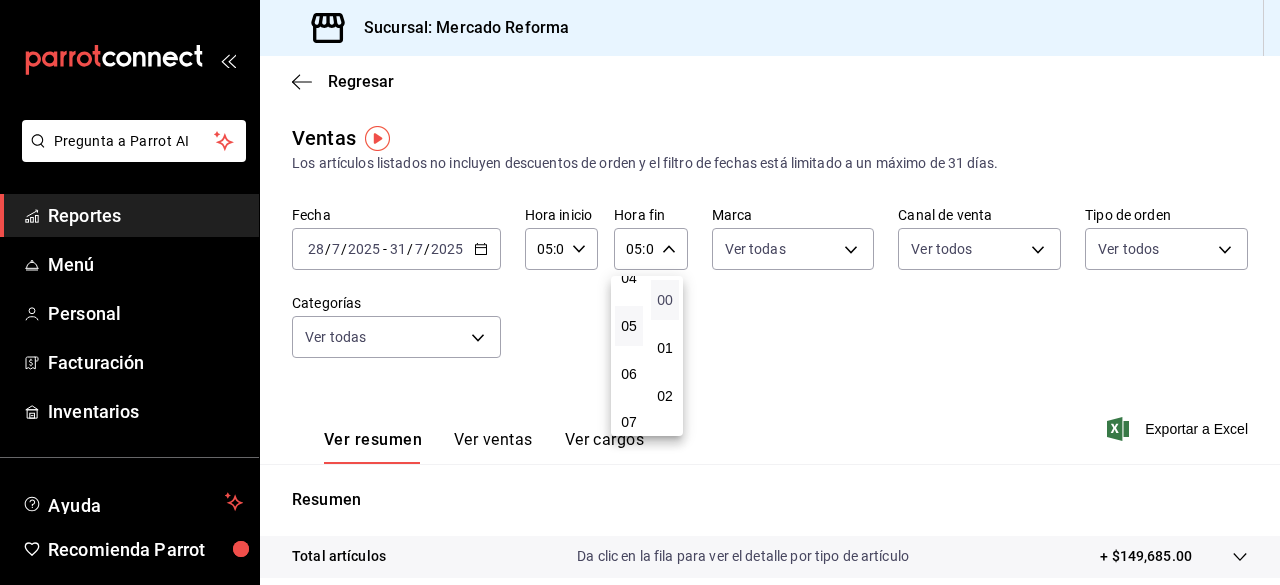 click on "00" at bounding box center (665, 300) 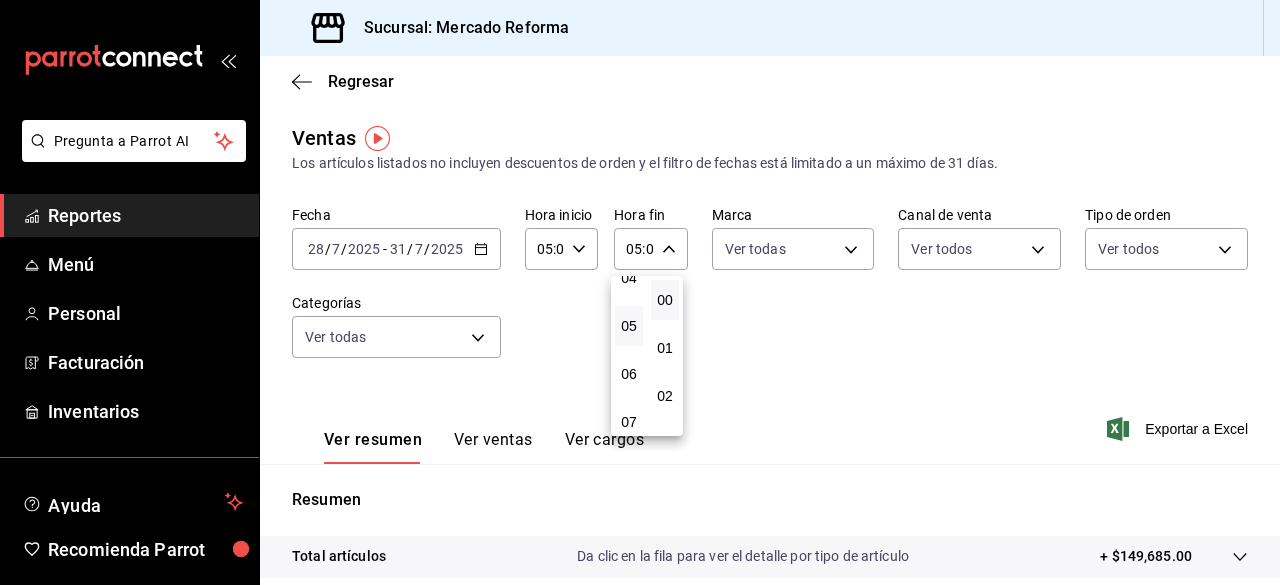 click at bounding box center [640, 292] 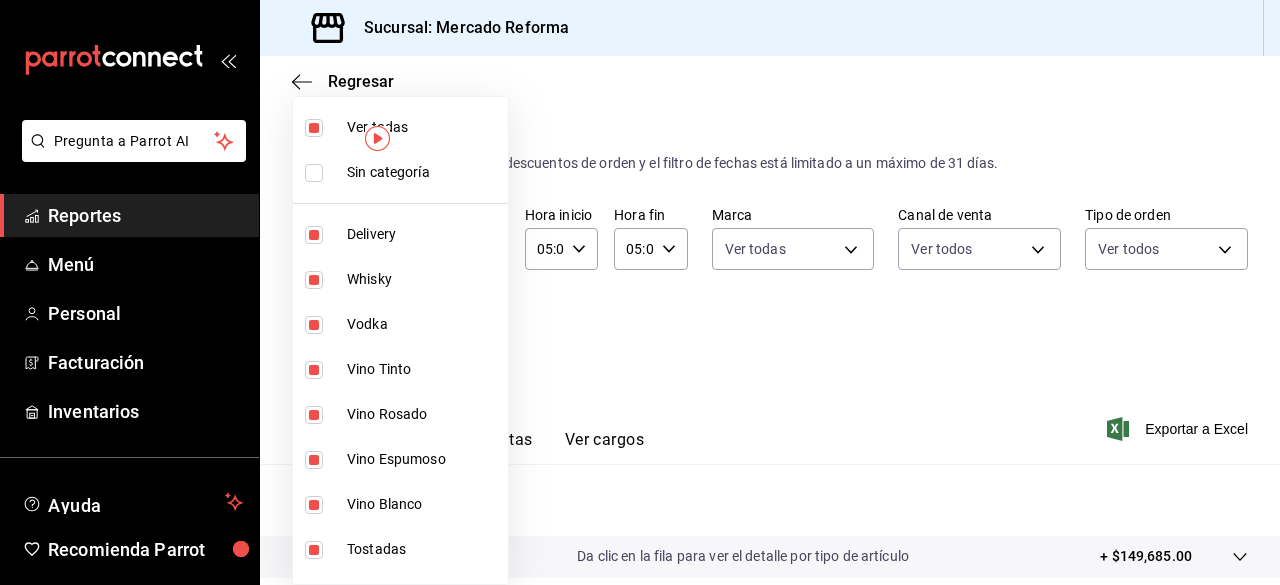 click on "Pregunta a Parrot AI Reportes   Menú   Personal   Facturación   Inventarios   Ayuda Recomienda Parrot   [FIRST] [LAST]   Sugerir nueva función   Sucursal: Mercado Reforma Regresar Ventas Los artículos listados no incluyen descuentos de orden y el filtro de fechas está limitado a un máximo de 31 días. Fecha [DATE] [DATE] / [DATE] / [DATE] - [DATE] [DATE] / [DATE] / [DATE] Hora inicio [TIME] Hora inicio Hora fin [TIME] Hora fin Marca Ver todas [UUID] Canal de venta Ver todos PARROT,UBER_EATS,RAPPI,DIDI_FOOD,ONLINE Tipo de orden Ver todos [UUID],[UUID],EXTERNAL Categorías Ver todas Ver resumen Ver ventas Ver cargos Exportar a Excel Resumen Total artículos Da clic en la fila para ver el detalle por tipo de artículo + $149,685.00 Cargos por servicio  Sin datos por que no se pueden calcular debido al filtro de categorías seleccionado Venta bruta = $149,685.00 Descuentos totales Certificados de regalo Venta total = $149,685.00" at bounding box center (640, 292) 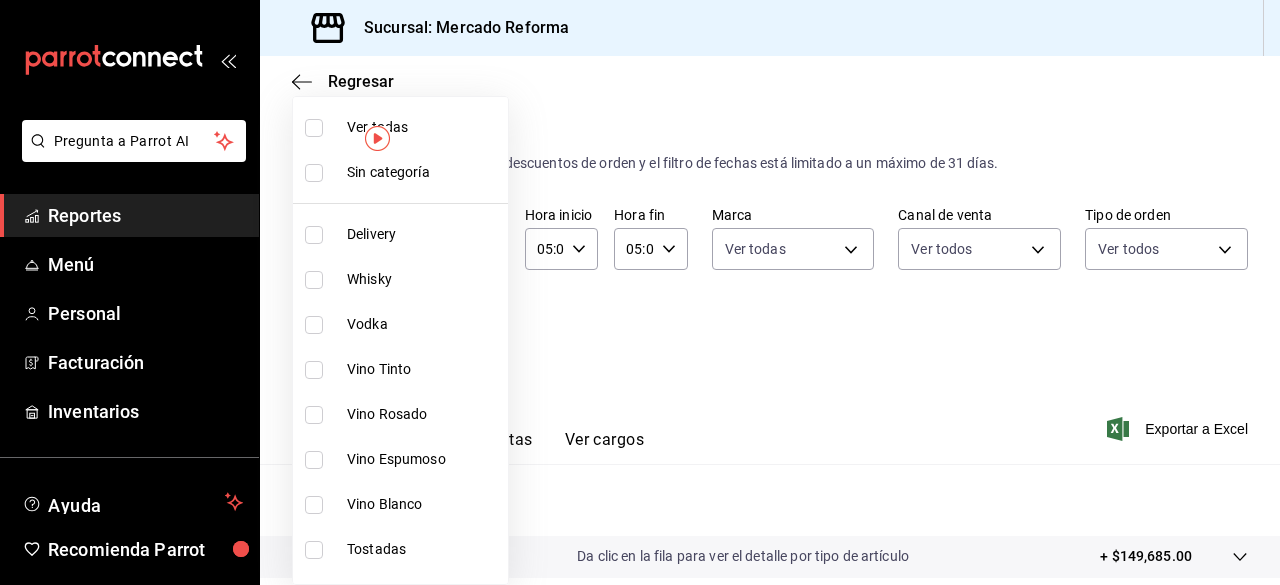 click at bounding box center (314, 128) 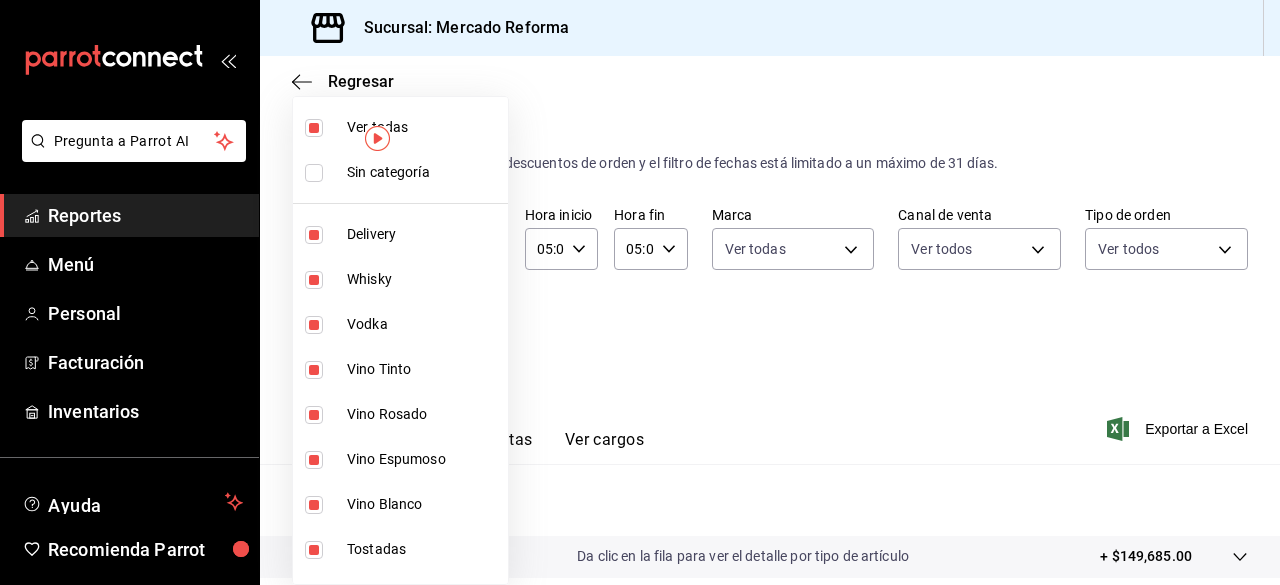 click at bounding box center (640, 292) 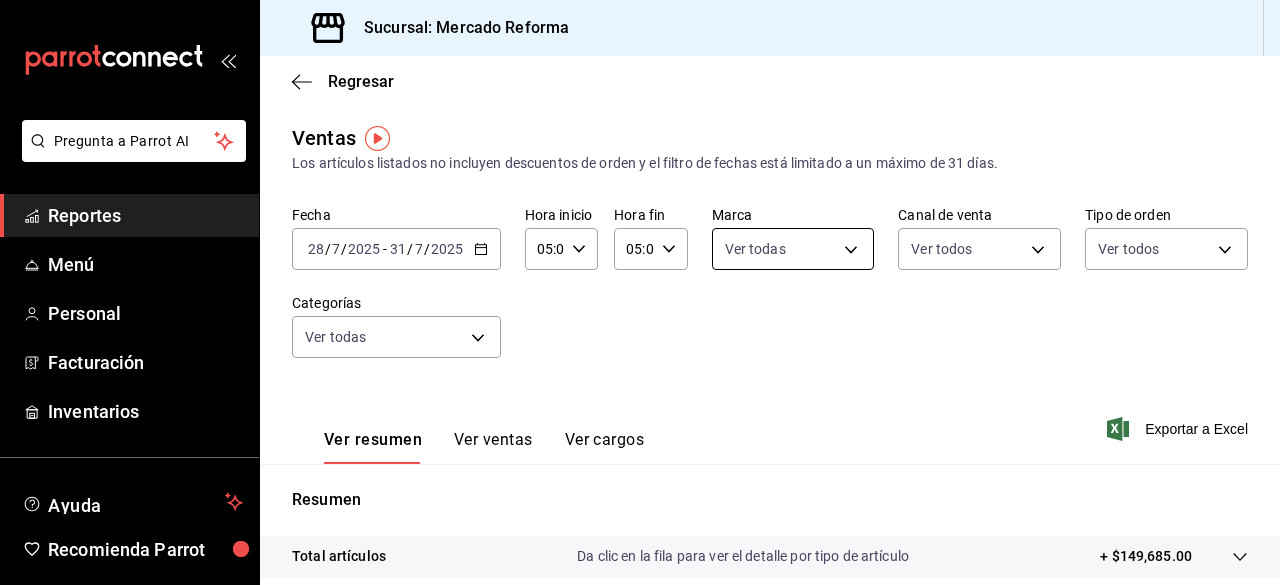 click on "Pregunta a Parrot AI Reportes   Menú   Personal   Facturación   Inventarios   Ayuda Recomienda Parrot   [FIRST] [LAST]   Sugerir nueva función   Sucursal: Mercado Reforma Regresar Ventas Los artículos listados no incluyen descuentos de orden y el filtro de fechas está limitado a un máximo de 31 días. Fecha [DATE] [DATE] / [DATE] / [DATE] - [DATE] [DATE] / [DATE] / [DATE] Hora inicio [TIME] Hora inicio Hora fin [TIME] Hora fin Marca Ver todas [UUID] Canal de venta Ver todos PARROT,UBER_EATS,RAPPI,DIDI_FOOD,ONLINE Tipo de orden Ver todos [UUID],[UUID],EXTERNAL Categorías Ver todas Ver resumen Ver ventas Ver cargos Exportar a Excel Resumen Total artículos Da clic en la fila para ver el detalle por tipo de artículo + $149,685.00 Cargos por servicio  Sin datos por que no se pueden calcular debido al filtro de categorías seleccionado Venta bruta = $149,685.00 Descuentos totales Certificados de regalo Venta total = $149,685.00" at bounding box center [640, 292] 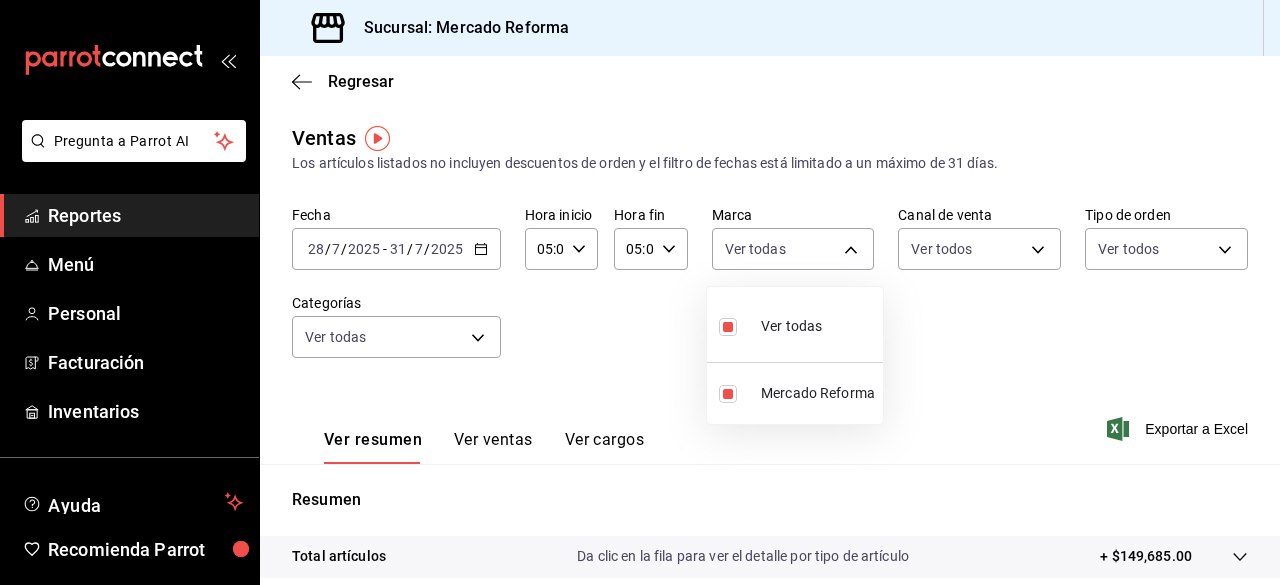 click at bounding box center [640, 292] 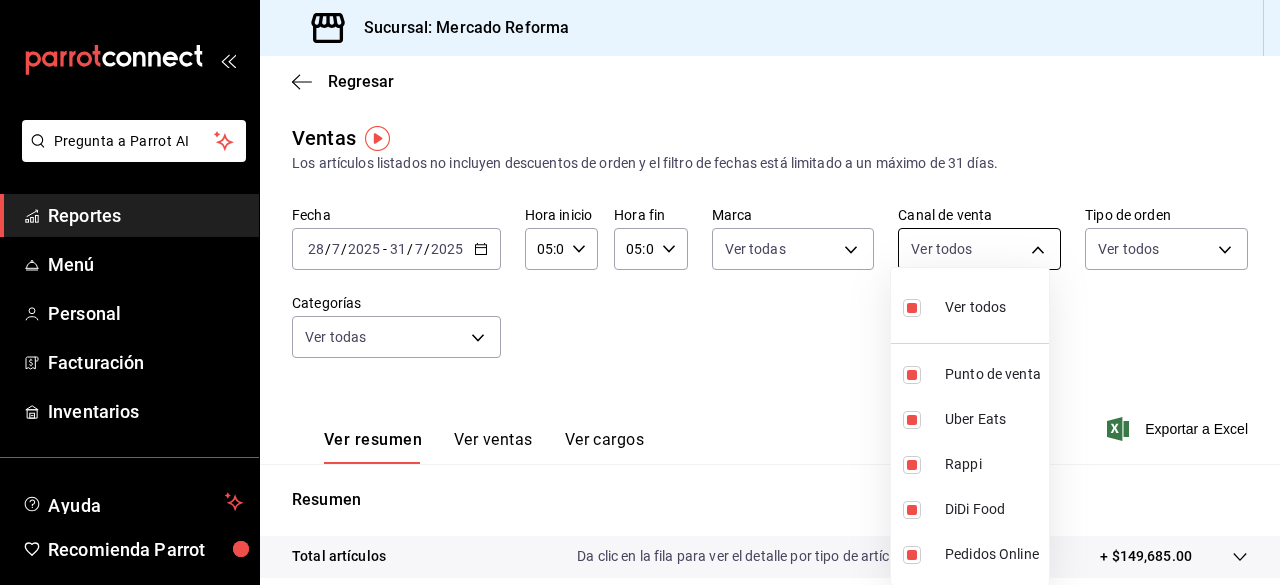 click on "Pregunta a Parrot AI Reportes   Menú   Personal   Facturación   Inventarios   Ayuda Recomienda Parrot   [FIRST] [LAST]   Sugerir nueva función   Sucursal: Mercado Reforma Regresar Ventas Los artículos listados no incluyen descuentos de orden y el filtro de fechas está limitado a un máximo de 31 días. Fecha [DATE] [DATE] / [DATE] / [DATE] - [DATE] [DATE] / [DATE] / [DATE] Hora inicio [TIME] Hora inicio Hora fin [TIME] Hora fin Marca Ver todas [UUID] Canal de venta Ver todos PARROT,UBER_EATS,RAPPI,DIDI_FOOD,ONLINE Tipo de orden Ver todos [UUID],[UUID],EXTERNAL Categorías Ver todas Ver resumen Ver ventas Ver cargos Exportar a Excel Resumen Total artículos Da clic en la fila para ver el detalle por tipo de artículo + $149,685.00 Cargos por servicio  Sin datos por que no se pueden calcular debido al filtro de categorías seleccionado Venta bruta = $149,685.00 Descuentos totales Certificados de regalo Venta total = $149,685.00" at bounding box center [640, 292] 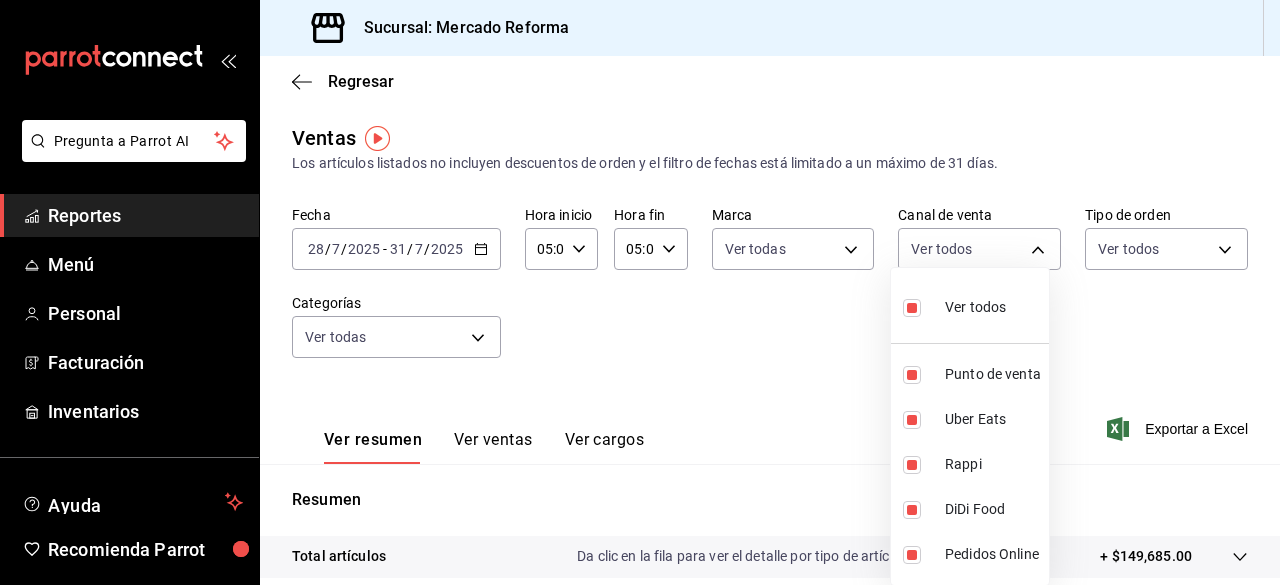 click at bounding box center (640, 292) 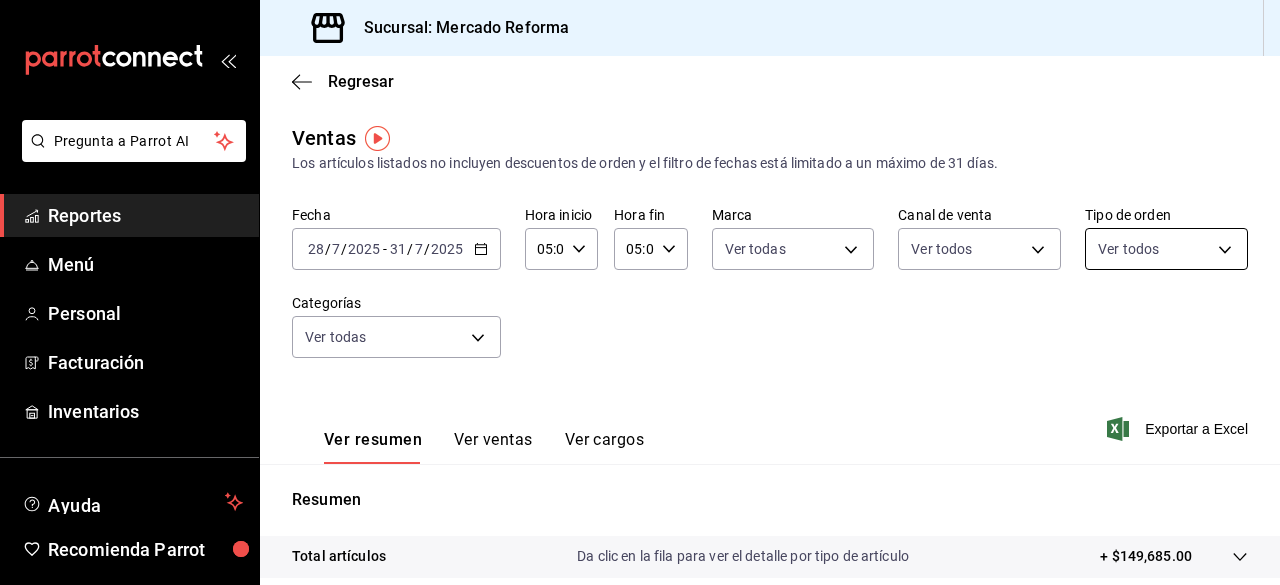 click on "Pregunta a Parrot AI Reportes   Menú   Personal   Facturación   Inventarios   Ayuda Recomienda Parrot   [FIRST] [LAST]   Sugerir nueva función   Sucursal: Mercado Reforma Regresar Ventas Los artículos listados no incluyen descuentos de orden y el filtro de fechas está limitado a un máximo de 31 días. Fecha [DATE] [DATE] / [DATE] / [DATE] - [DATE] [DATE] / [DATE] / [DATE] Hora inicio [TIME] Hora inicio Hora fin [TIME] Hora fin Marca Ver todas [UUID] Canal de venta Ver todos PARROT,UBER_EATS,RAPPI,DIDI_FOOD,ONLINE Tipo de orden Ver todos [UUID],[UUID],EXTERNAL Categorías Ver todas Ver resumen Ver ventas Ver cargos Exportar a Excel Resumen Total artículos Da clic en la fila para ver el detalle por tipo de artículo + $149,685.00 Cargos por servicio  Sin datos por que no se pueden calcular debido al filtro de categorías seleccionado Venta bruta = $149,685.00 Descuentos totales Certificados de regalo Venta total = $149,685.00" at bounding box center [640, 292] 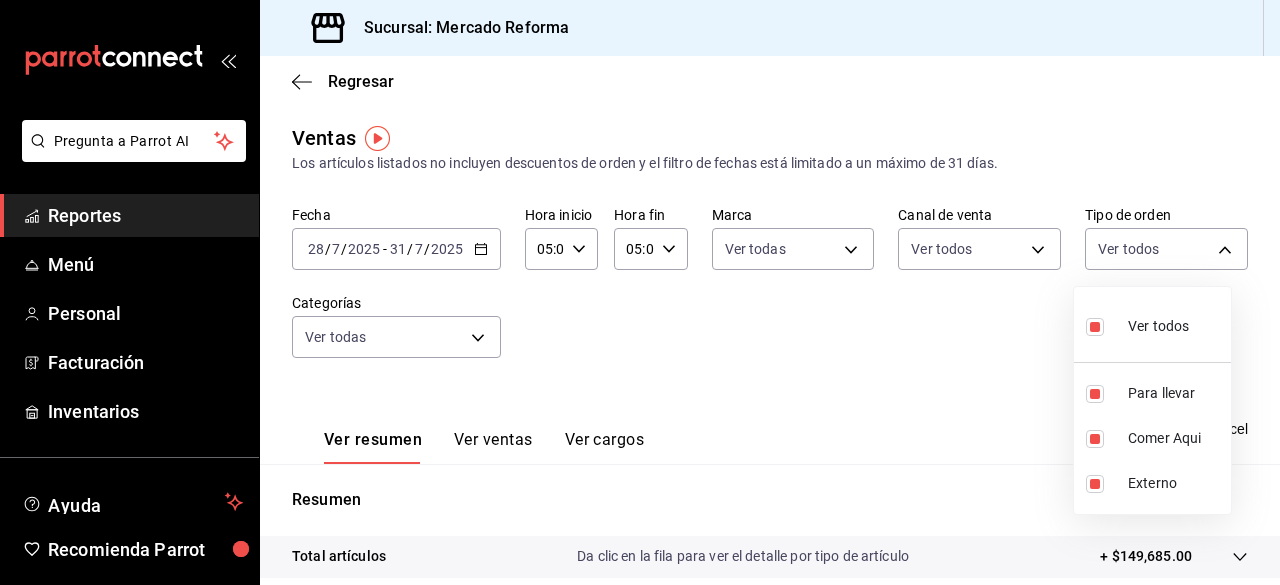 click at bounding box center [640, 292] 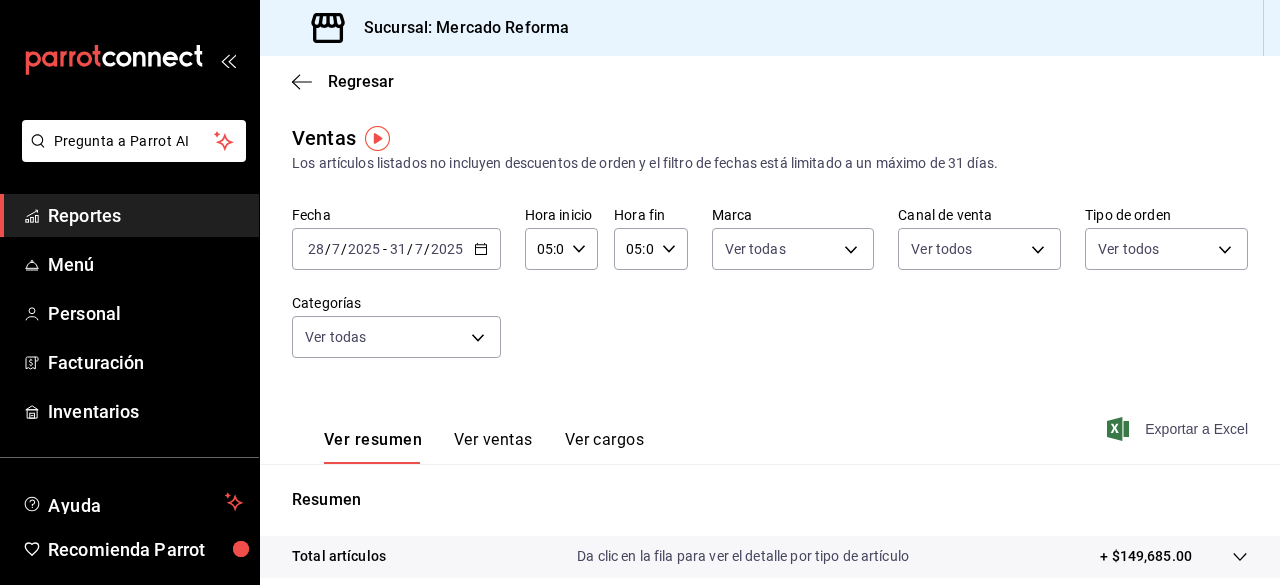click on "Exportar a Excel" at bounding box center (1179, 429) 